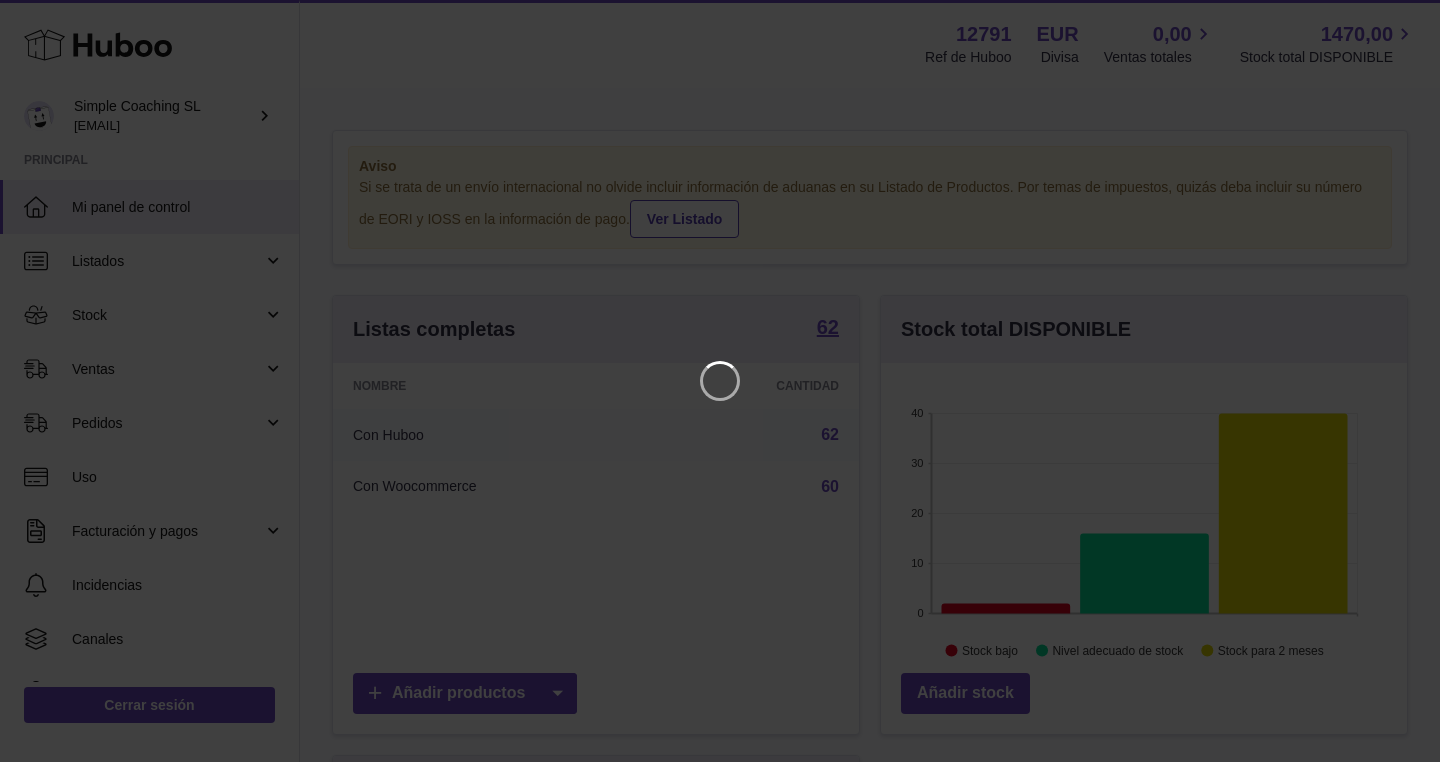 scroll, scrollTop: 0, scrollLeft: 0, axis: both 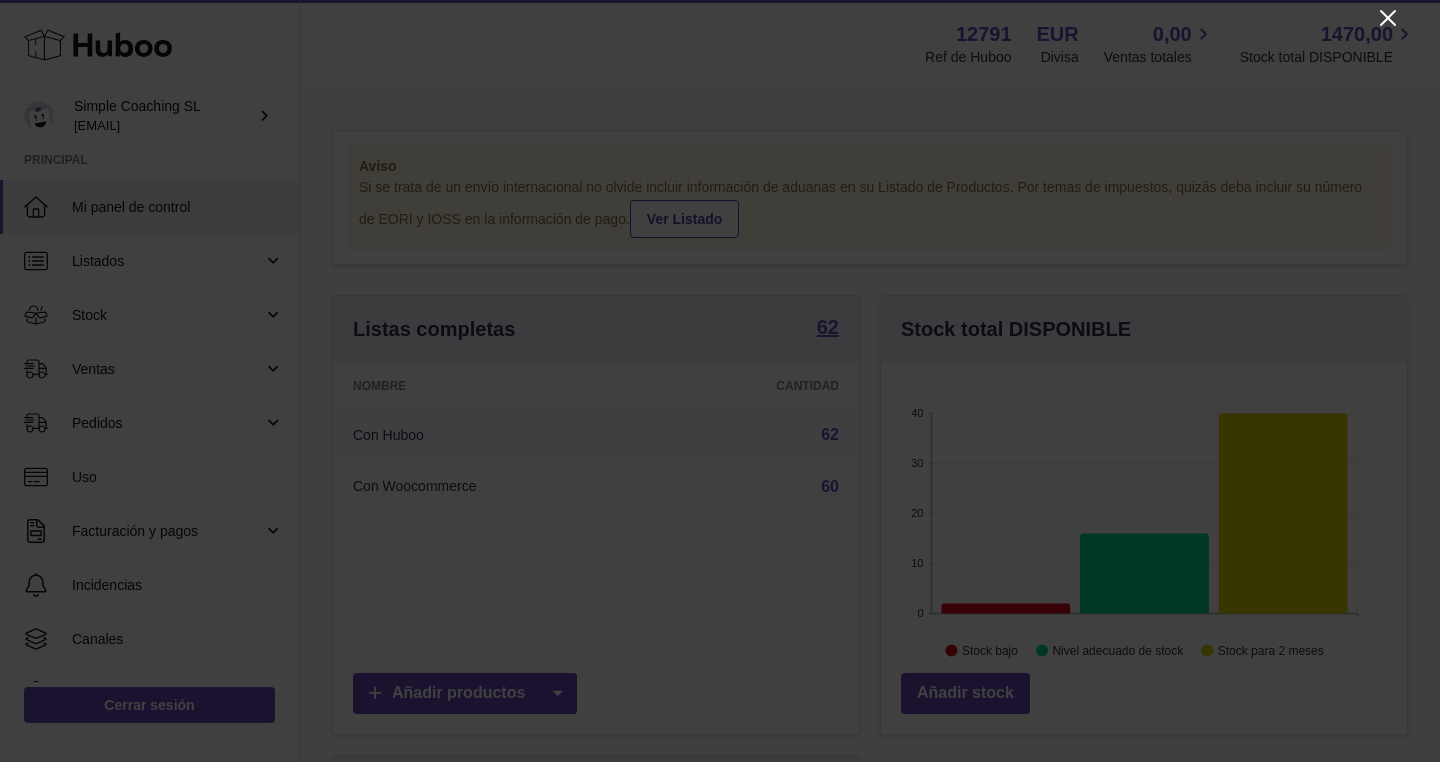 click 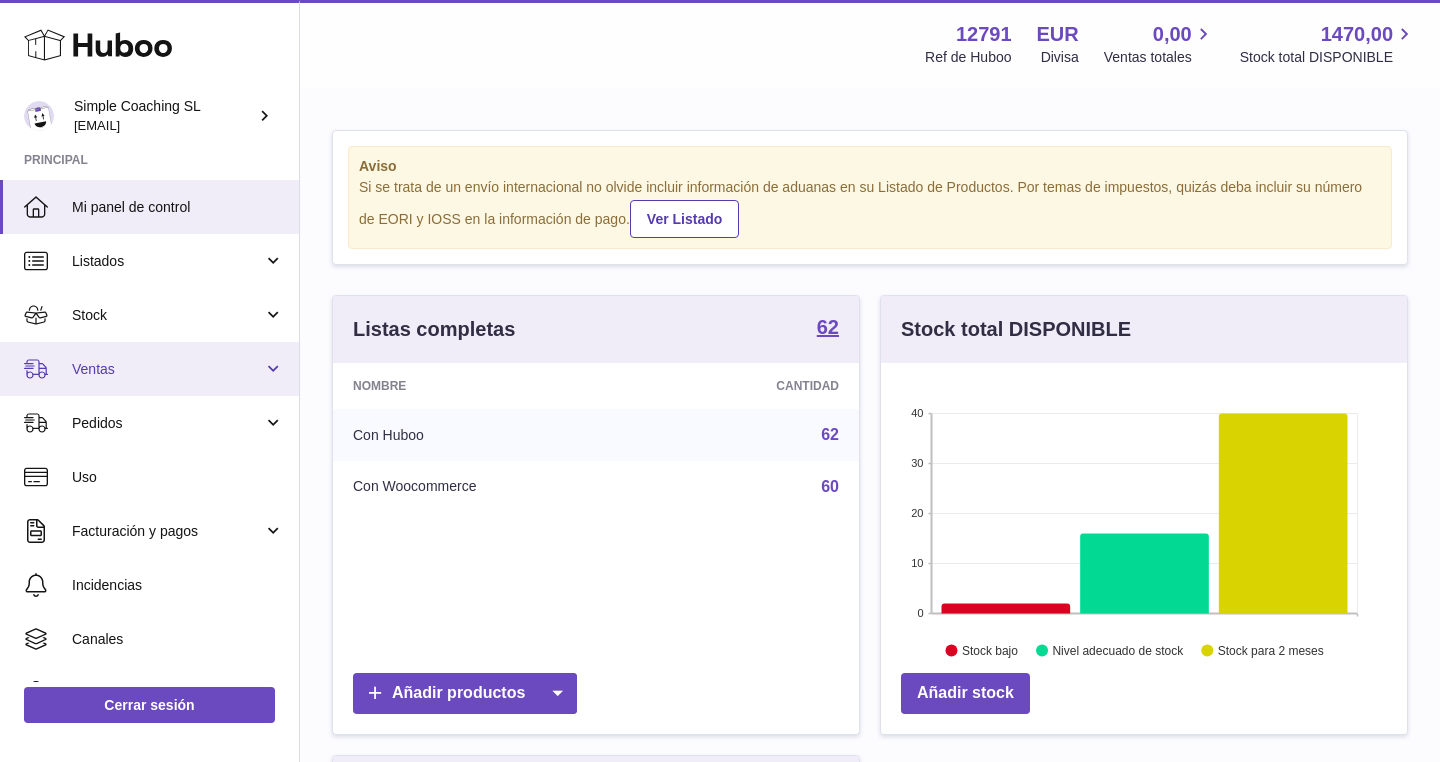 click on "Ventas" at bounding box center [149, 369] 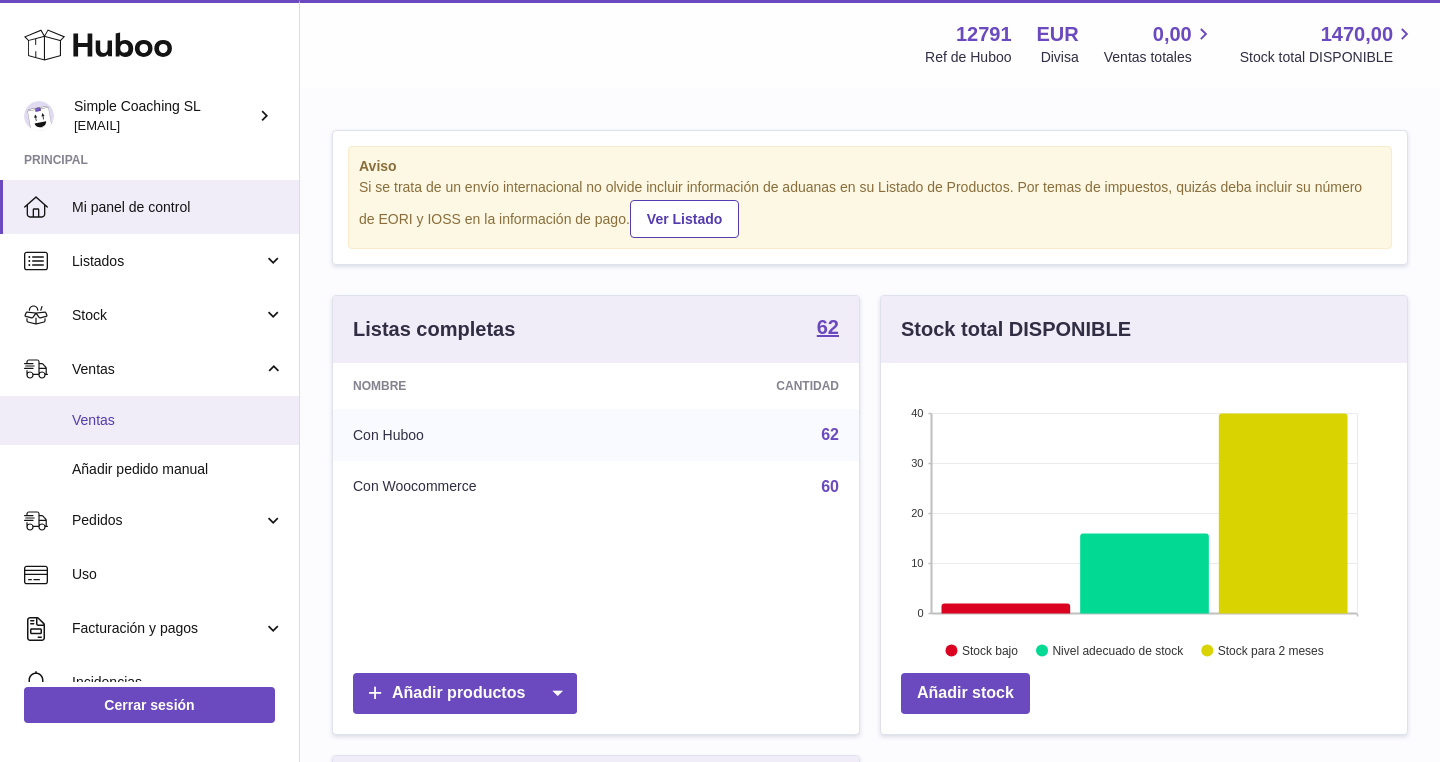 click on "Ventas" at bounding box center [178, 420] 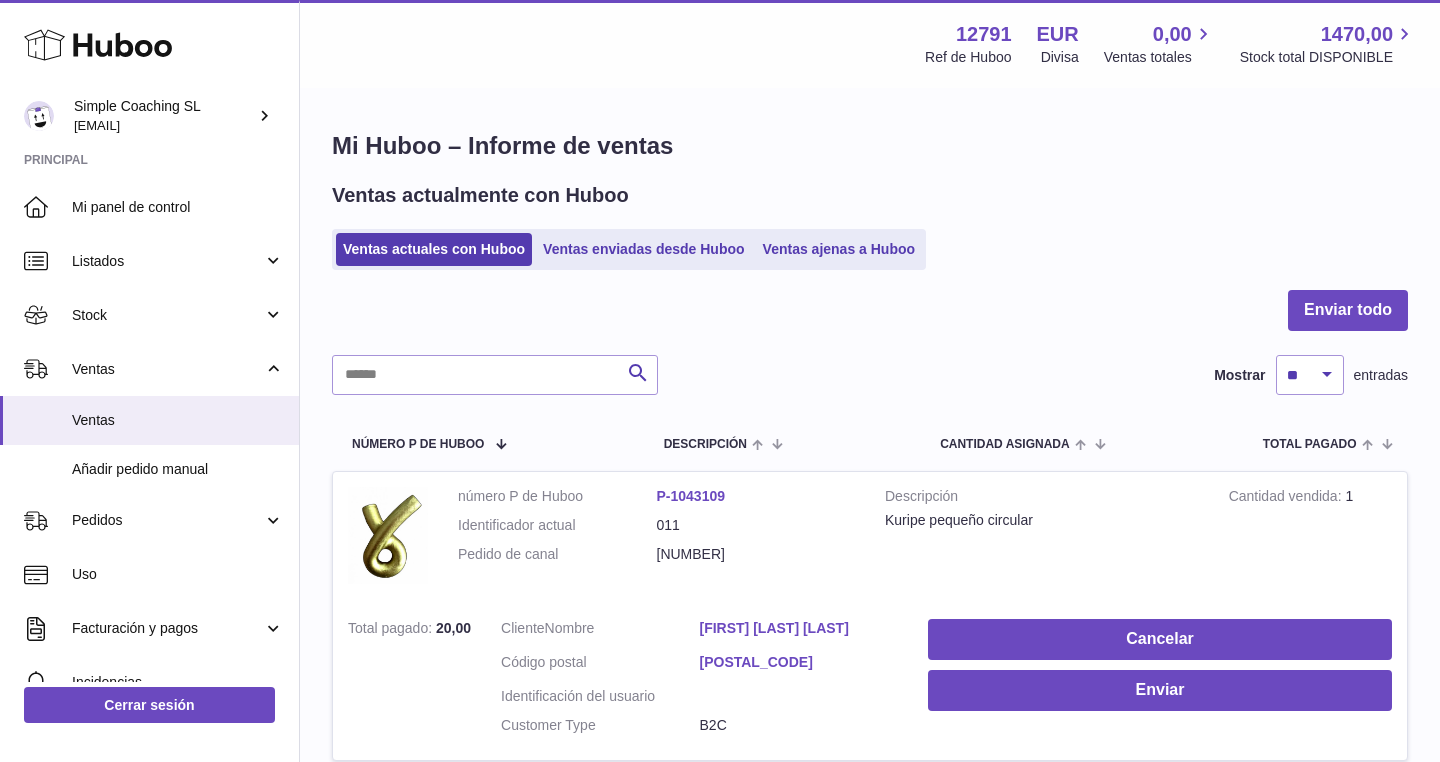 scroll, scrollTop: 0, scrollLeft: 0, axis: both 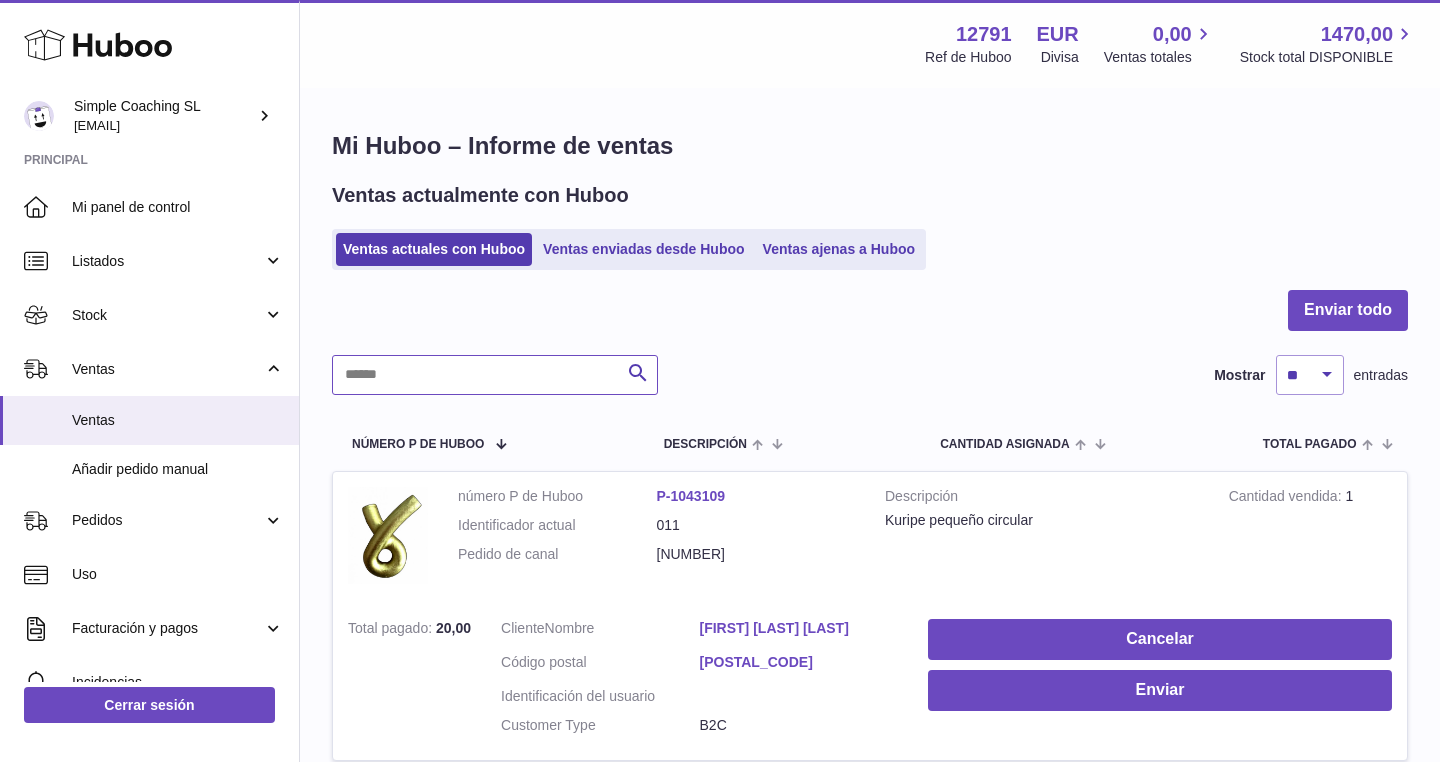 click at bounding box center [495, 375] 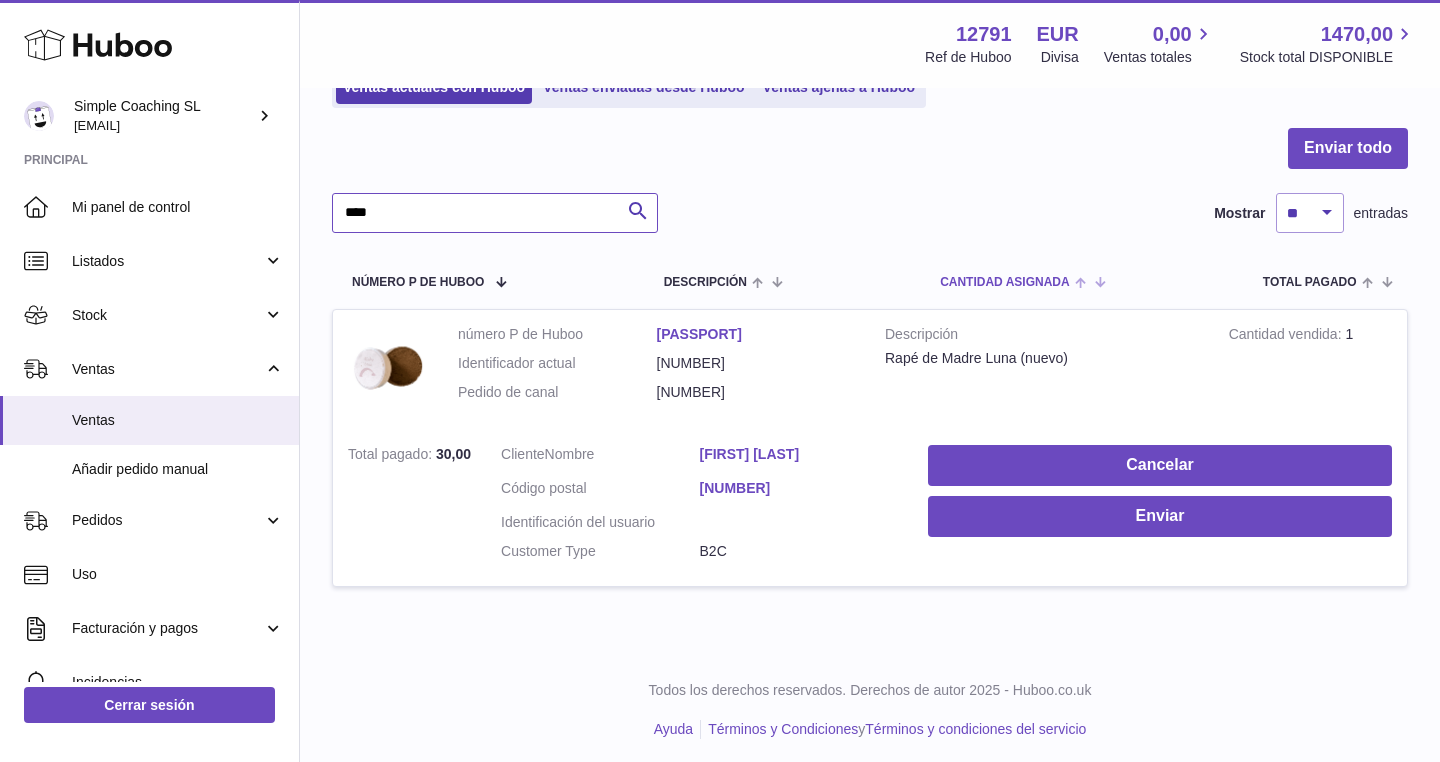 scroll, scrollTop: 160, scrollLeft: 0, axis: vertical 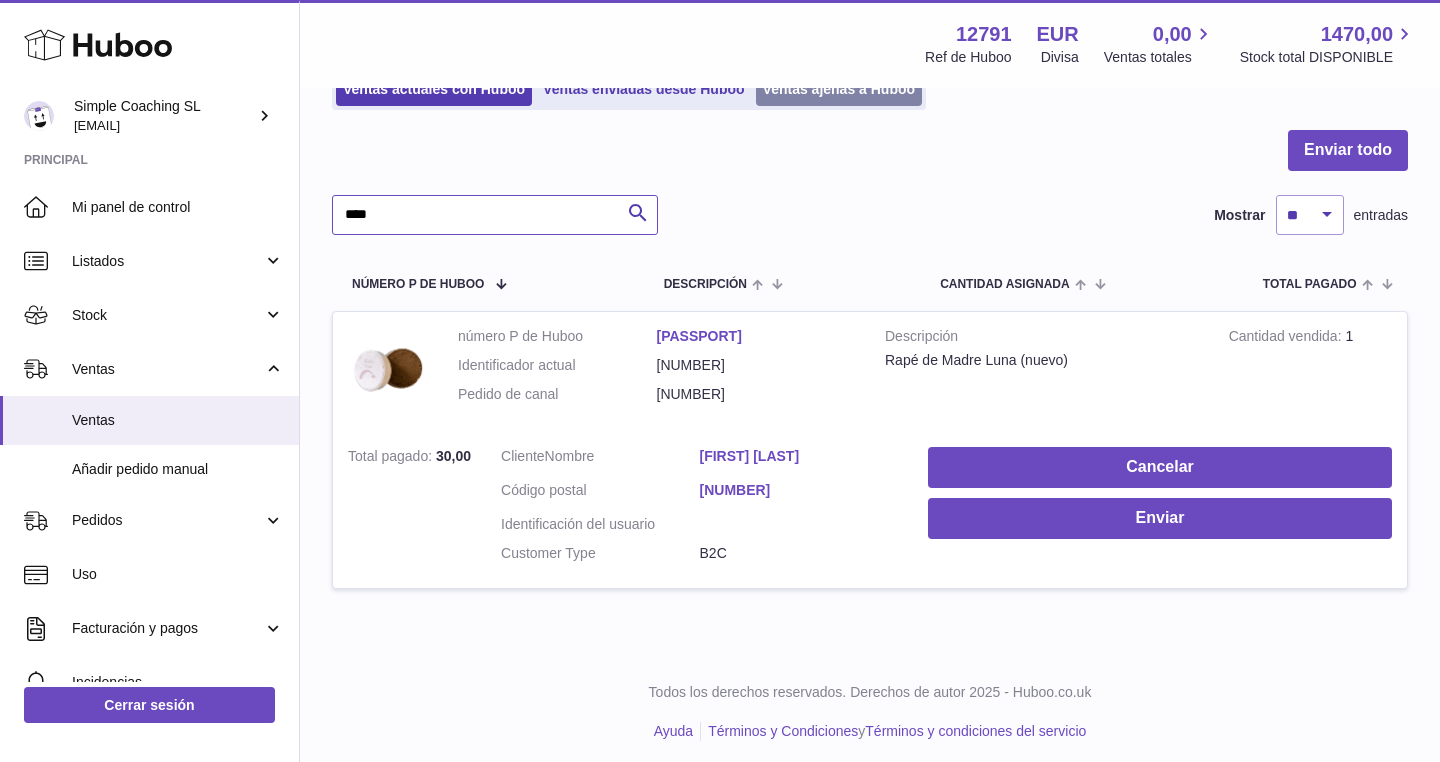 type on "****" 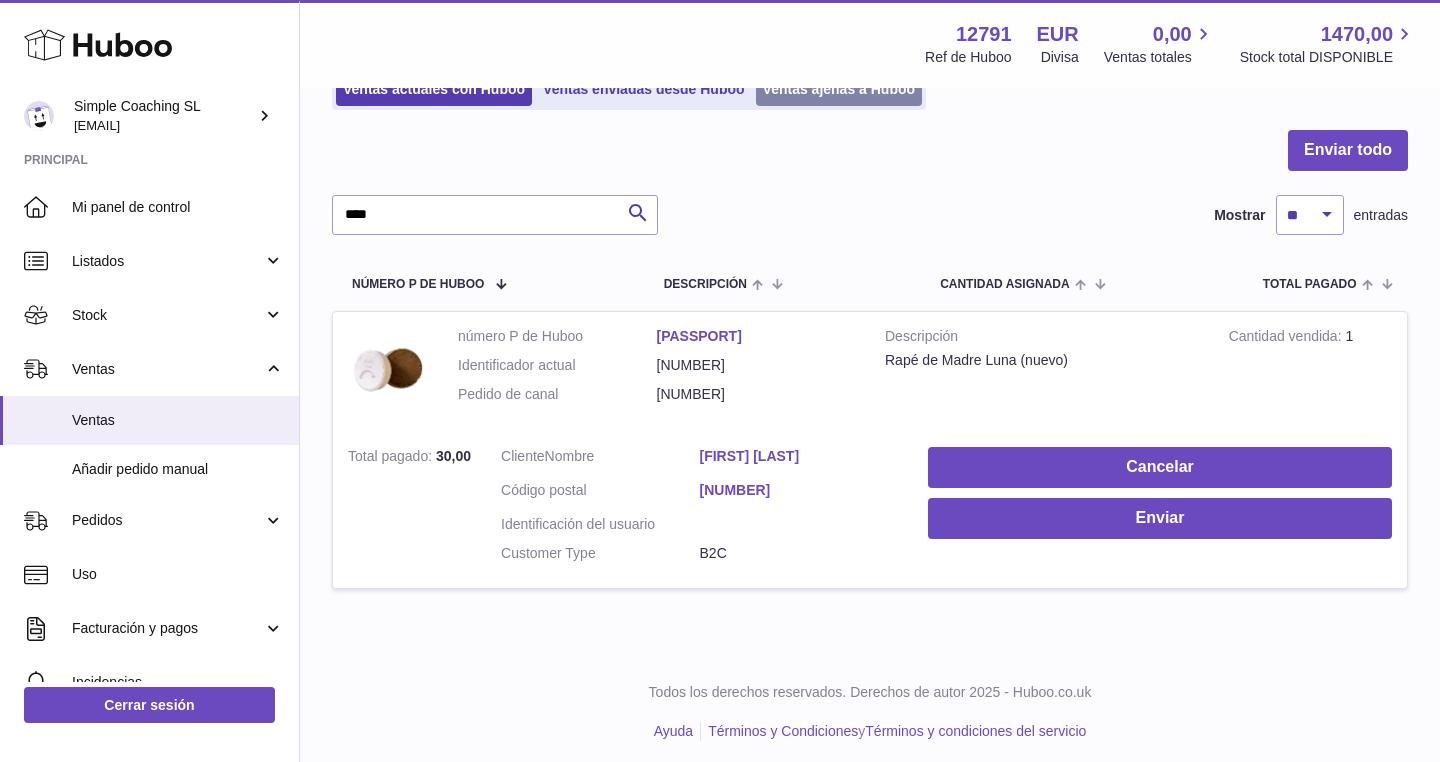 click on "Ventas ajenas a Huboo" at bounding box center (839, 89) 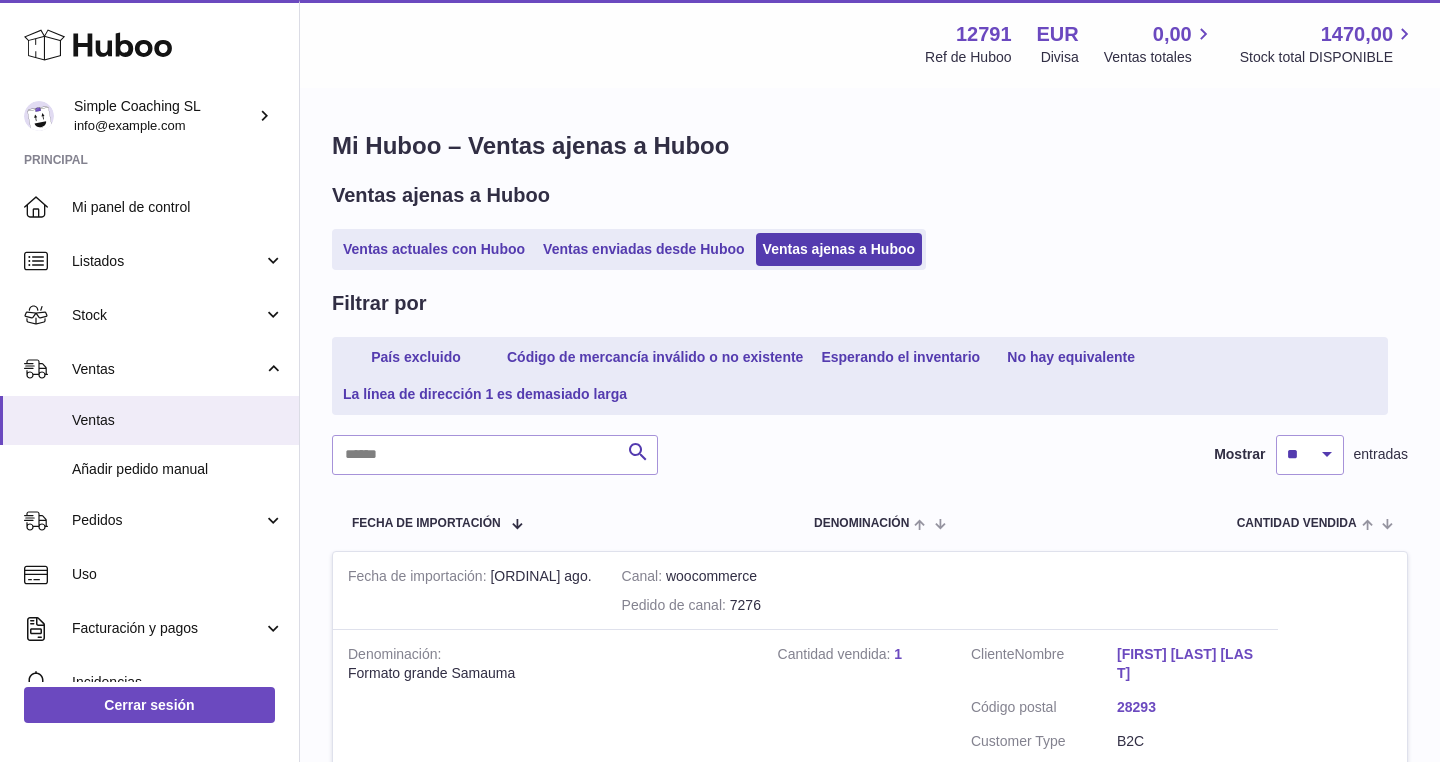 scroll, scrollTop: 0, scrollLeft: 0, axis: both 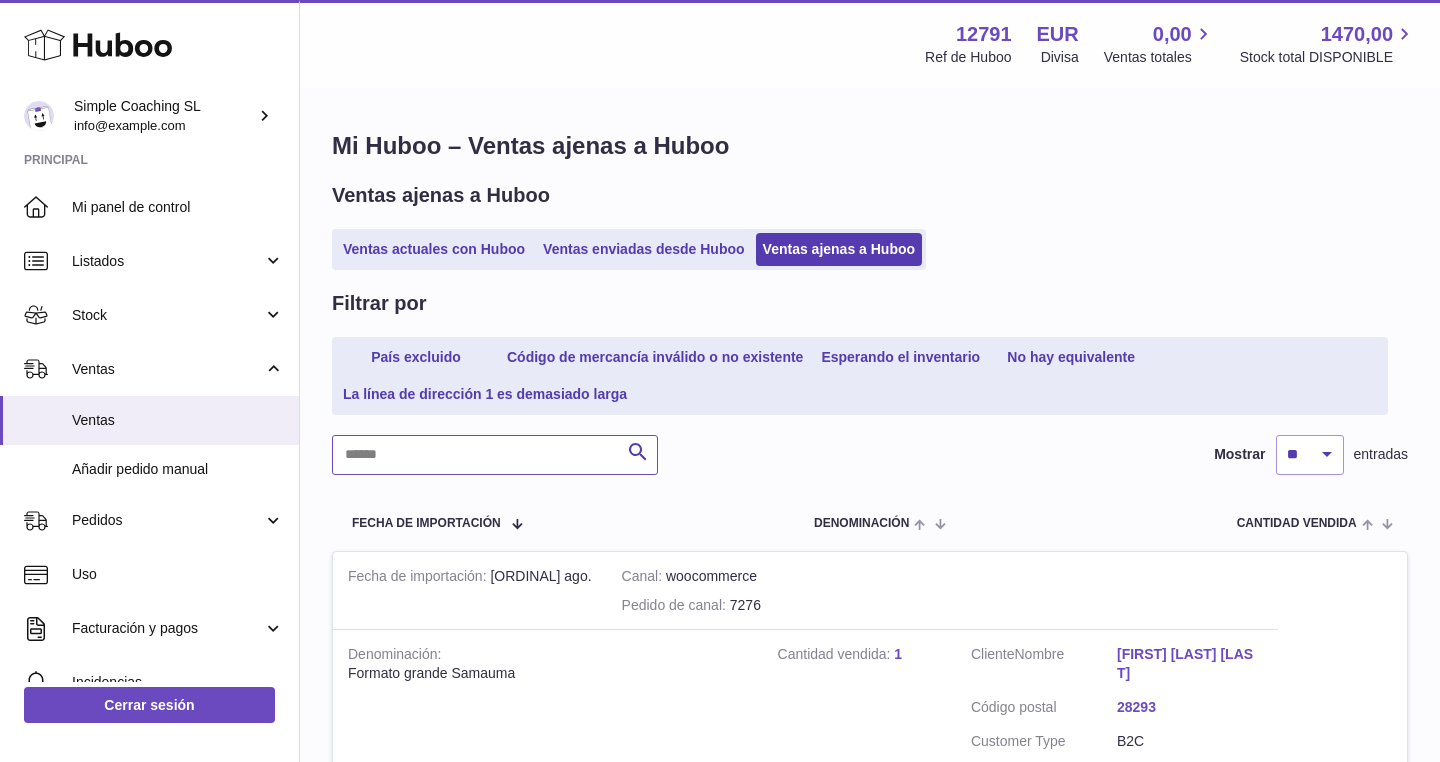 click at bounding box center [495, 455] 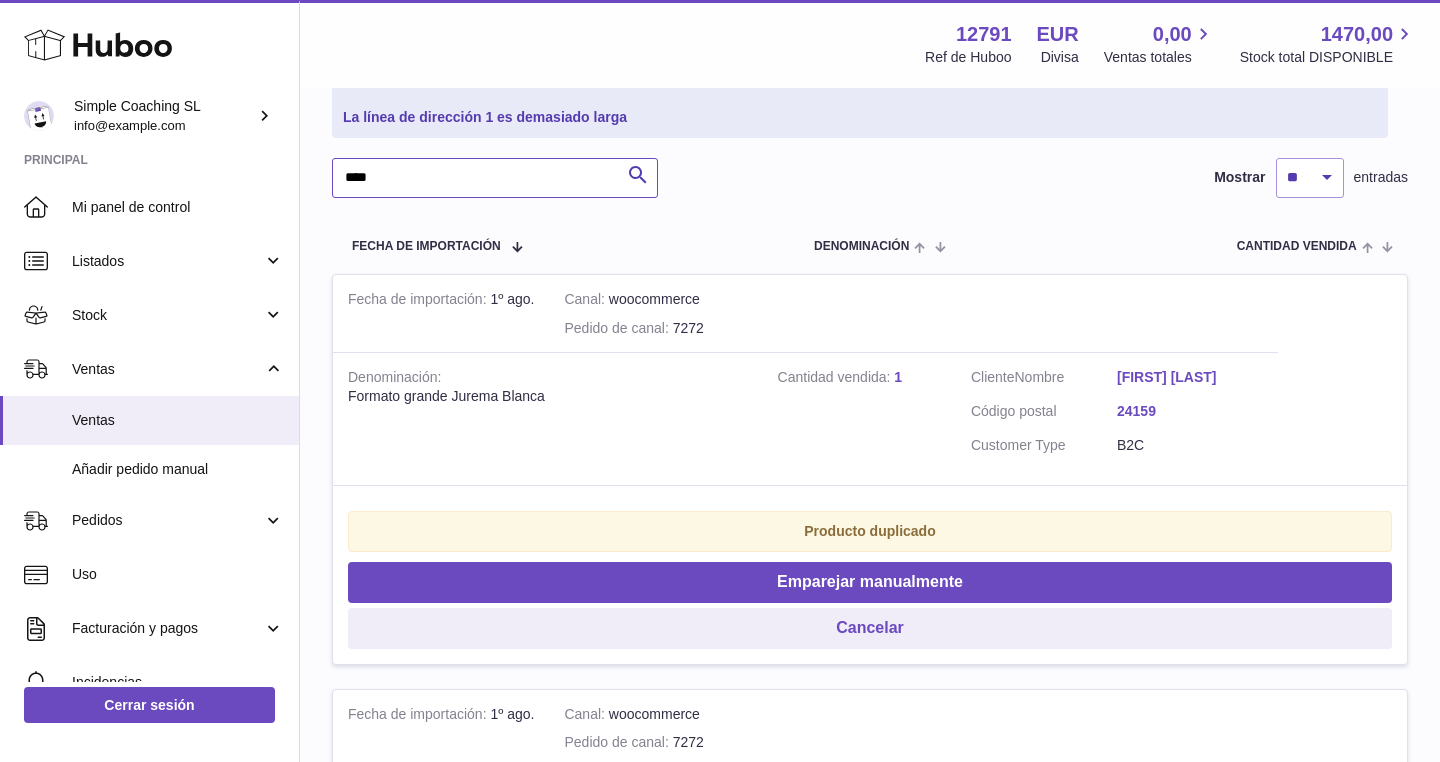 scroll, scrollTop: 298, scrollLeft: 0, axis: vertical 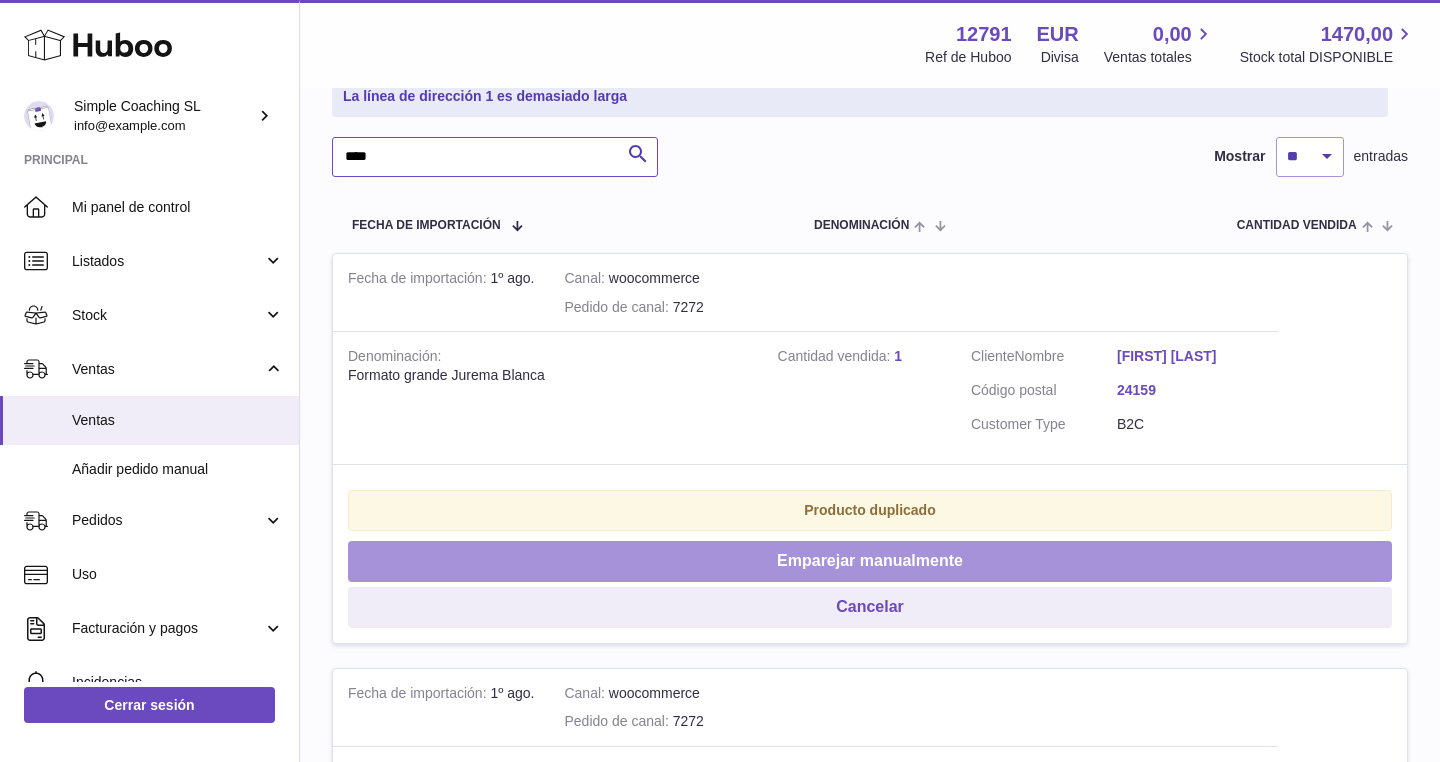 type on "****" 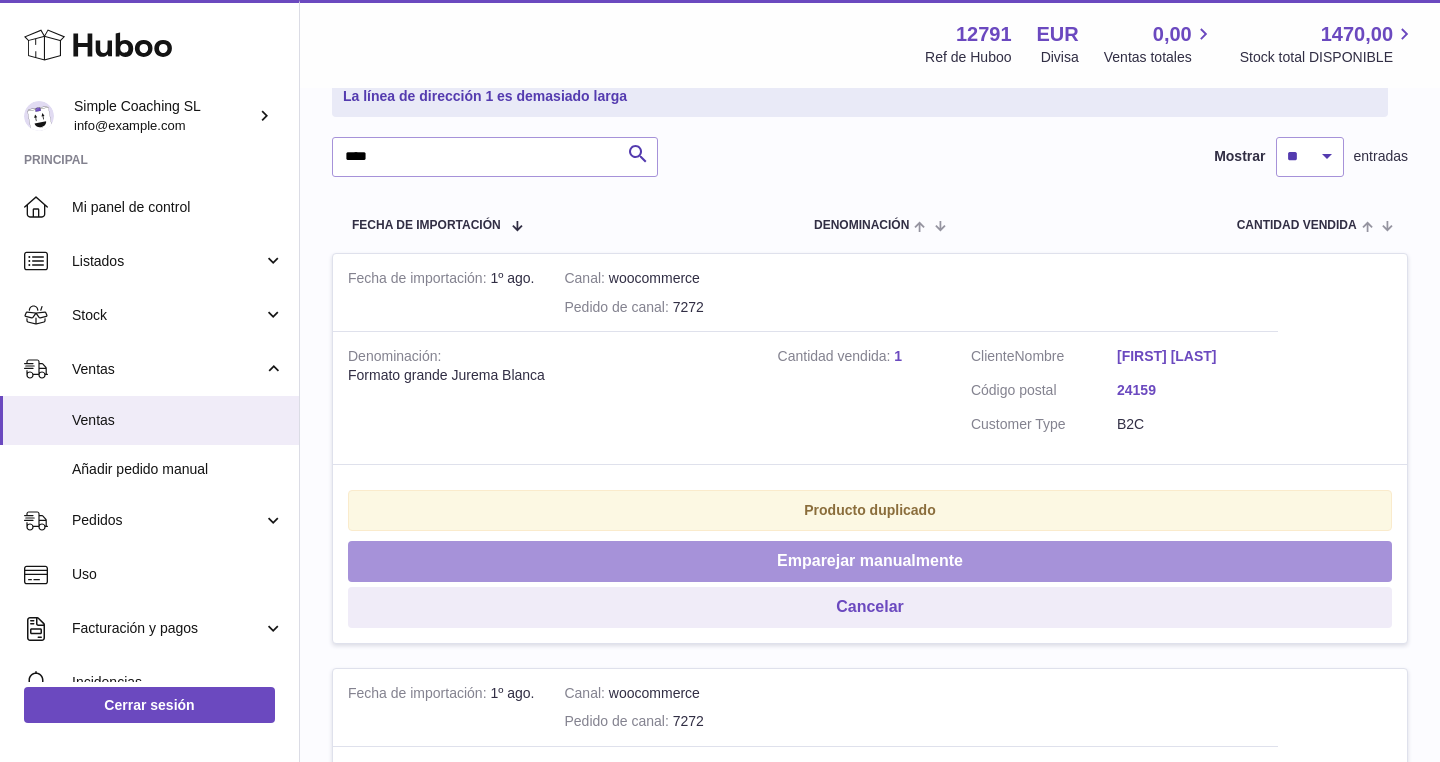 click on "Emparejar manualmente" at bounding box center [870, 561] 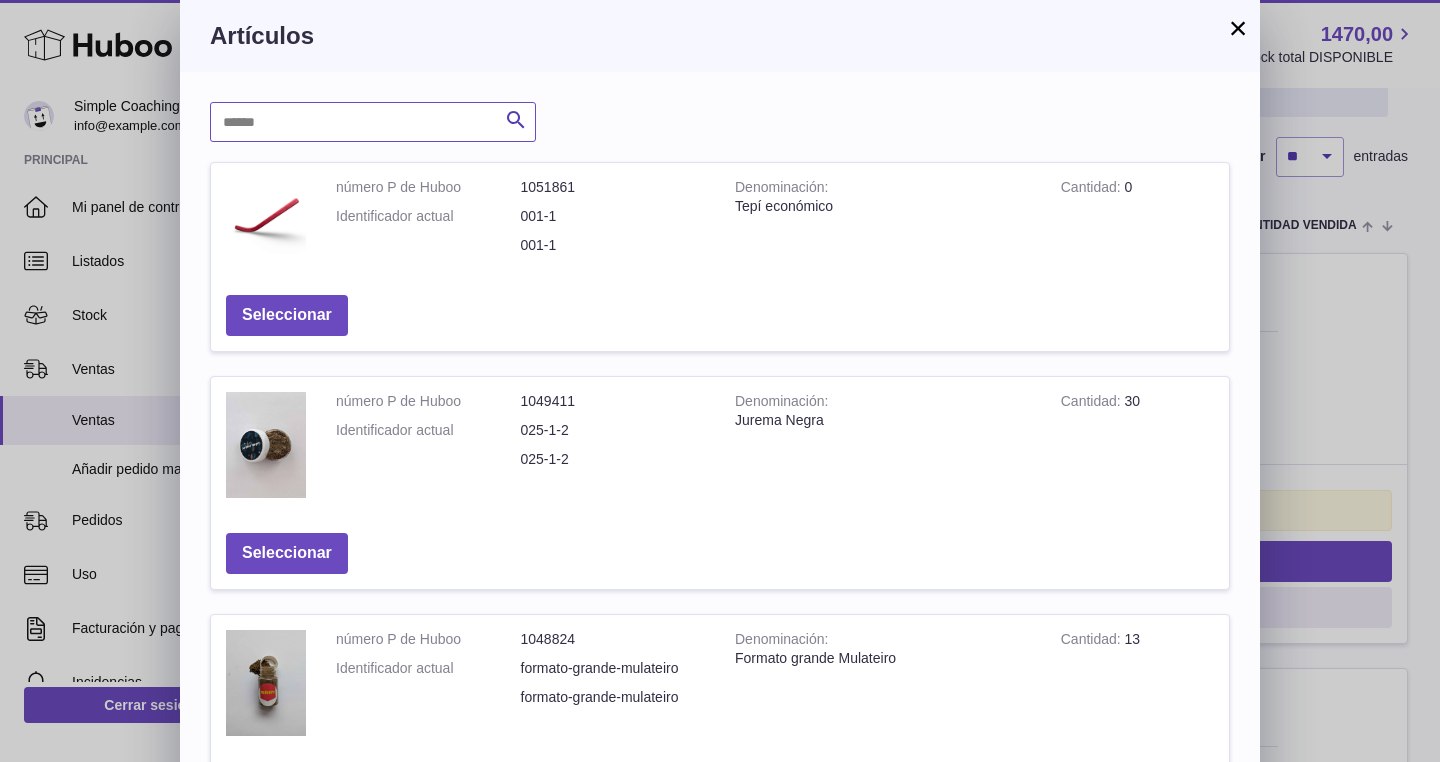 click at bounding box center [373, 122] 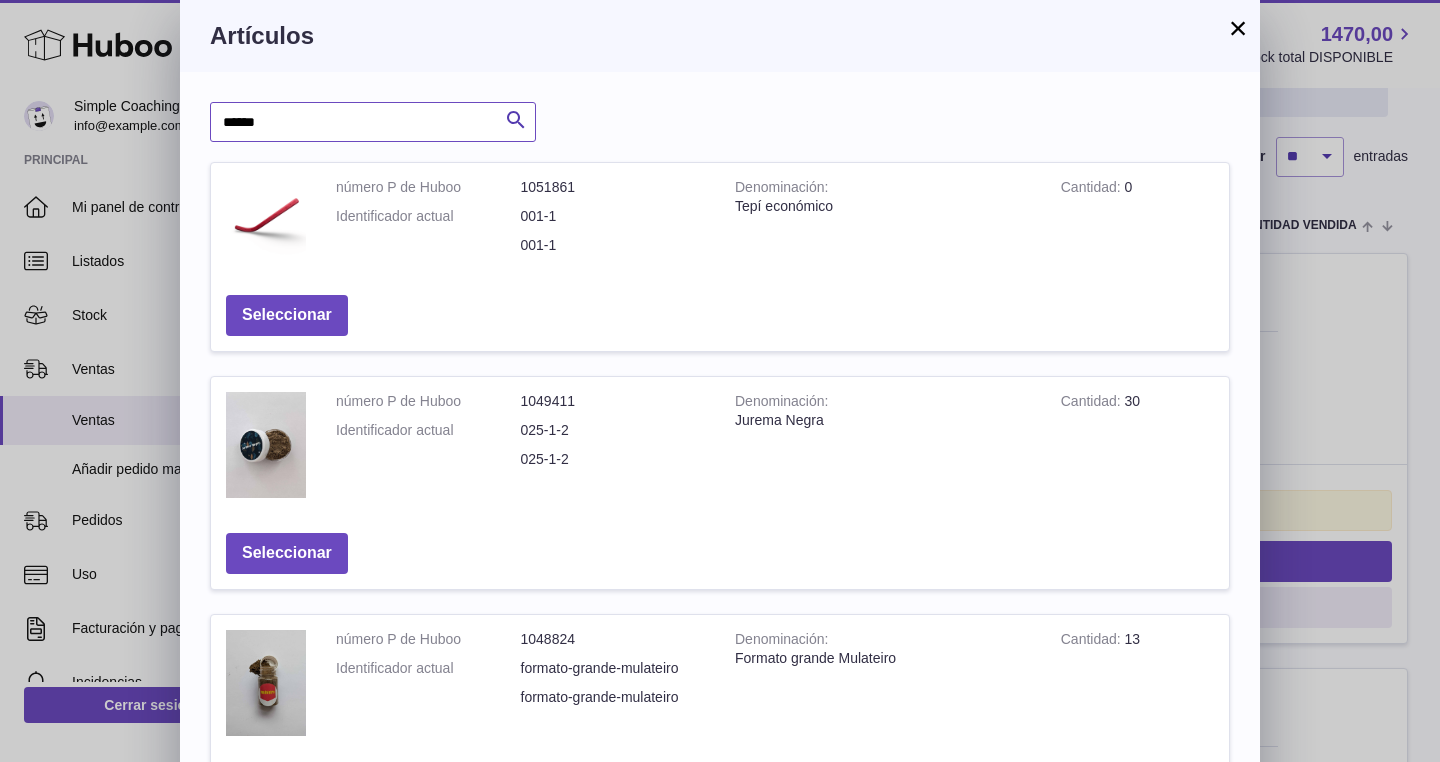 type on "******" 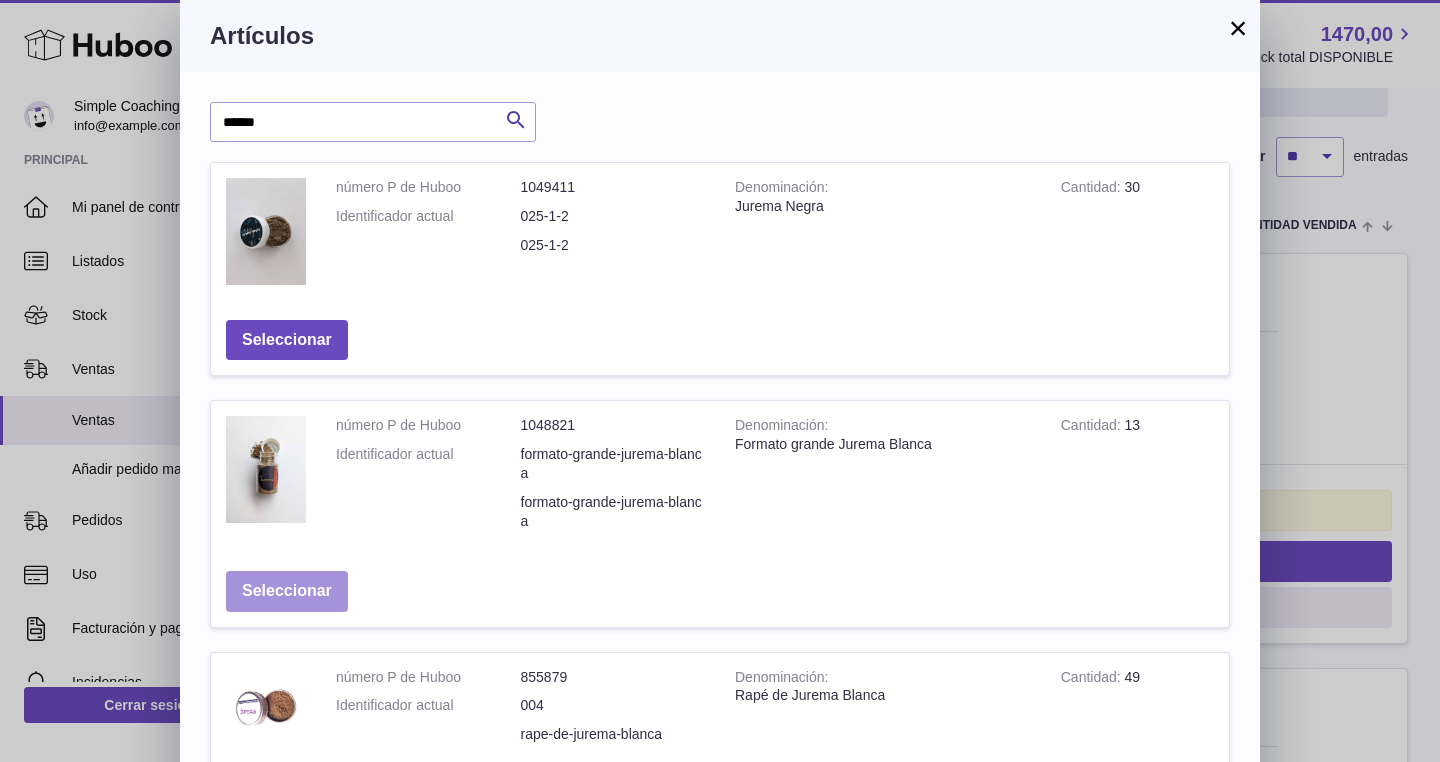 click on "Seleccionar" at bounding box center (287, 591) 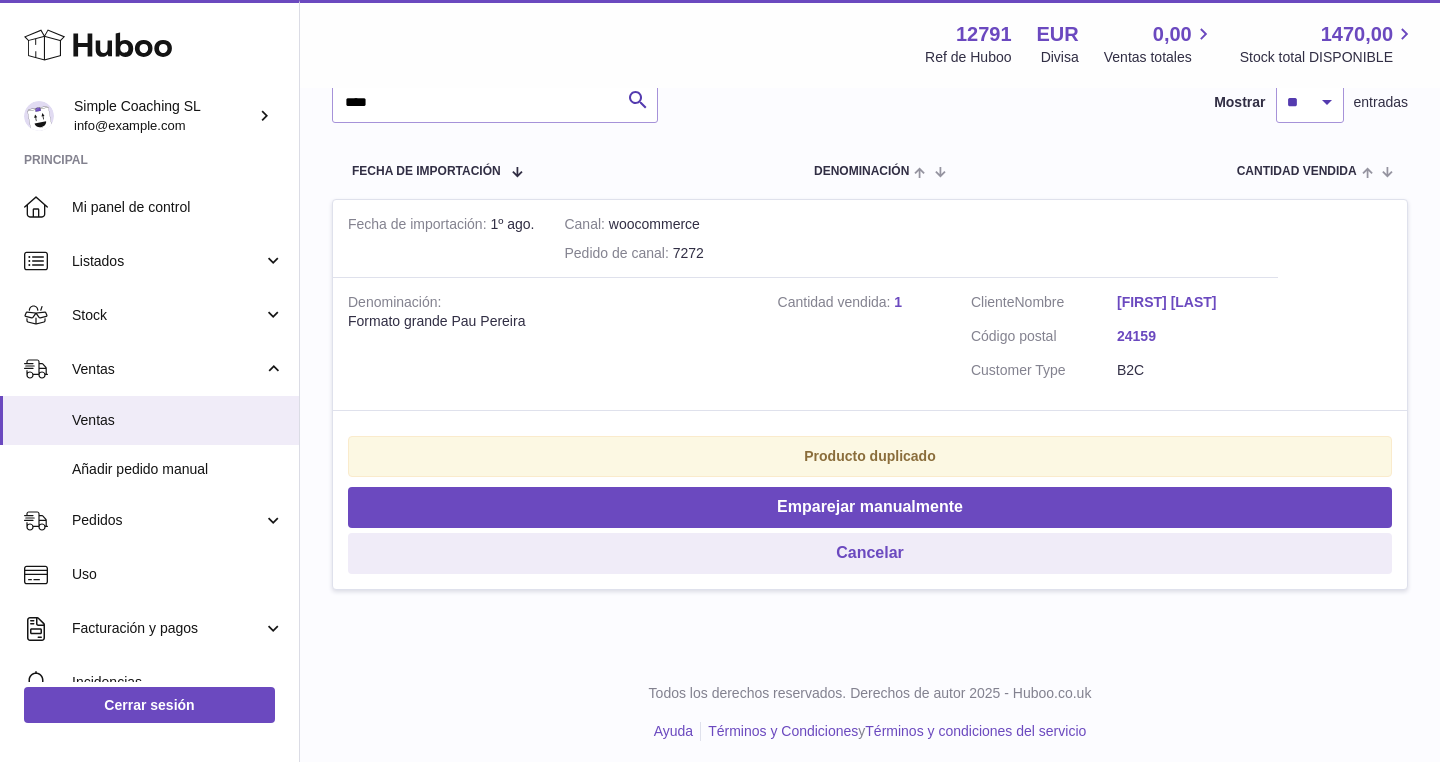 scroll, scrollTop: 349, scrollLeft: 0, axis: vertical 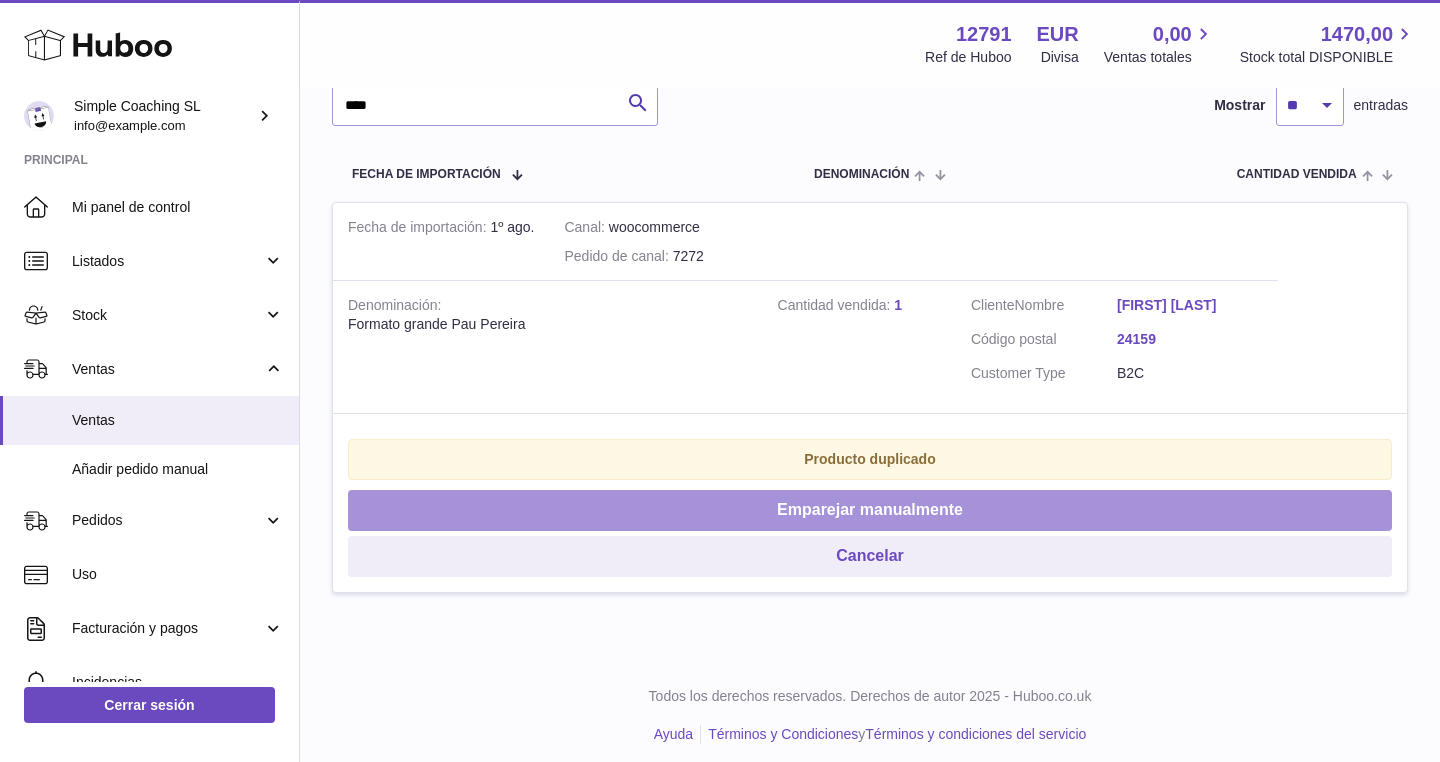 click on "Emparejar manualmente" at bounding box center [870, 510] 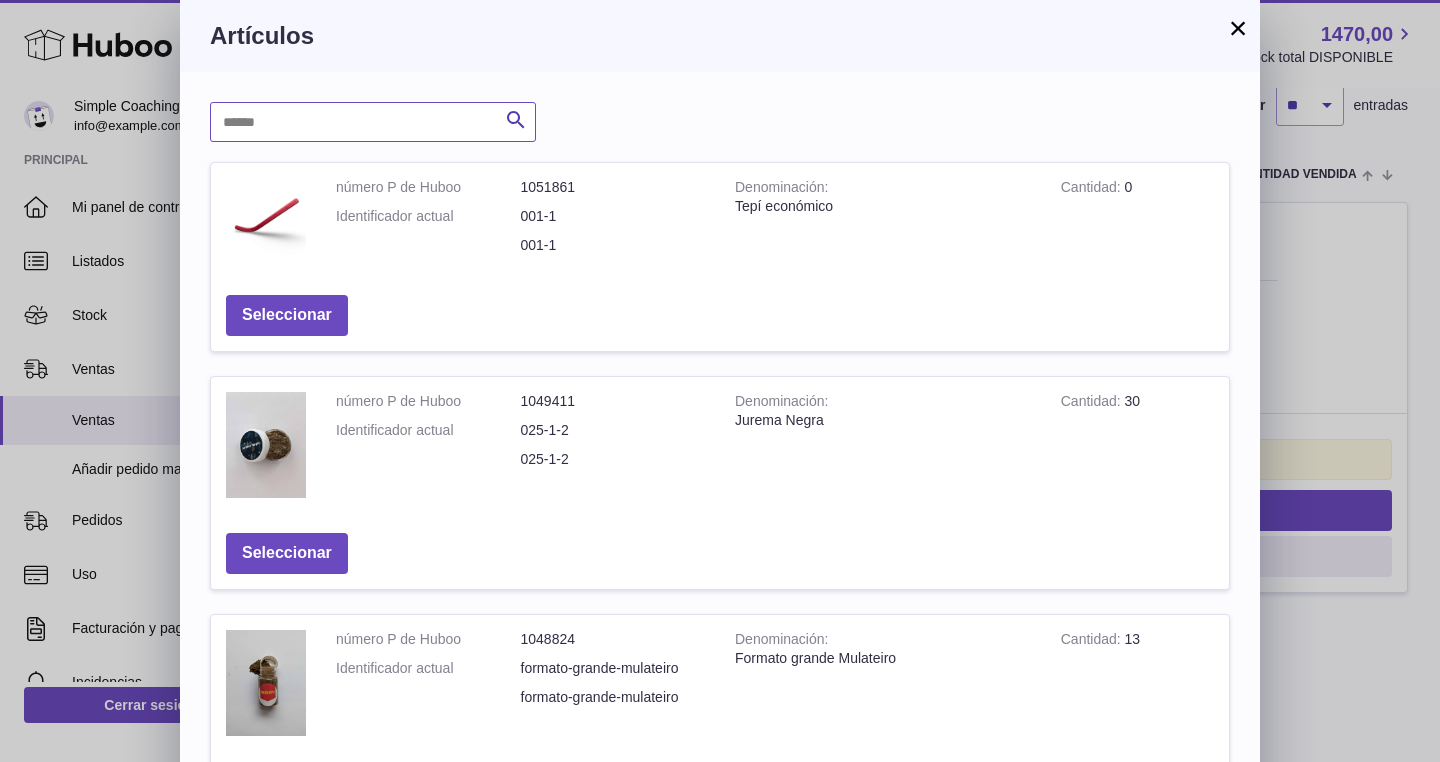 click at bounding box center [373, 122] 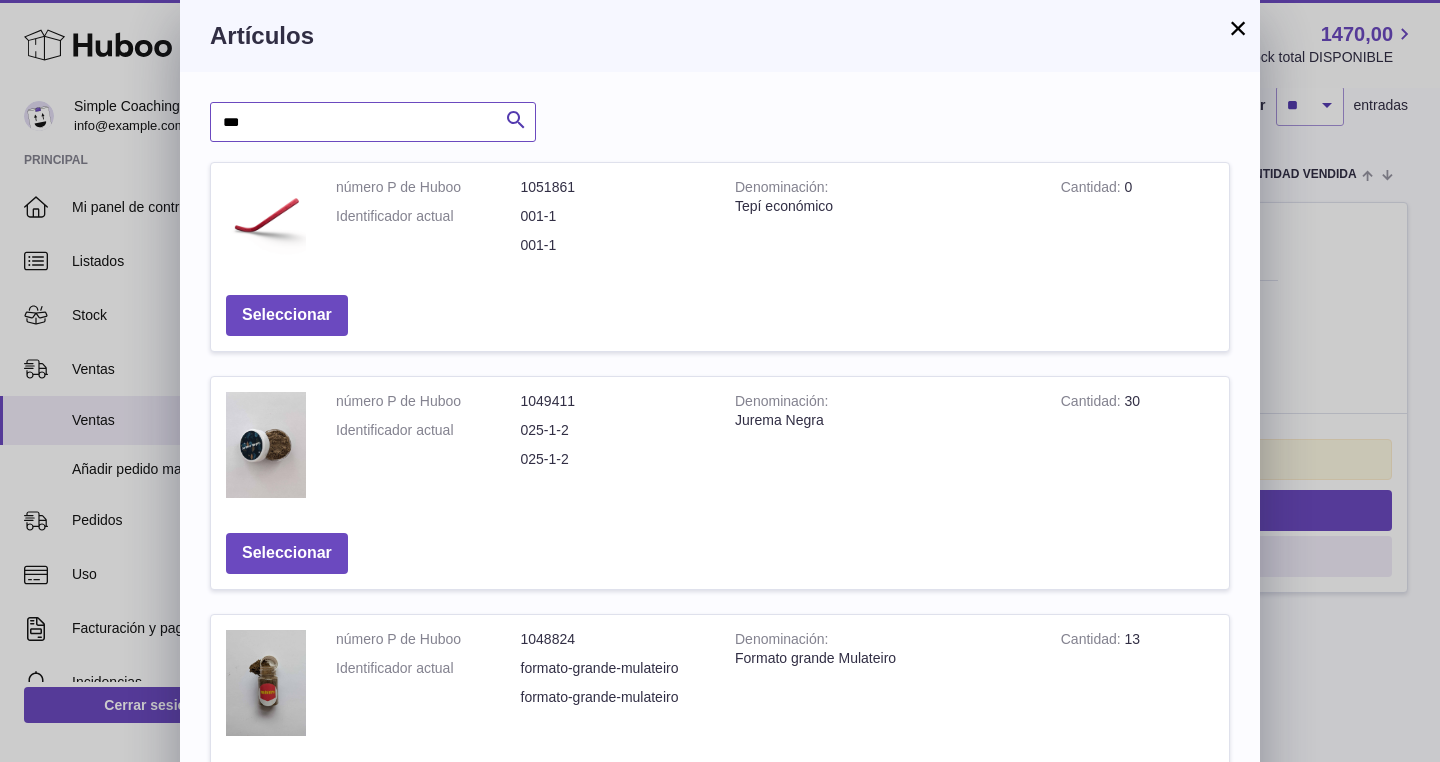 type on "***" 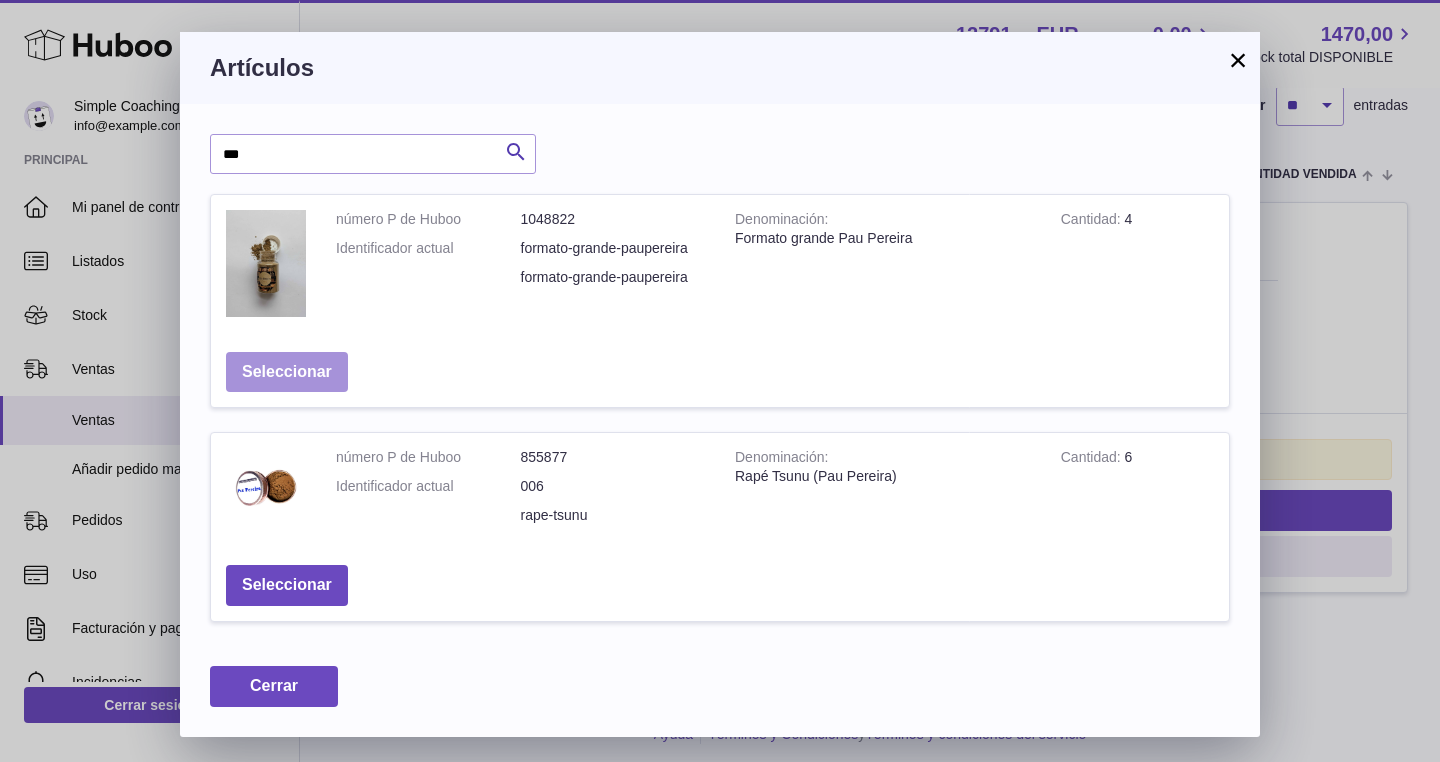 click on "Seleccionar" at bounding box center [287, 372] 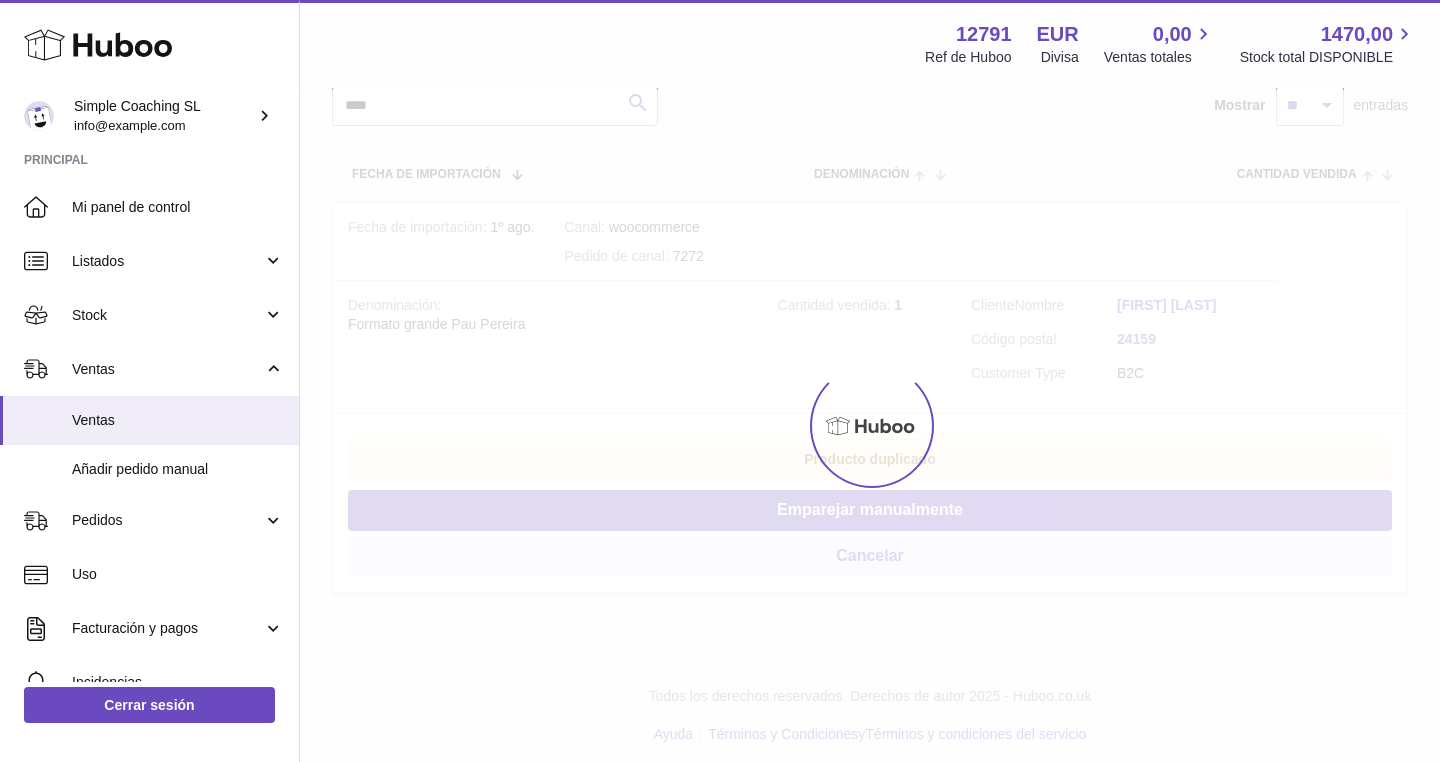 scroll, scrollTop: 0, scrollLeft: 0, axis: both 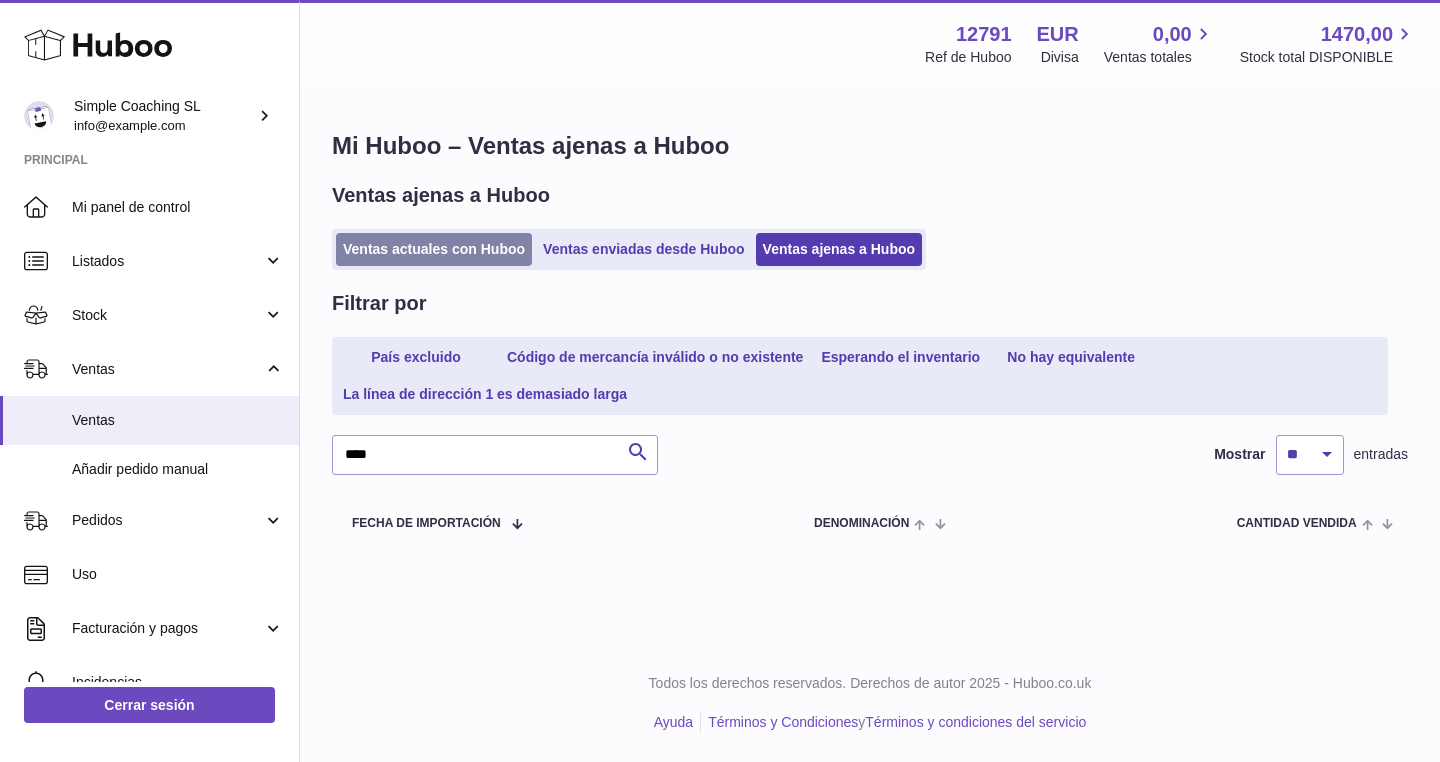 click on "Ventas actuales con Huboo" at bounding box center [434, 249] 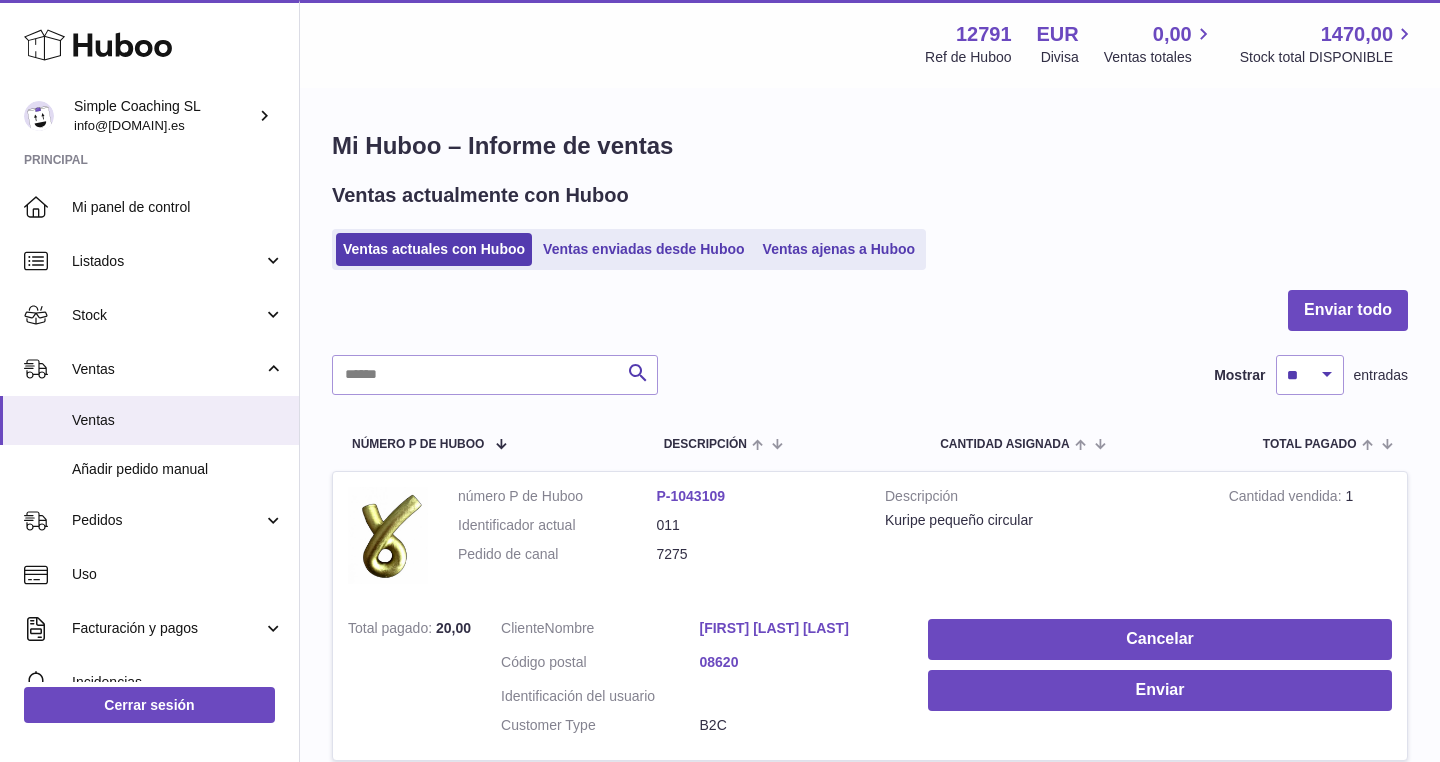scroll, scrollTop: 0, scrollLeft: 0, axis: both 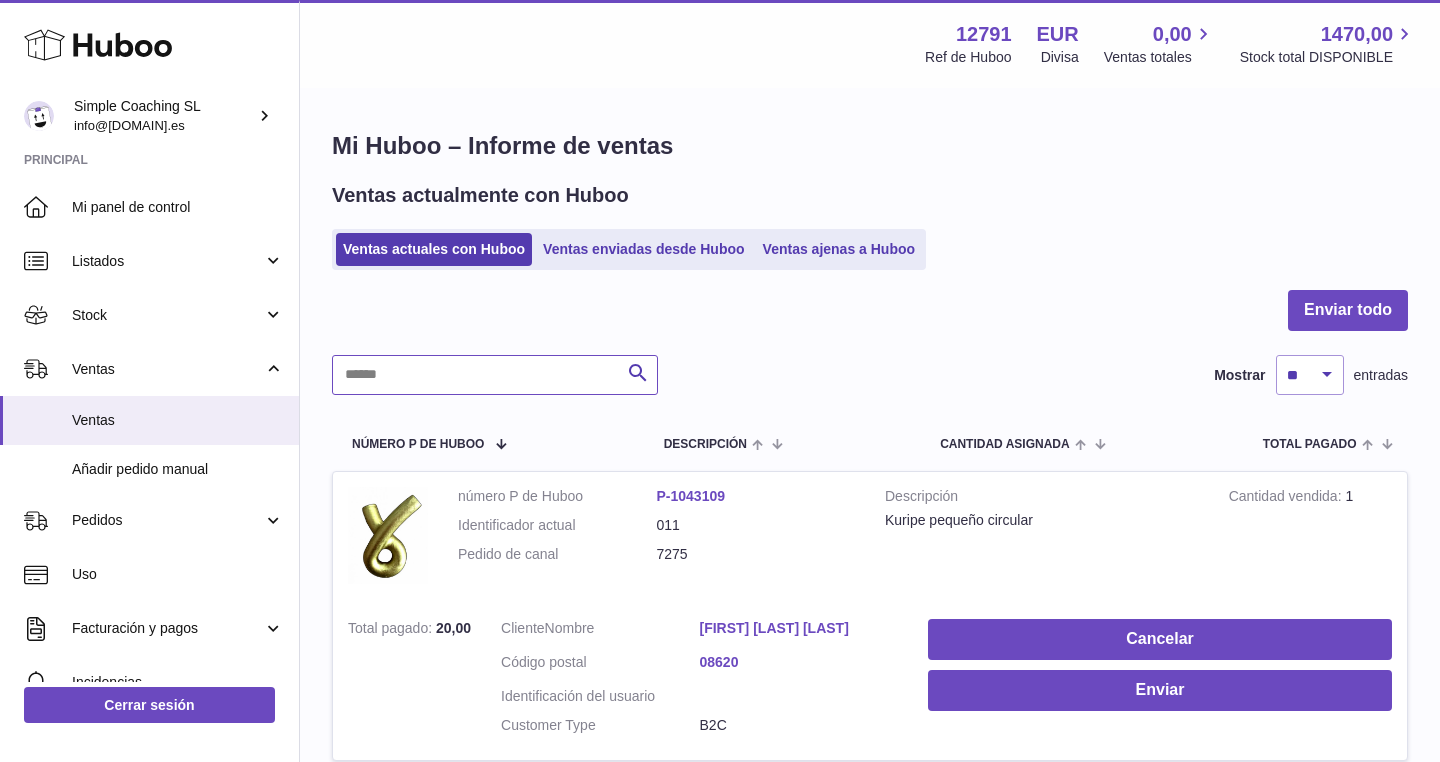 click at bounding box center [495, 375] 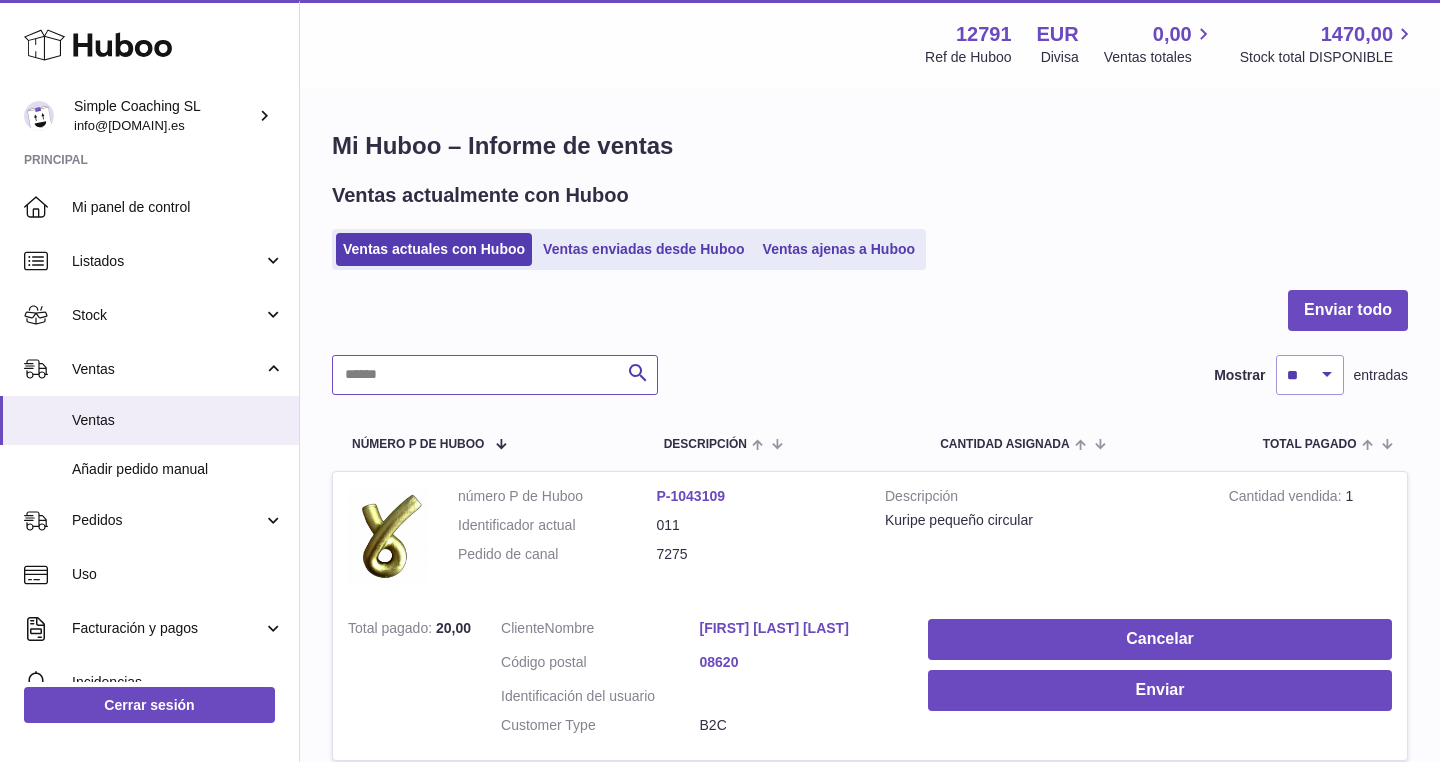 click at bounding box center [495, 375] 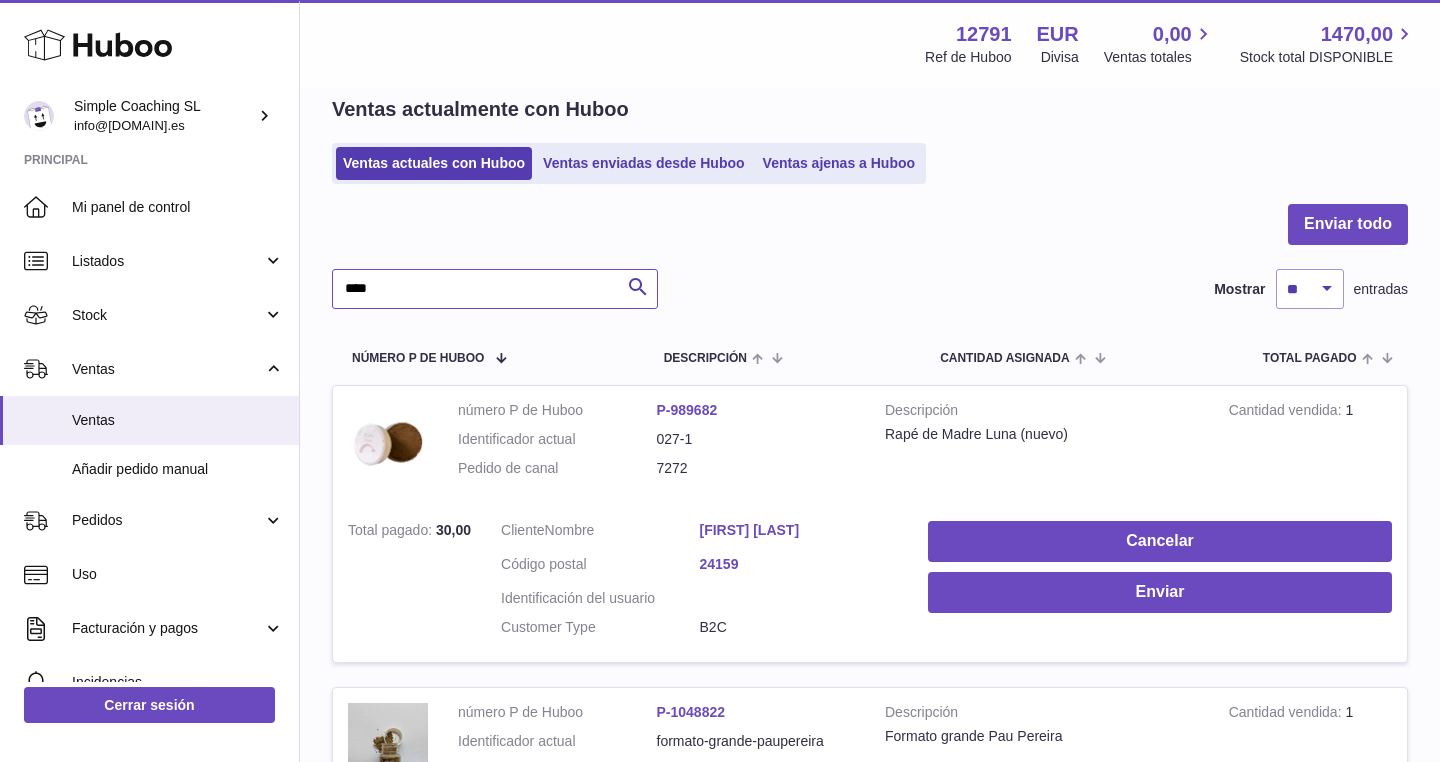 scroll, scrollTop: 73, scrollLeft: 0, axis: vertical 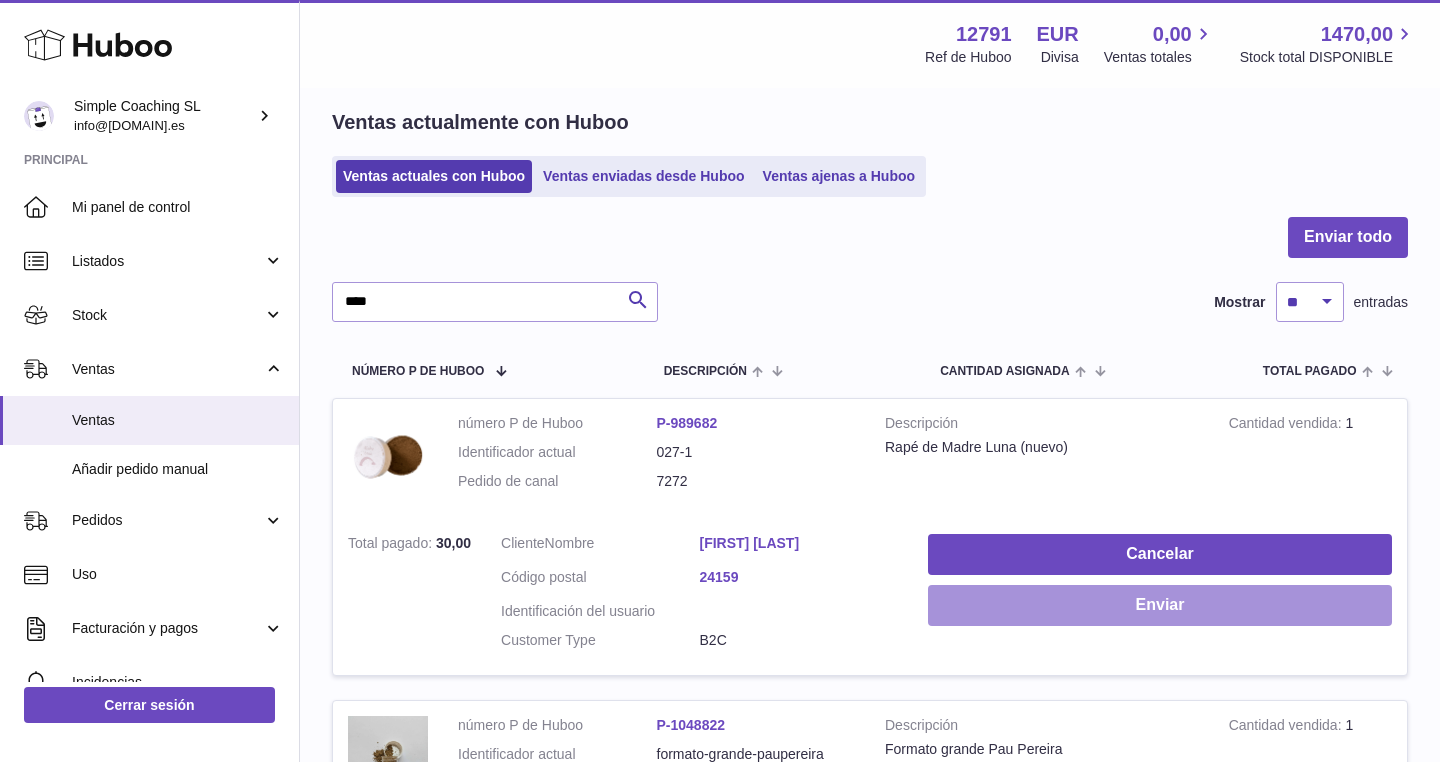 click on "Enviar" at bounding box center (1160, 605) 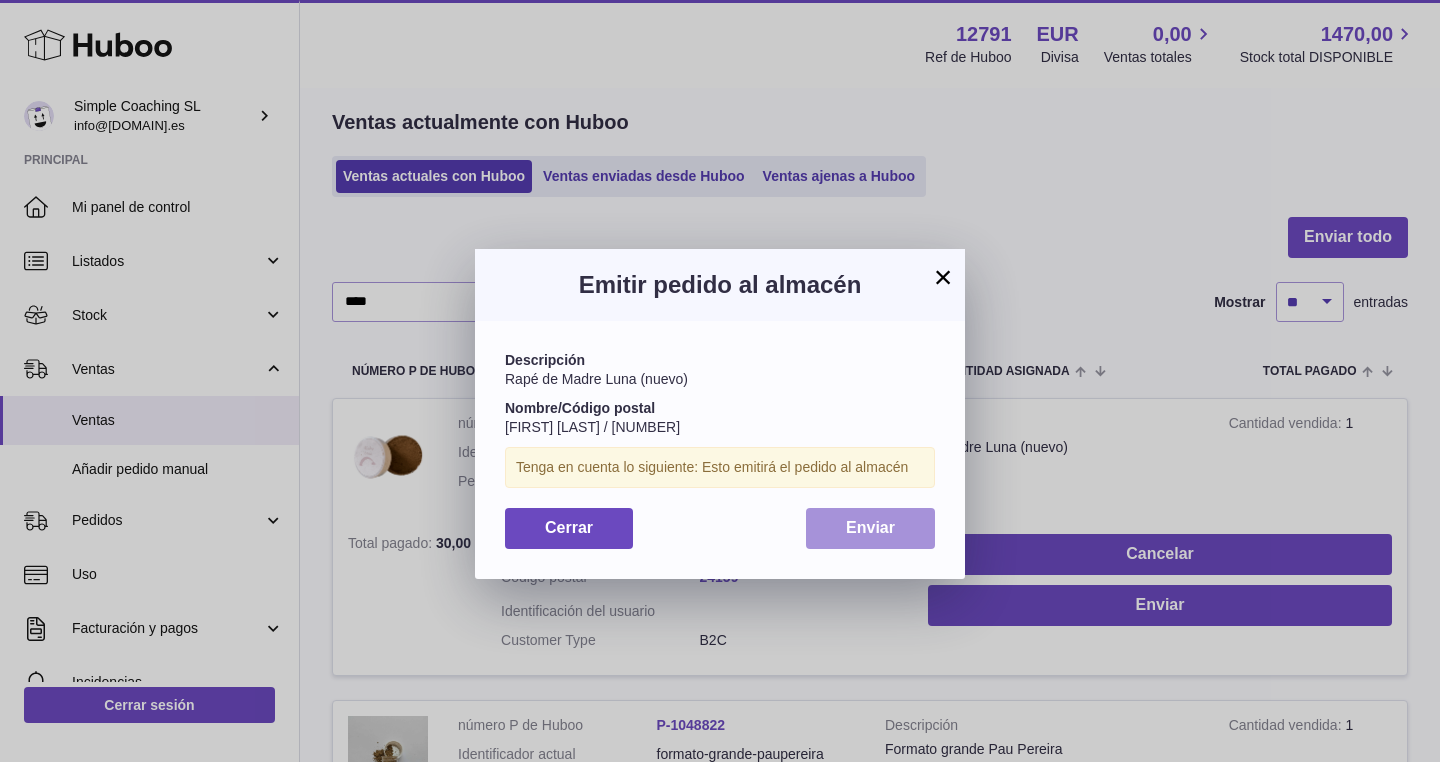 click on "Enviar" at bounding box center (870, 527) 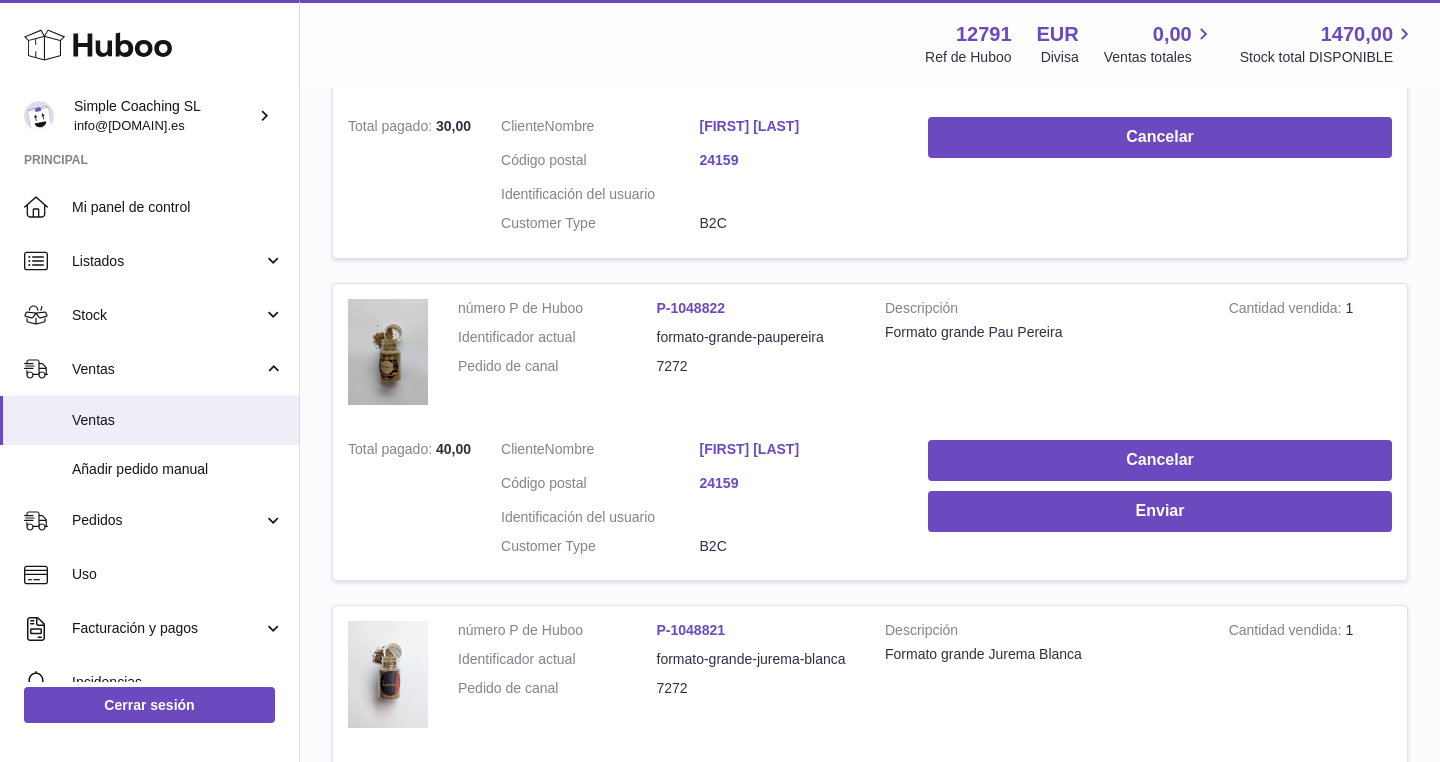 scroll, scrollTop: 498, scrollLeft: 0, axis: vertical 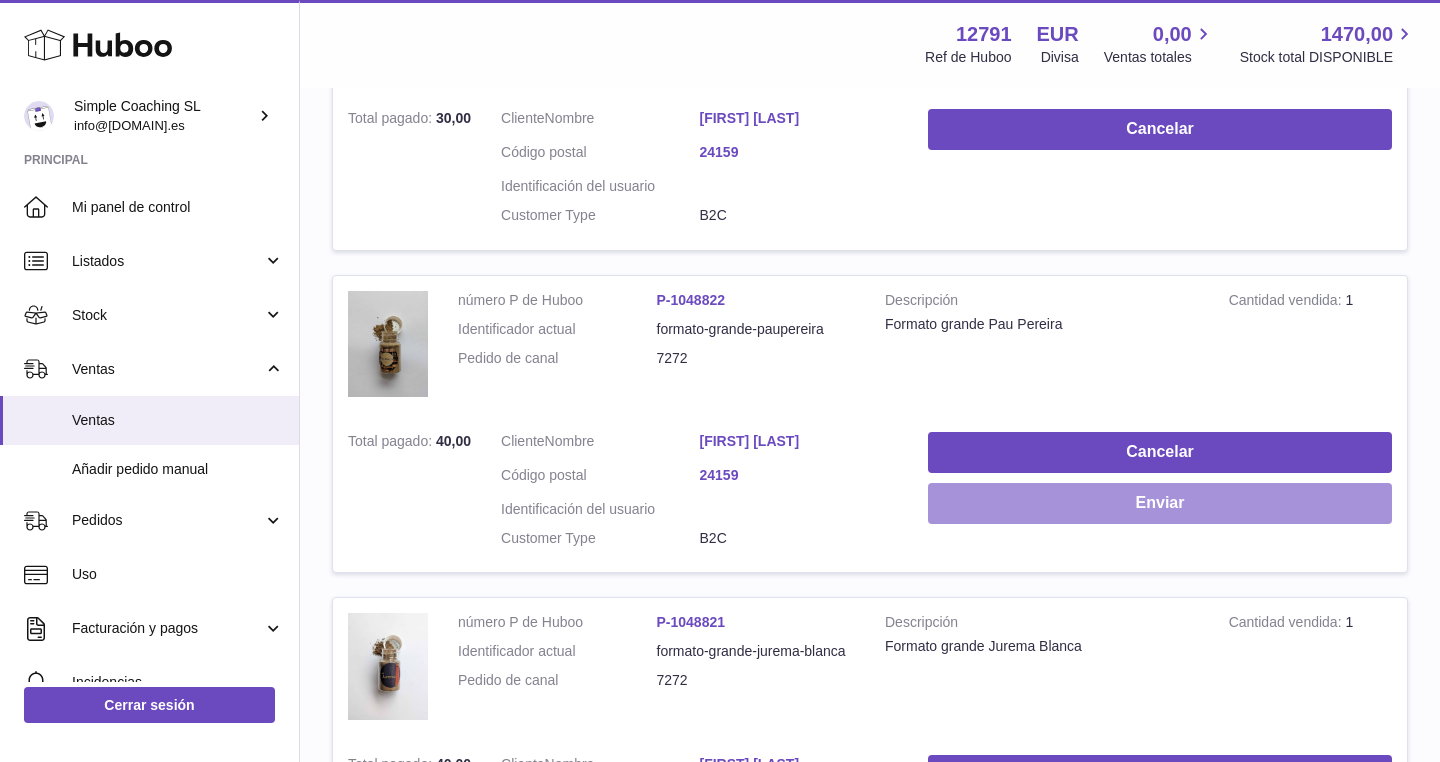 click on "Enviar" at bounding box center [1160, 503] 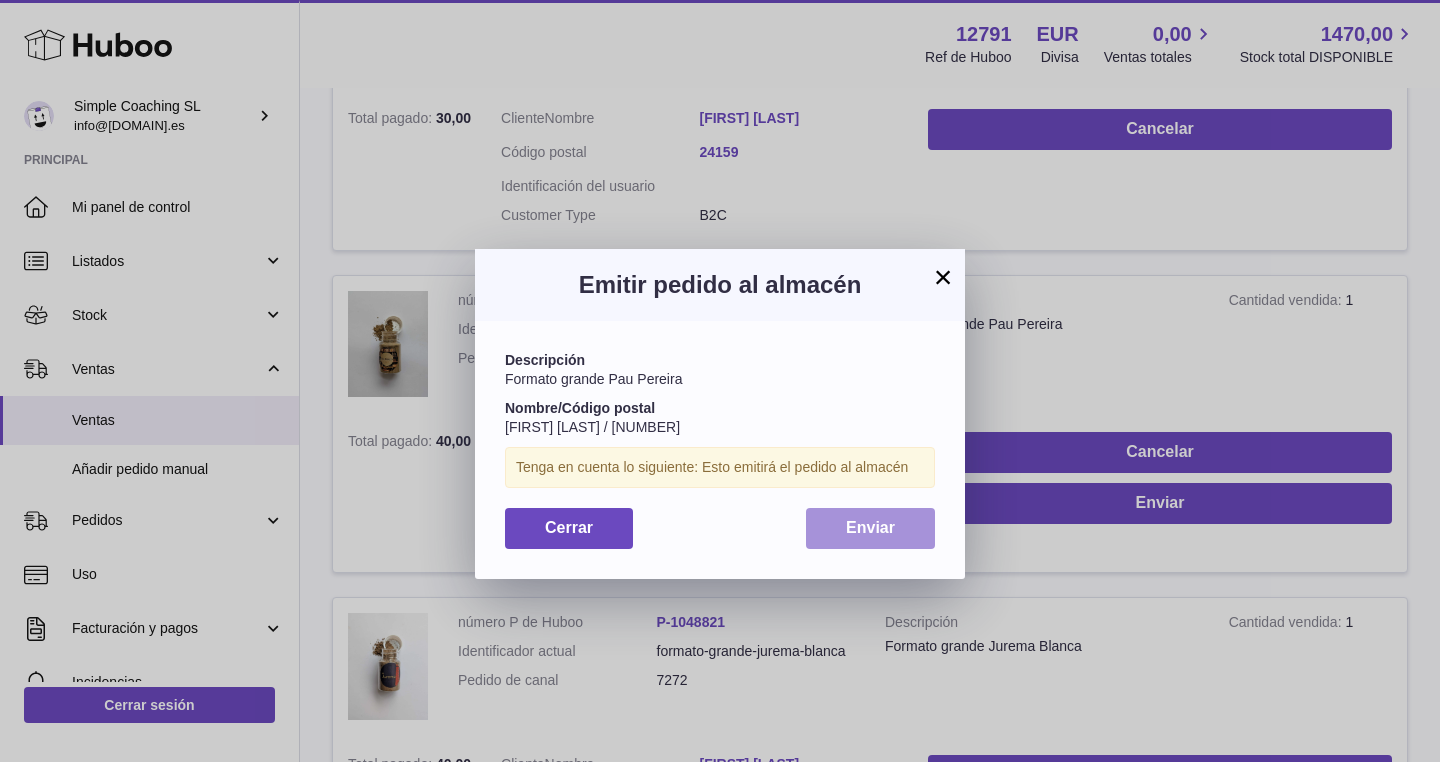 click on "Enviar" at bounding box center [870, 527] 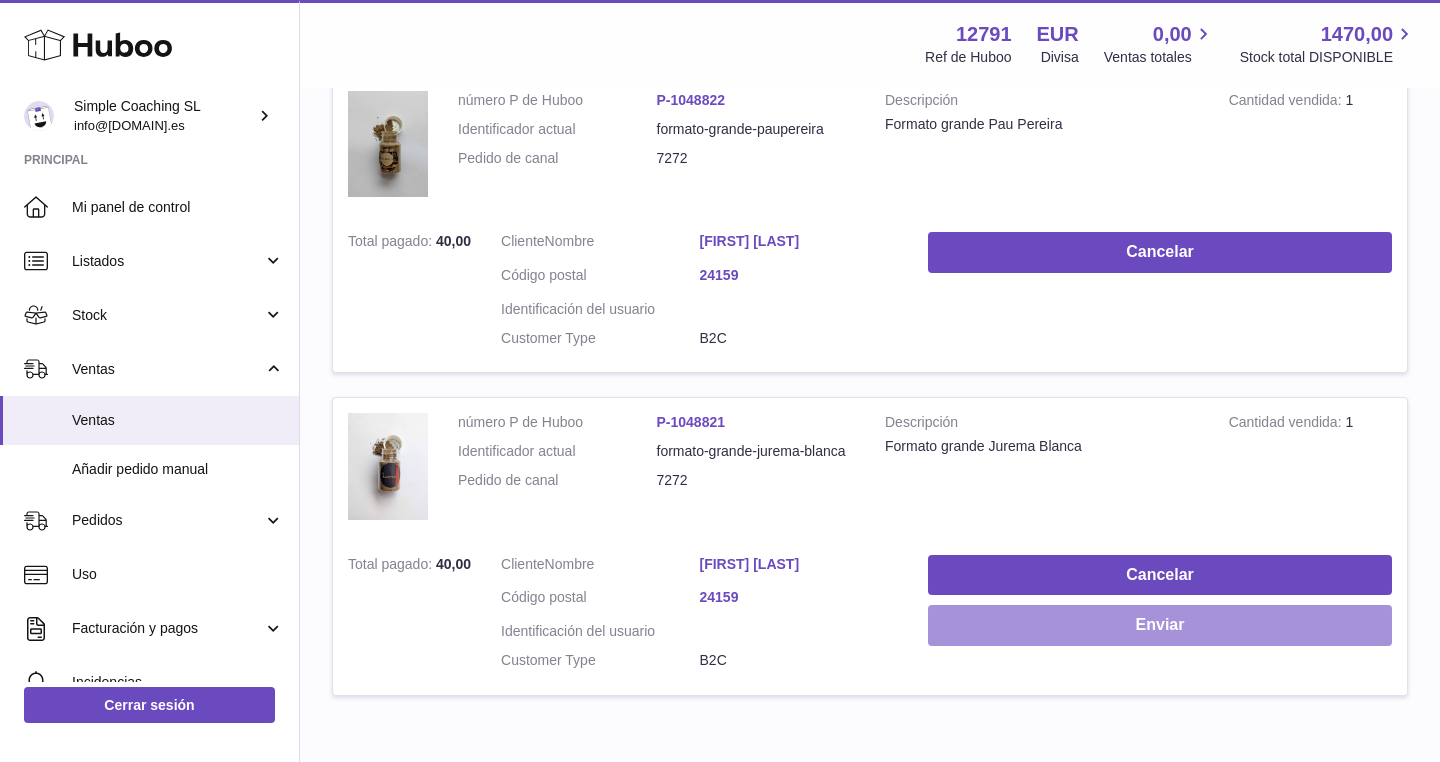 scroll, scrollTop: 703, scrollLeft: 0, axis: vertical 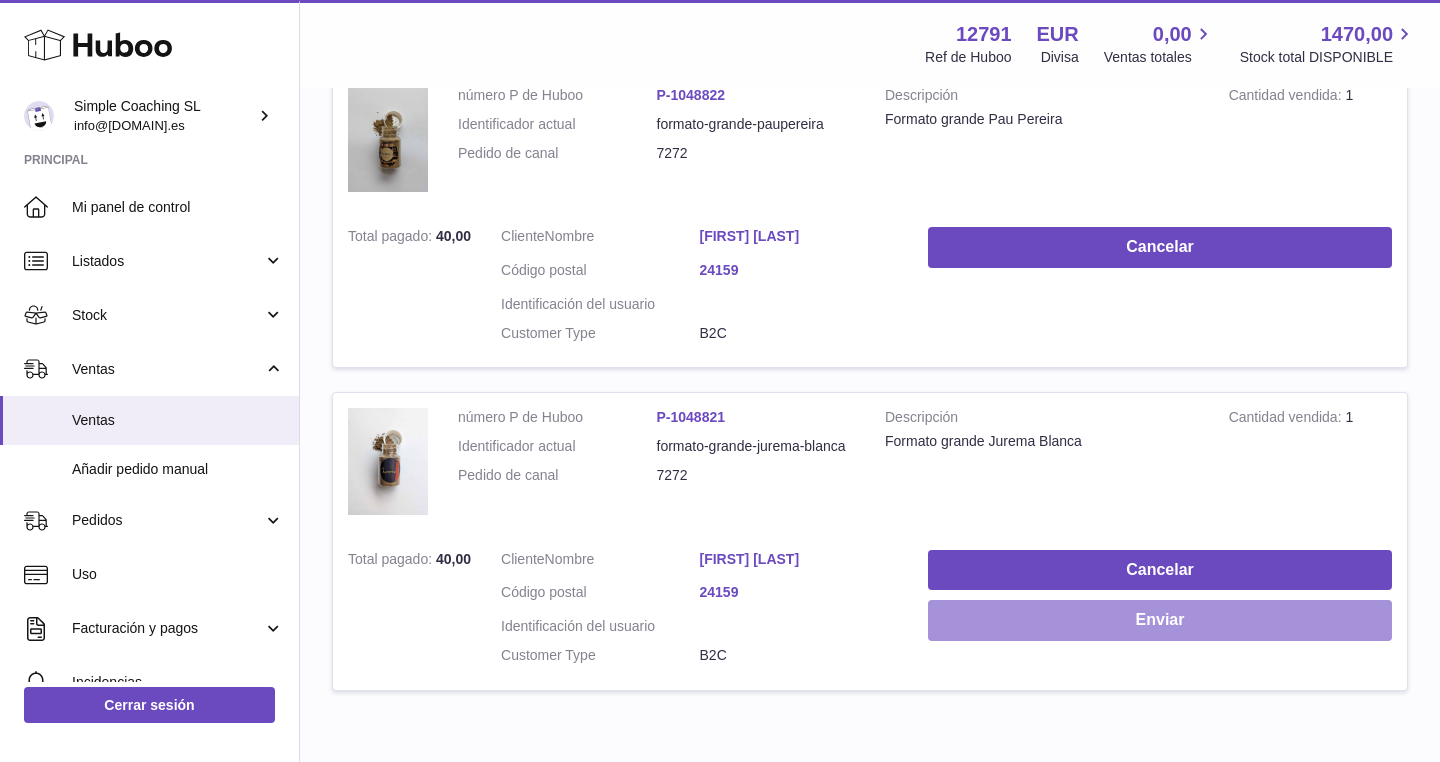 click on "Enviar" at bounding box center (1160, 620) 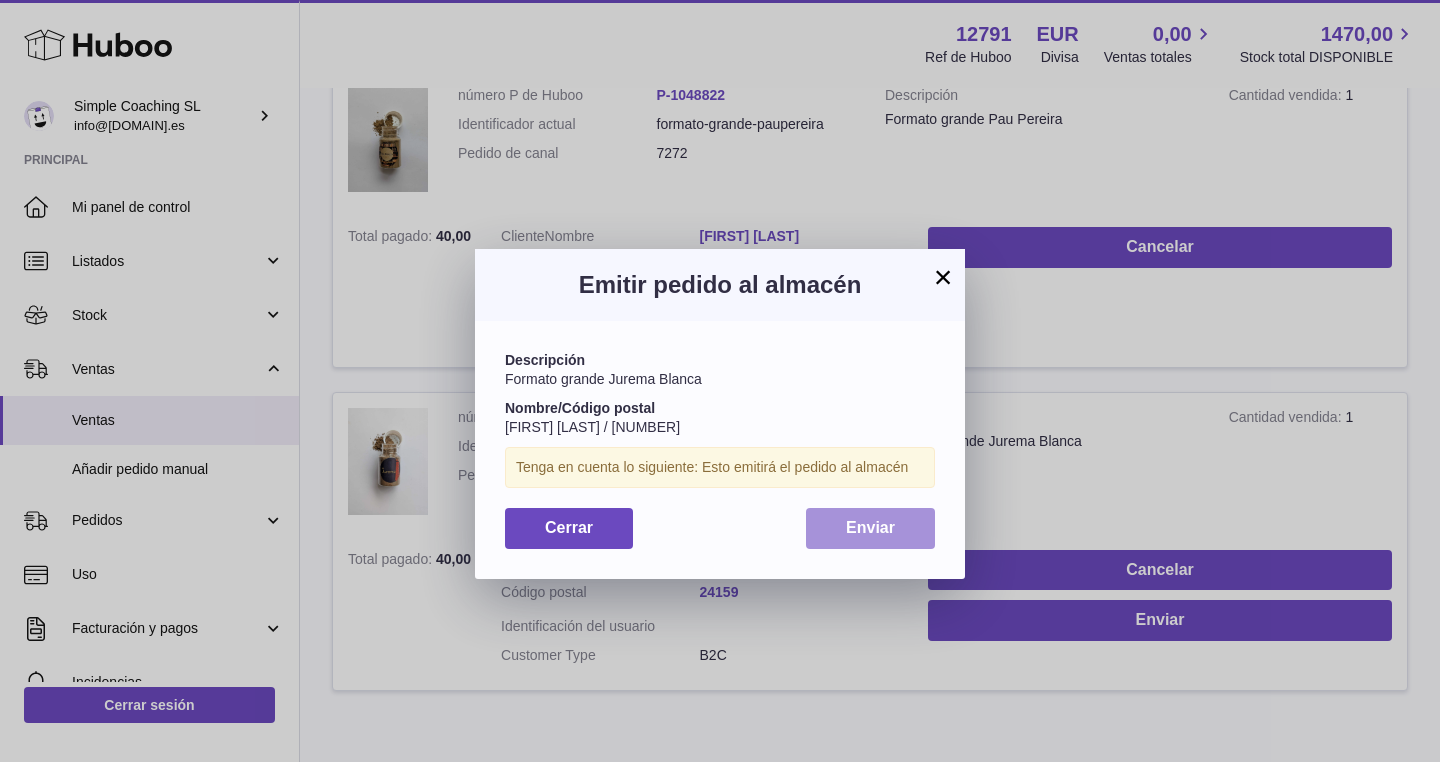 click on "Enviar" at bounding box center (870, 527) 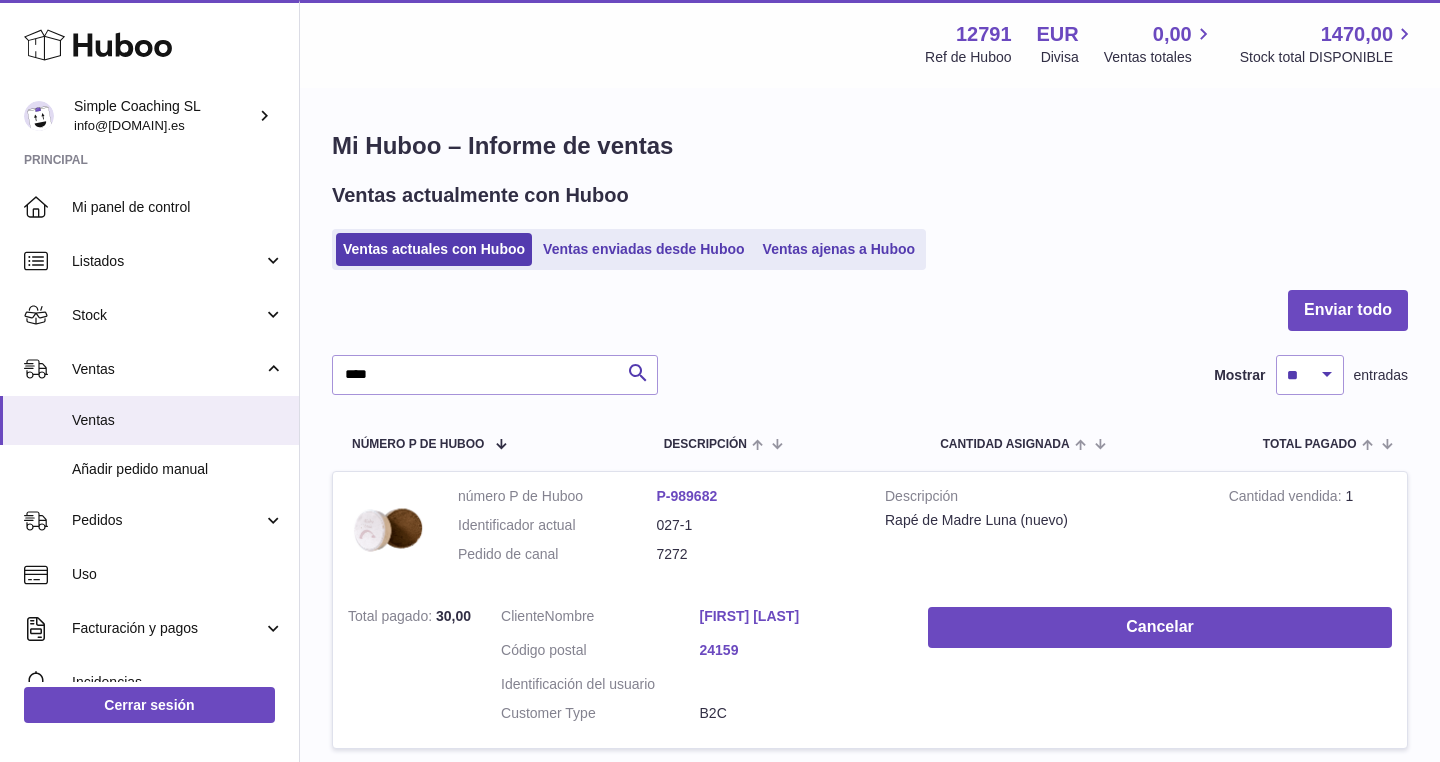 scroll, scrollTop: 0, scrollLeft: 0, axis: both 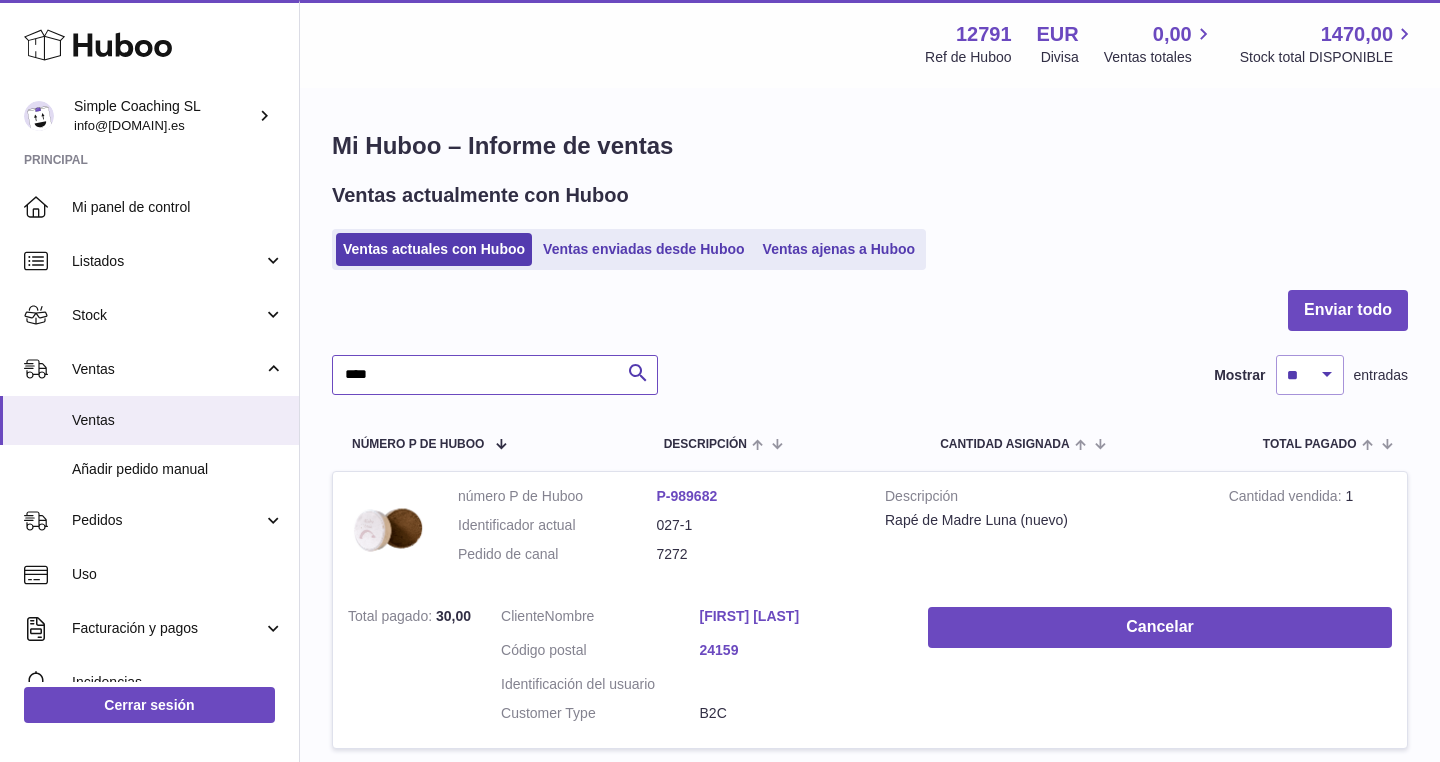 click on "****" at bounding box center (495, 375) 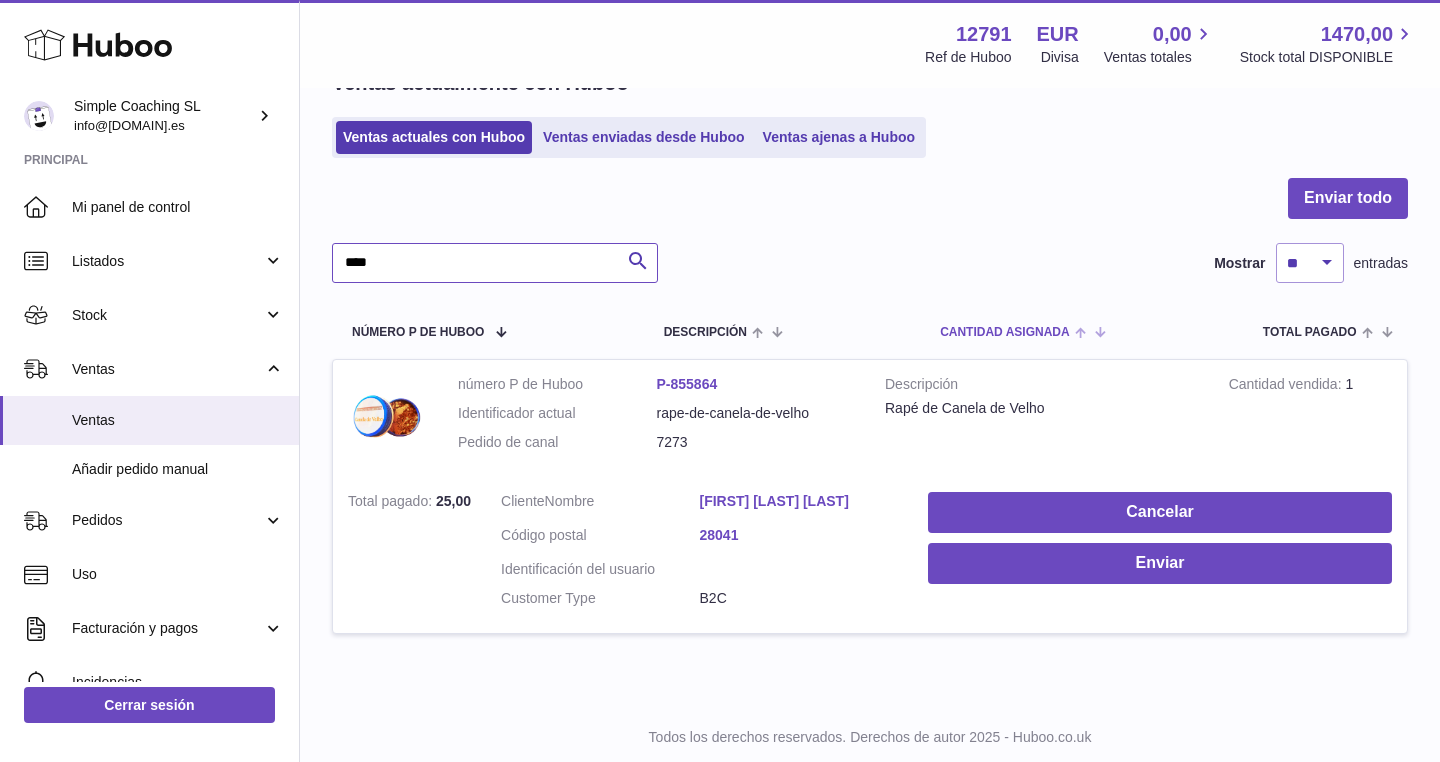 scroll, scrollTop: 113, scrollLeft: 0, axis: vertical 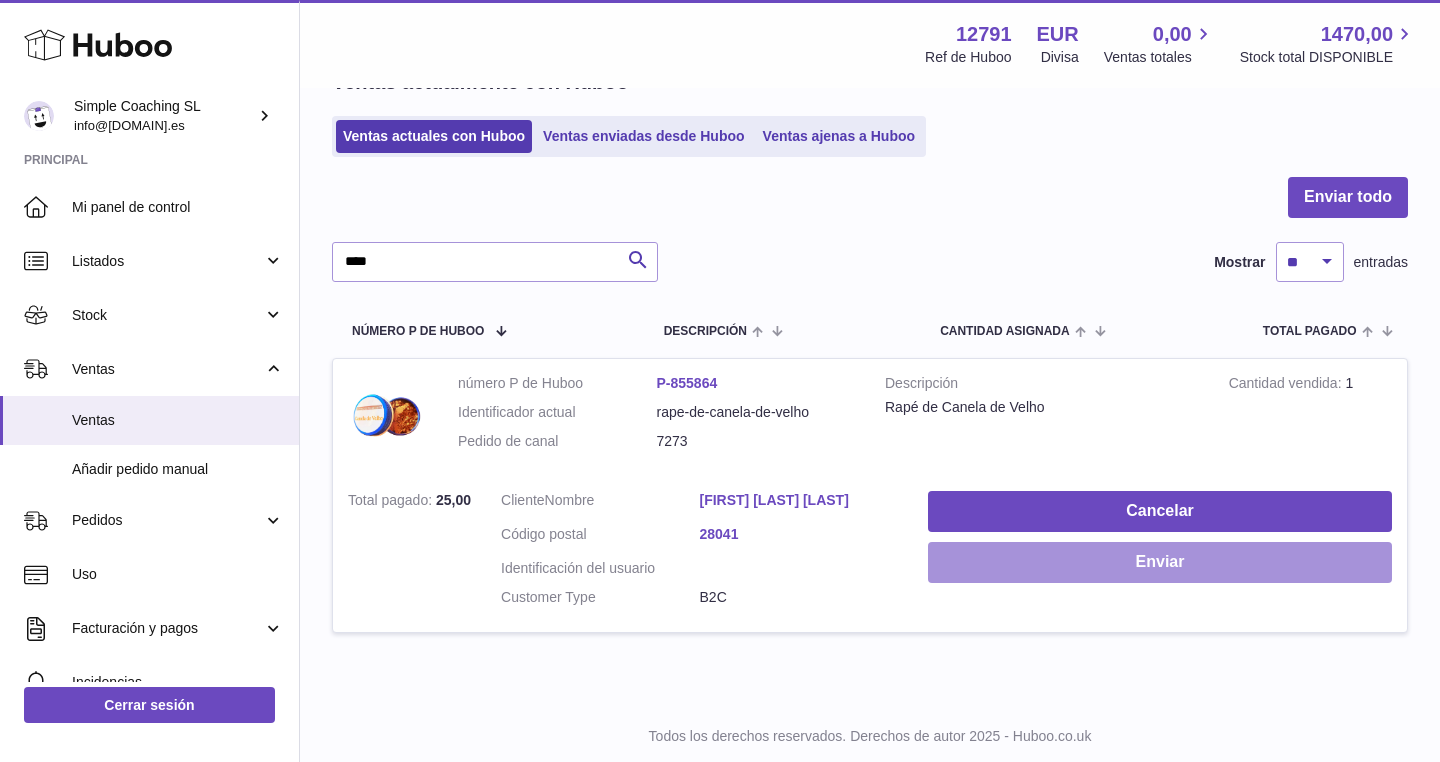 click on "Enviar" at bounding box center (1160, 562) 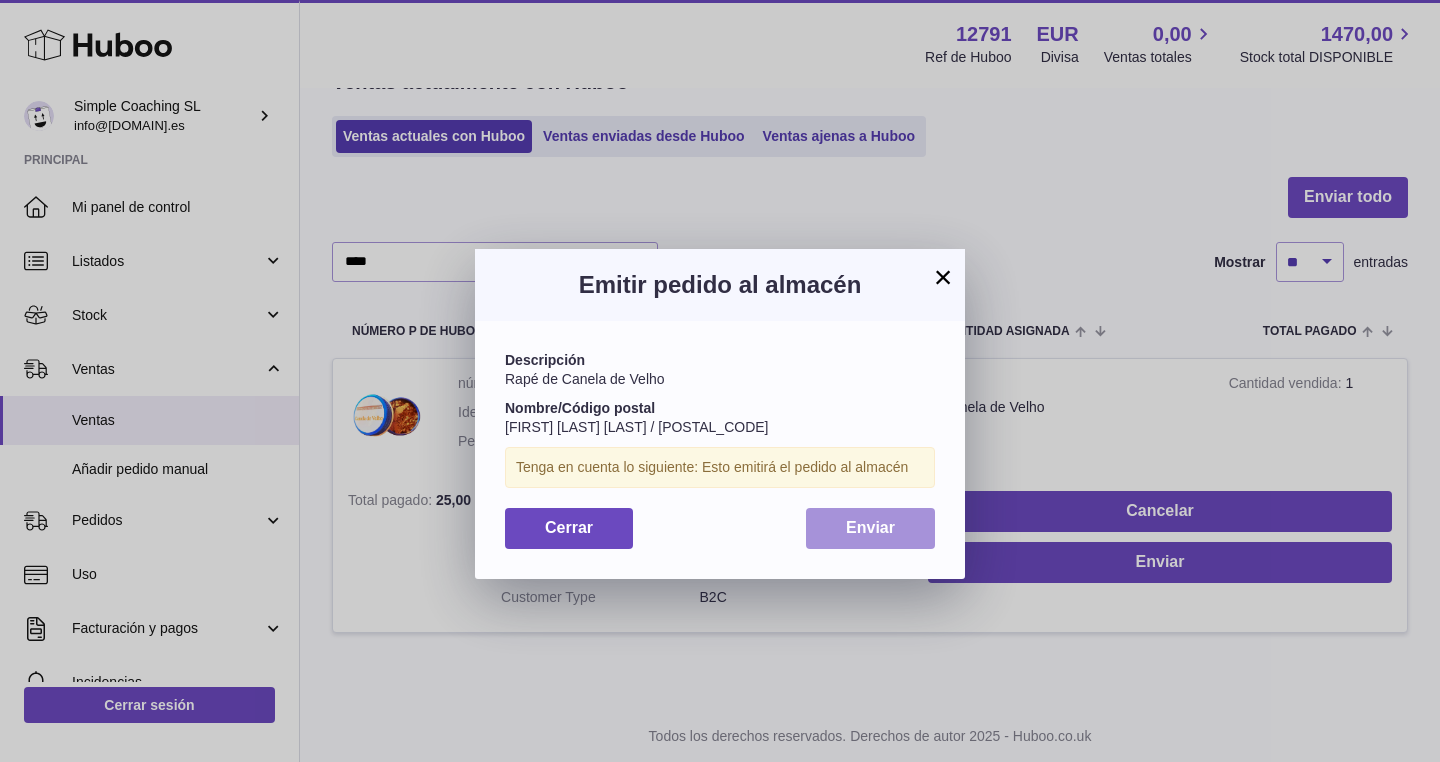 click on "Enviar" at bounding box center [870, 527] 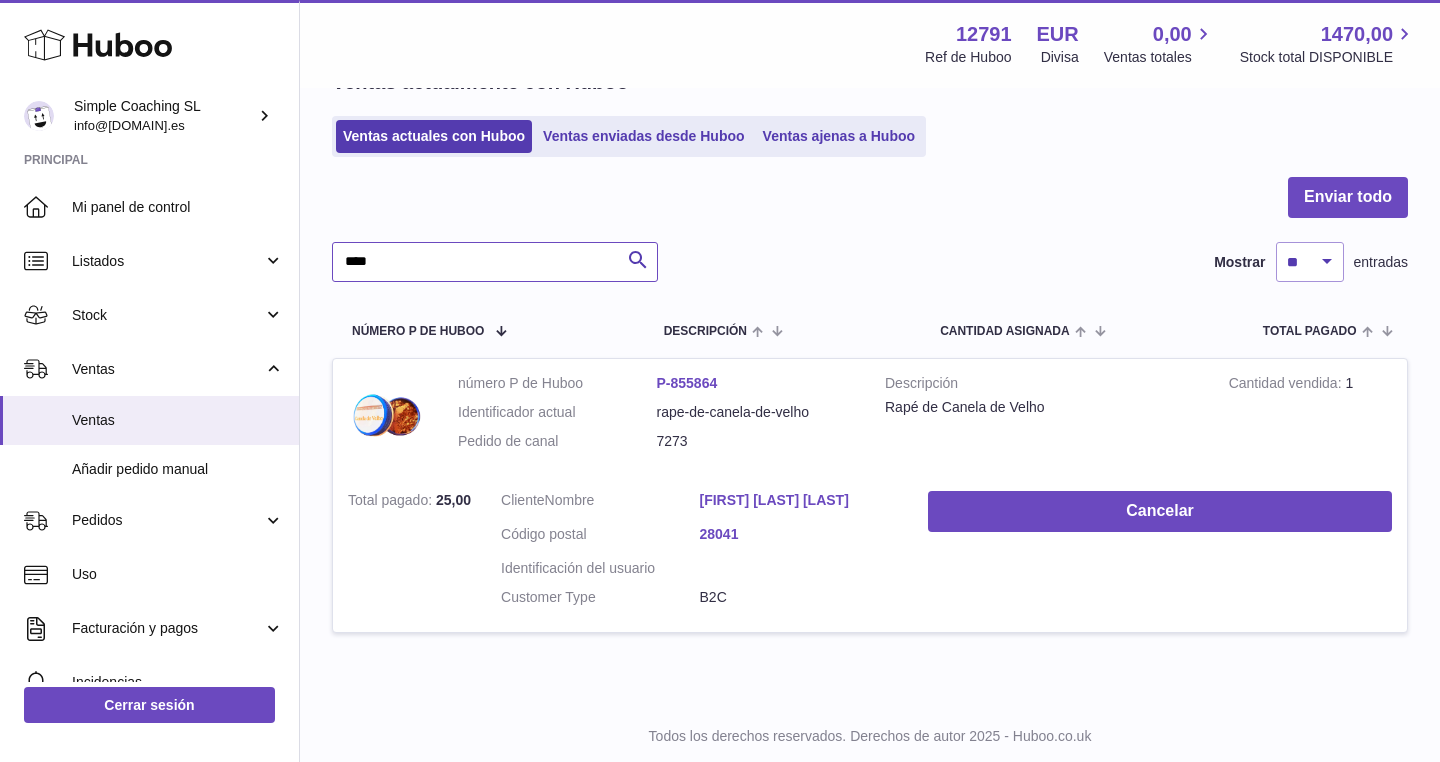 click on "****" at bounding box center [495, 262] 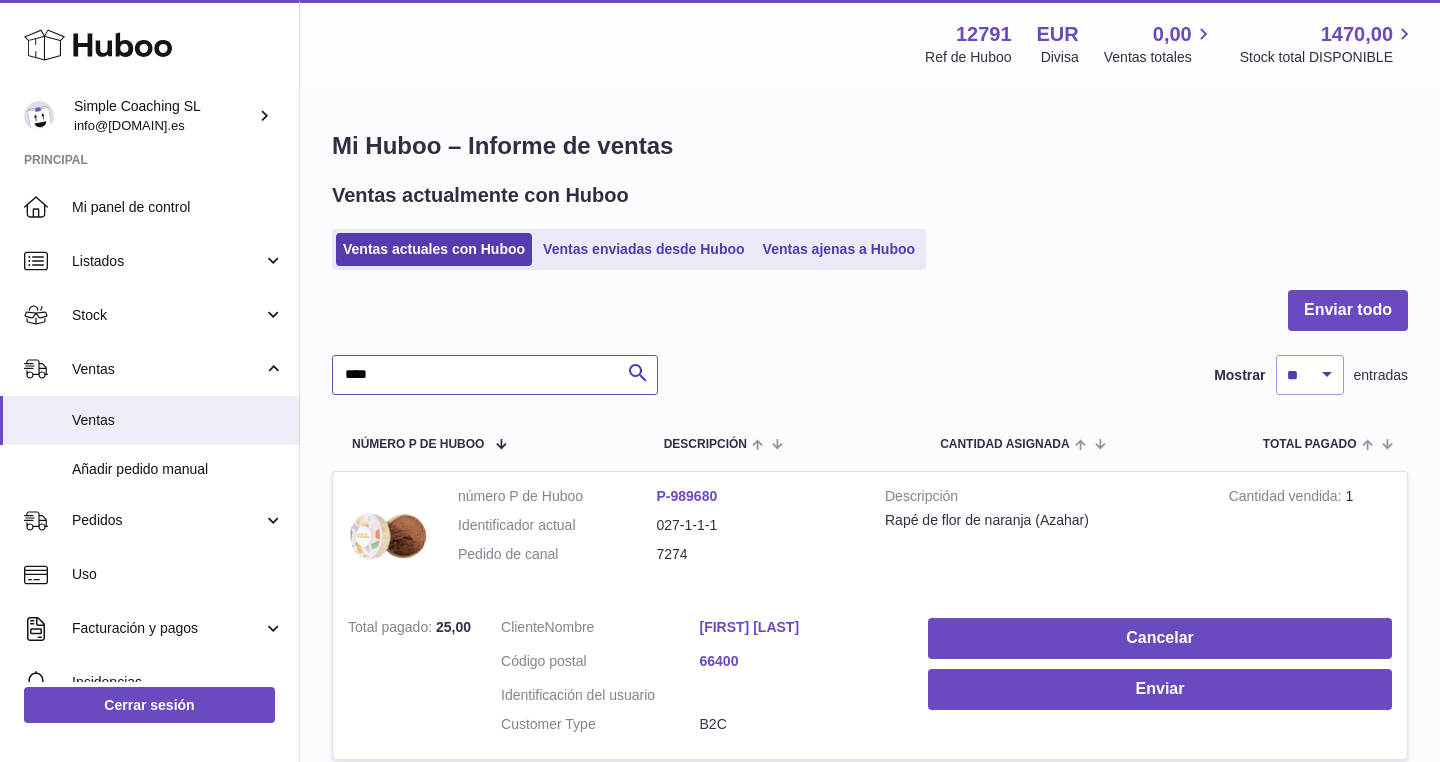 scroll, scrollTop: -3, scrollLeft: 0, axis: vertical 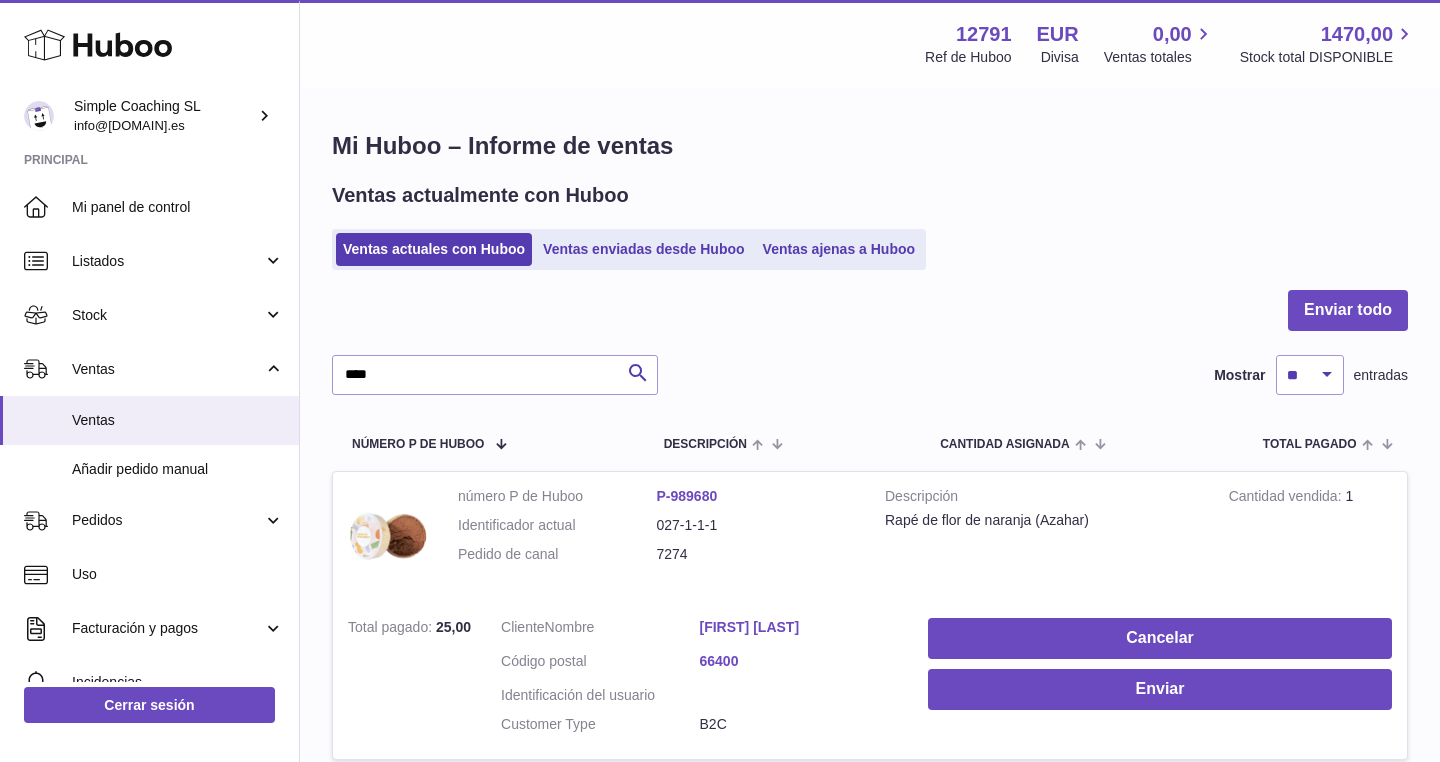 click on "Mi Huboo – Informe de ventas   Ventas actualmente con Huboo
Ventas actuales con Huboo
Ventas enviadas desde Huboo
Ventas ajenas a Huboo
Enviar todo
****     Buscar
Mostrar
** ** ** ***
entradas
número P de Huboo       Descripción       Cantidad ASIGNADA       Total pagado
Cliente
Acción/Estado
número P de Huboo
P-989680
Identificador actual   027-1-1-1
Pedido de canal
7274     Descripción   Rapé de flor de naranja (Azahar)     Cantidad vendida
1
Total pagado   25,00   Cliente  Nombre   Christophe Pech    Código postal   66400" at bounding box center (870, 755) 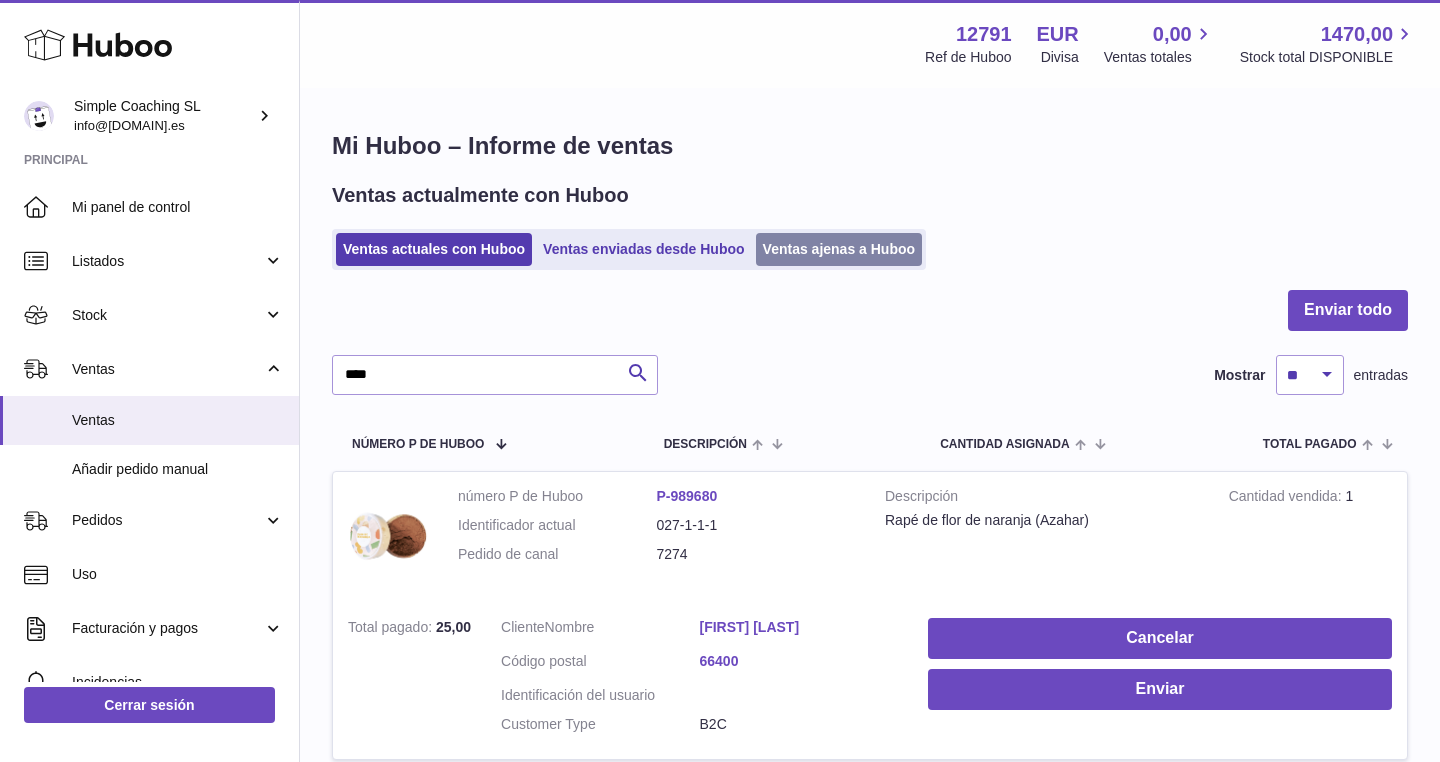 click on "Ventas ajenas a Huboo" at bounding box center (839, 249) 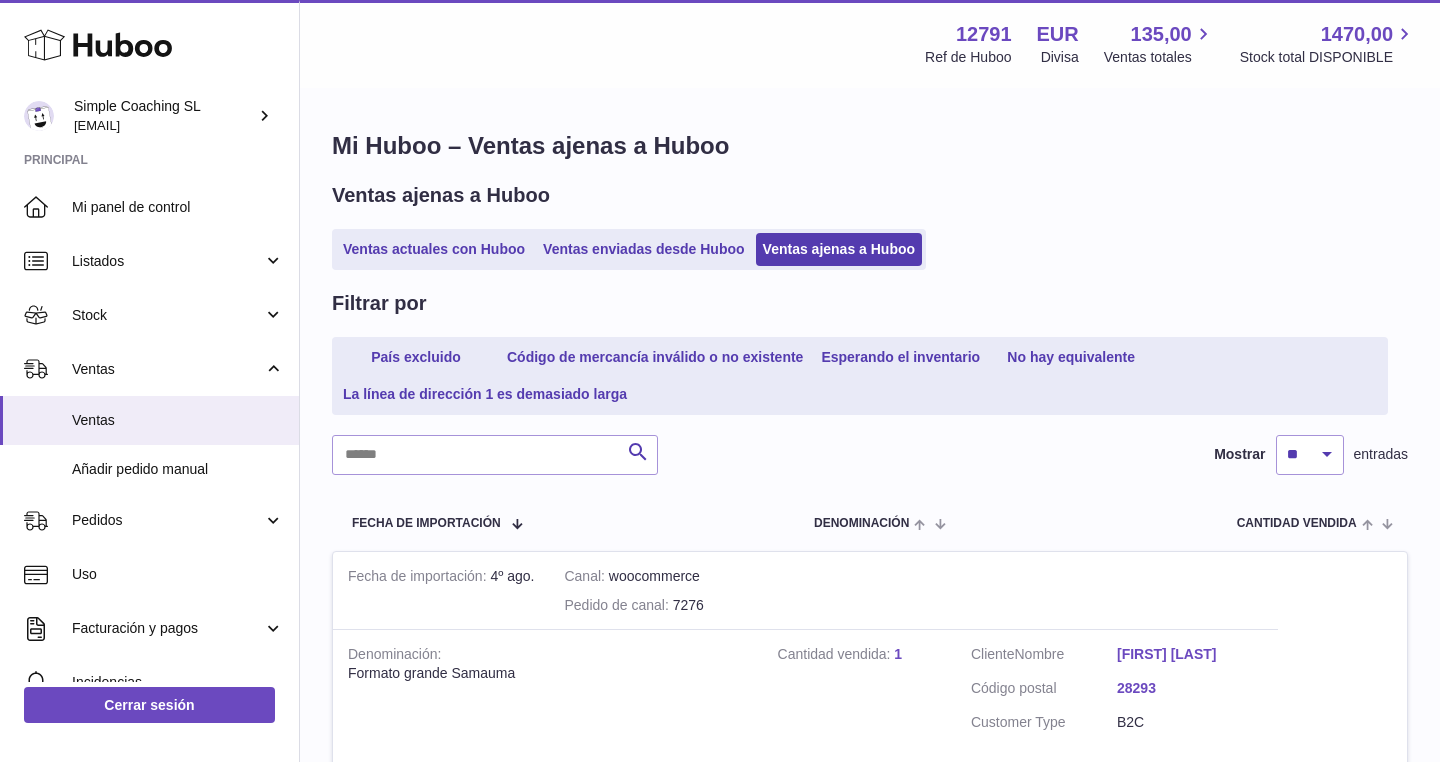 scroll, scrollTop: 0, scrollLeft: 0, axis: both 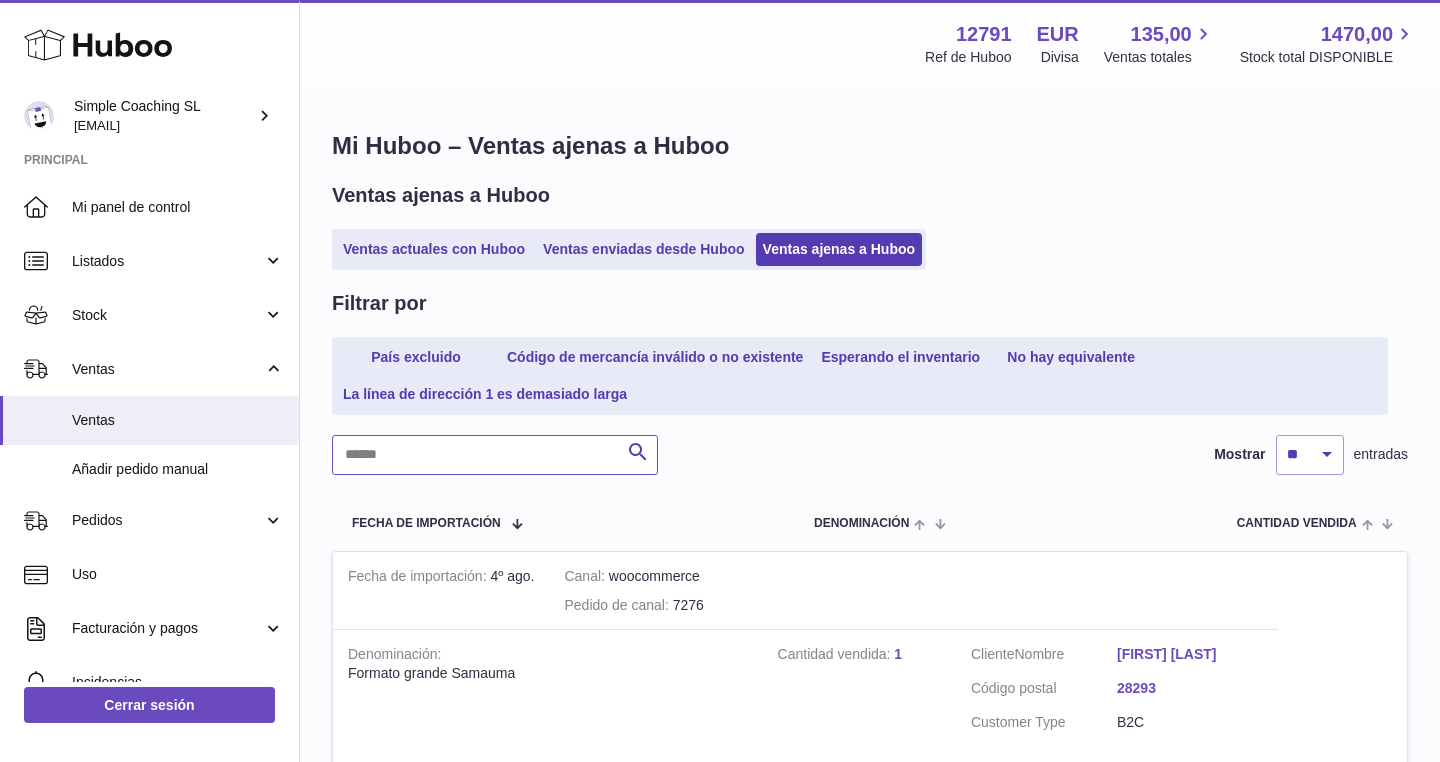 click at bounding box center (495, 455) 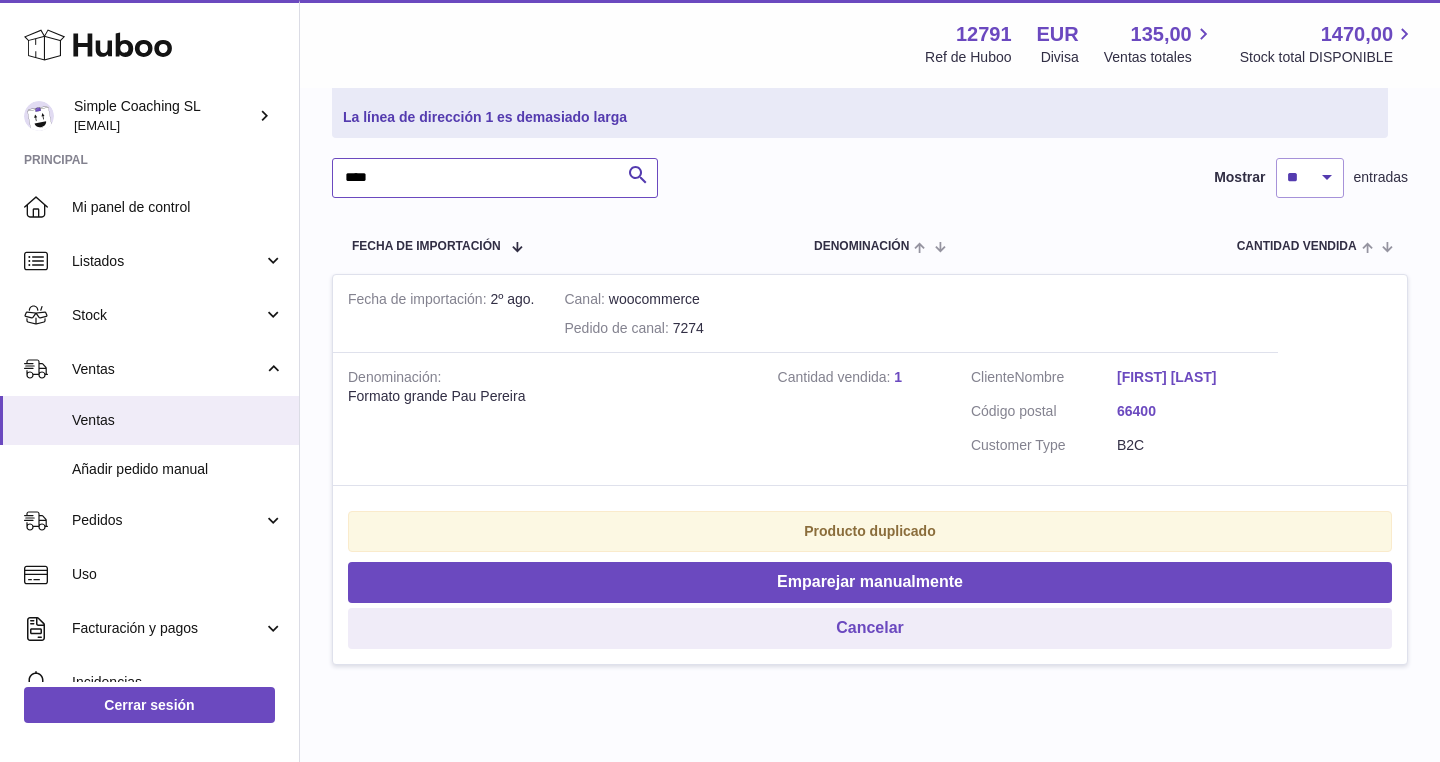 scroll, scrollTop: 319, scrollLeft: 0, axis: vertical 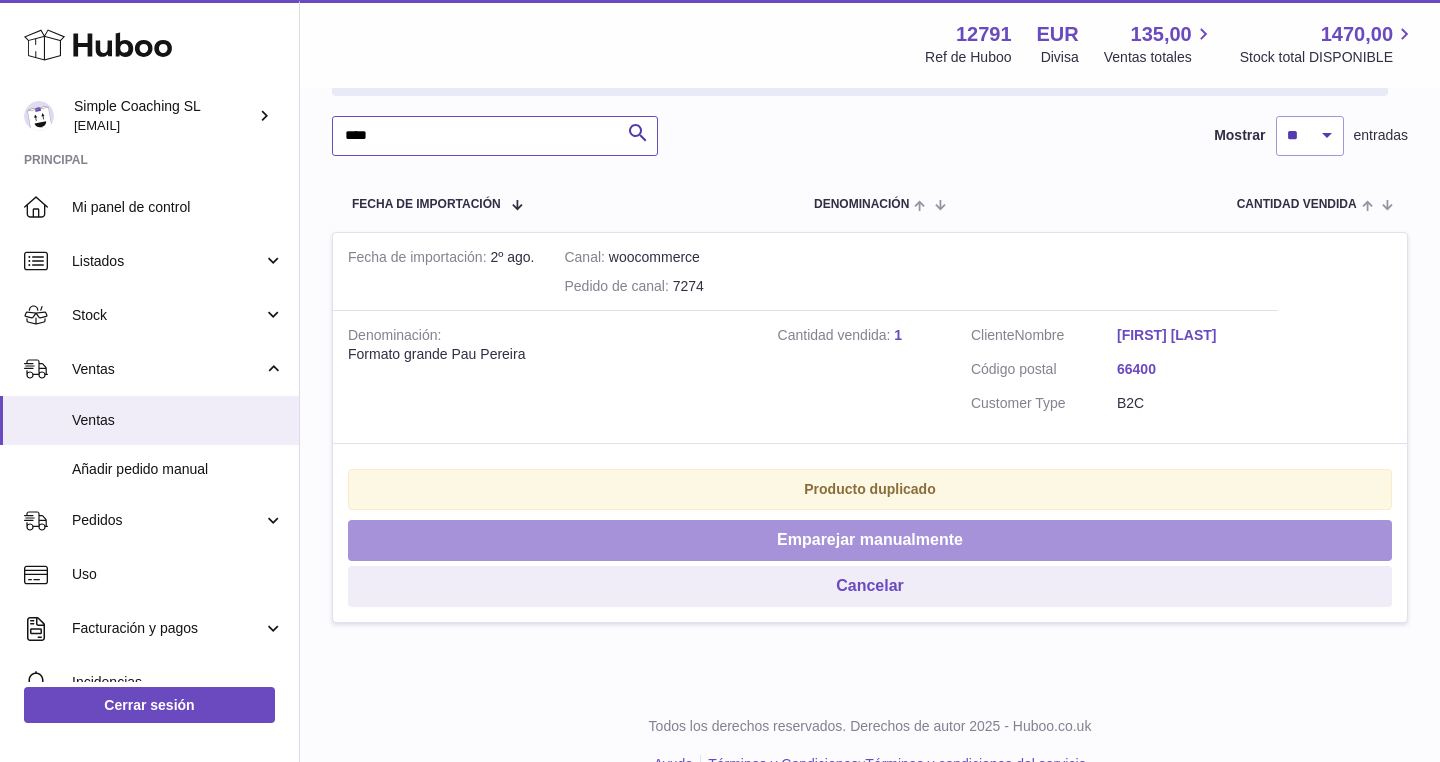 type on "****" 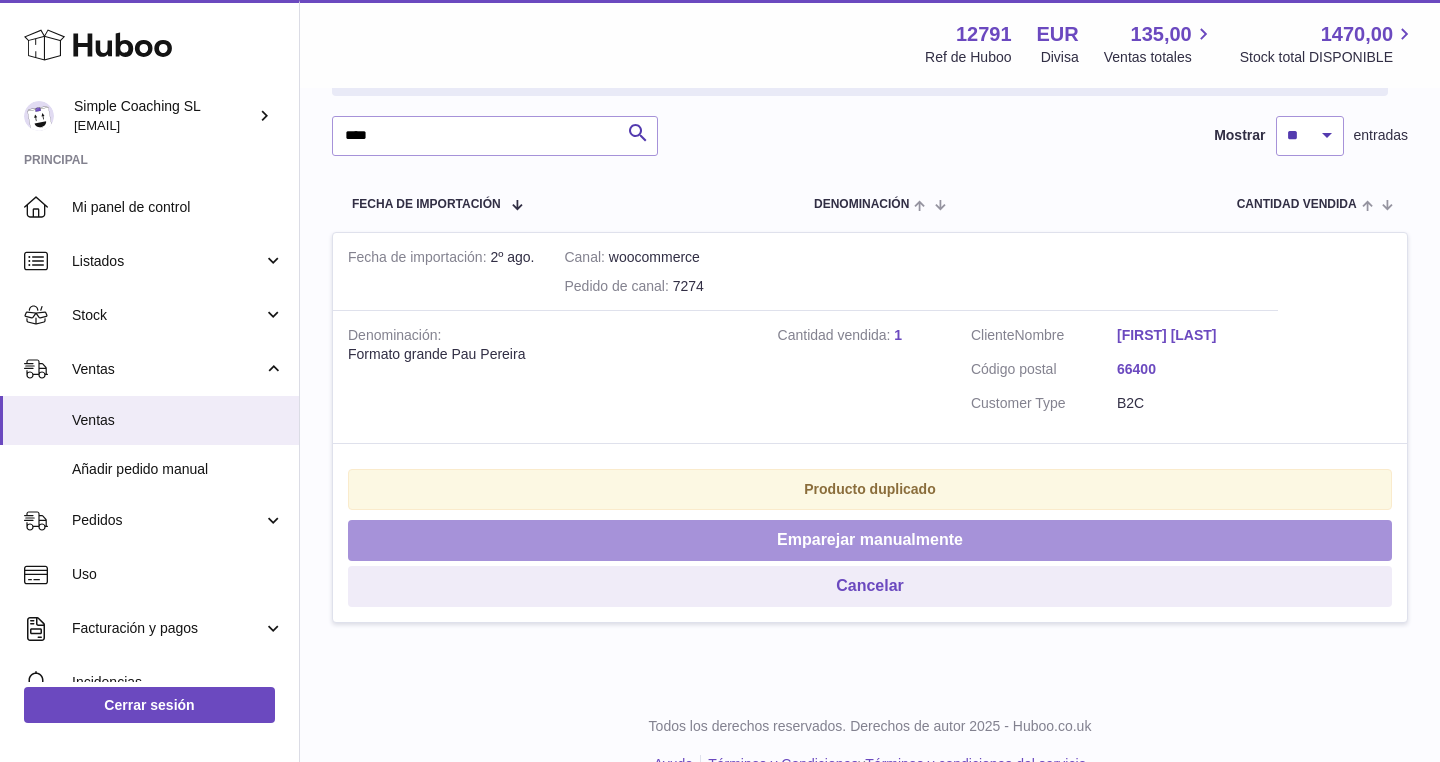 click on "Emparejar manualmente" at bounding box center (870, 540) 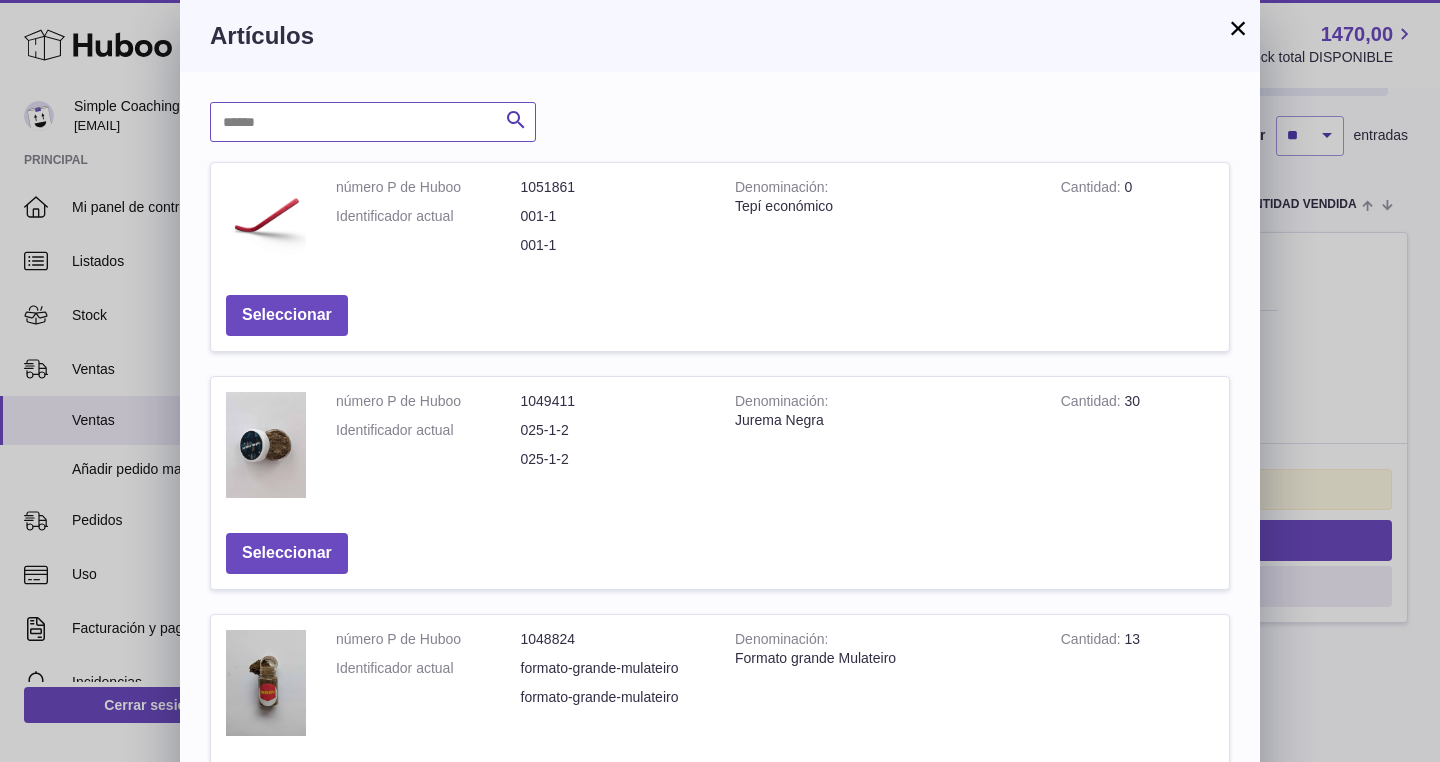 click at bounding box center (373, 122) 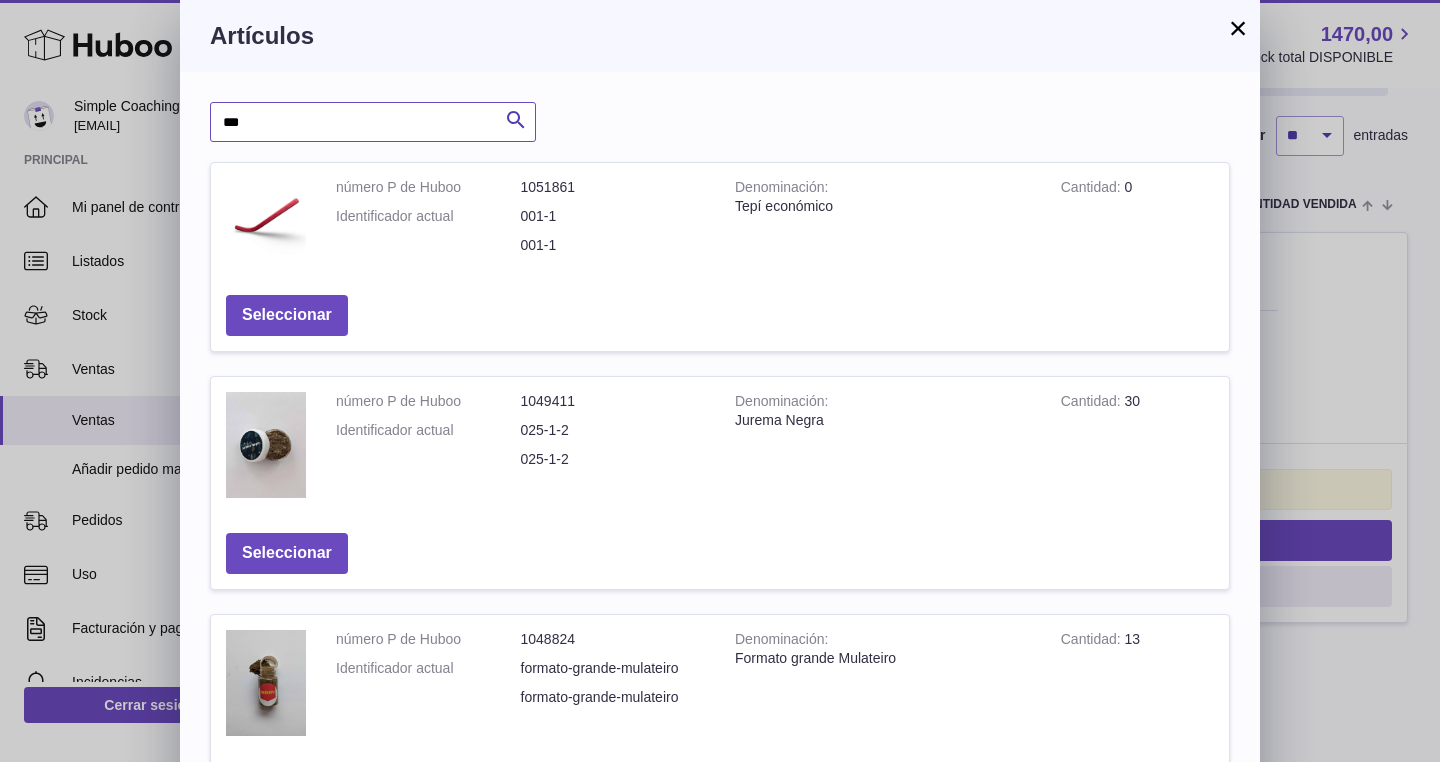 type on "***" 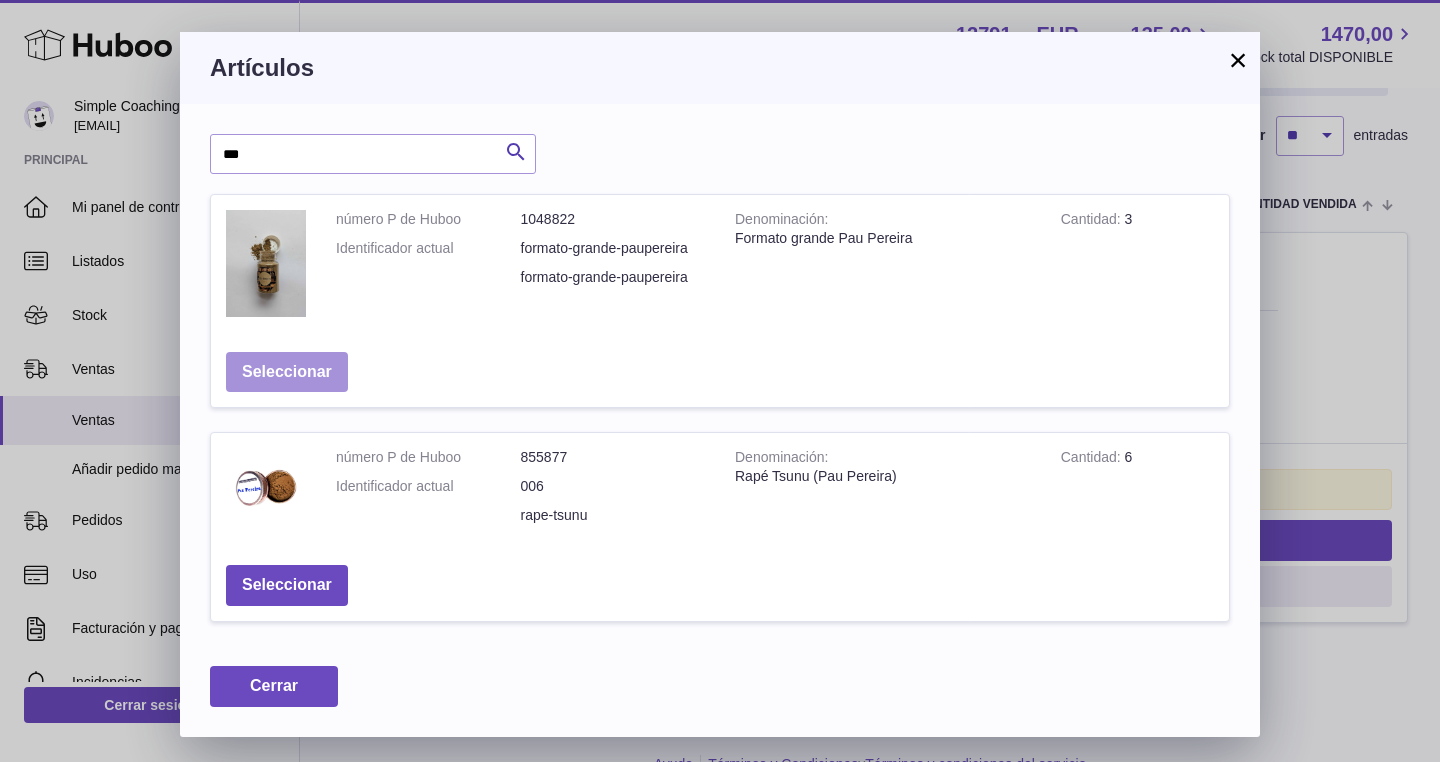 click on "Seleccionar" at bounding box center (287, 372) 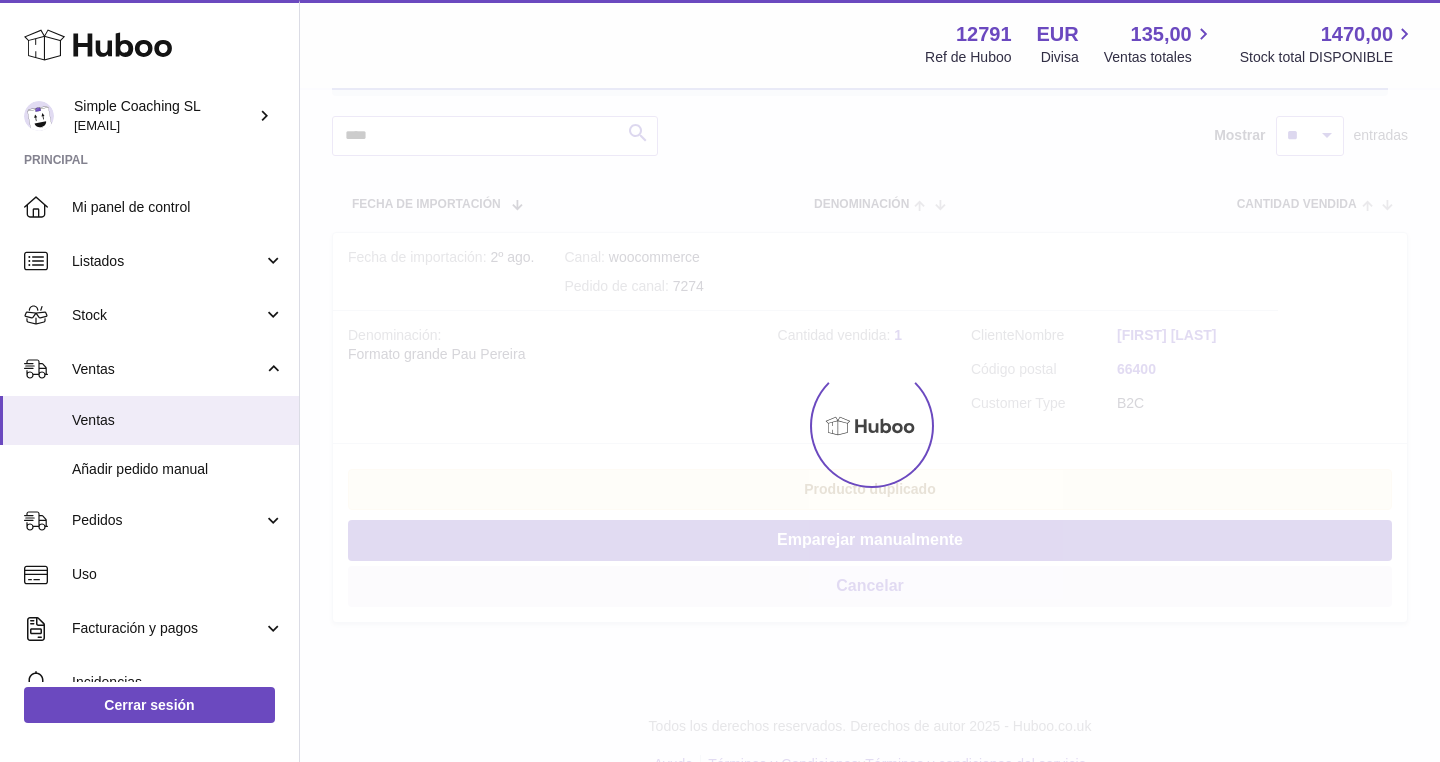 scroll, scrollTop: 0, scrollLeft: 0, axis: both 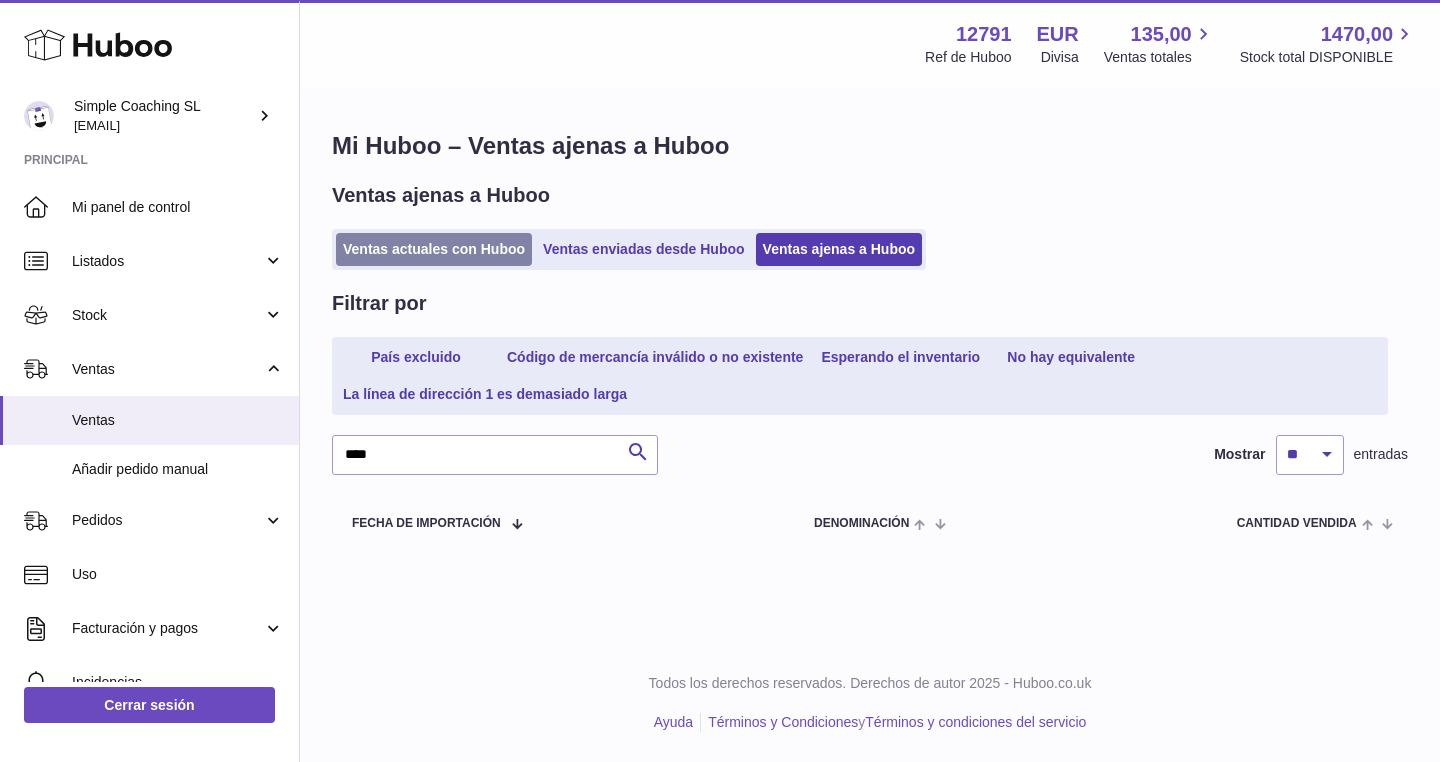 click on "Ventas actuales con Huboo" at bounding box center (434, 249) 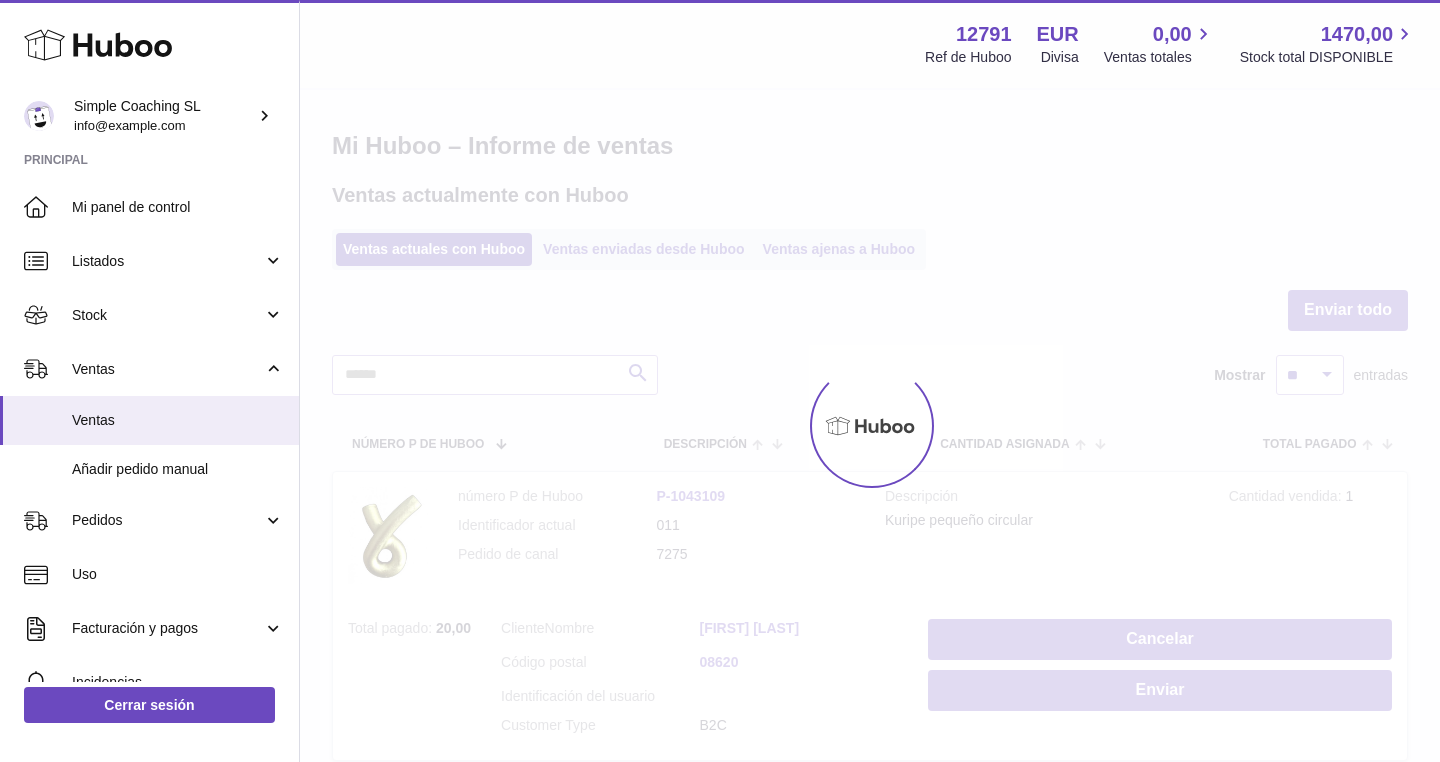 scroll, scrollTop: 0, scrollLeft: 0, axis: both 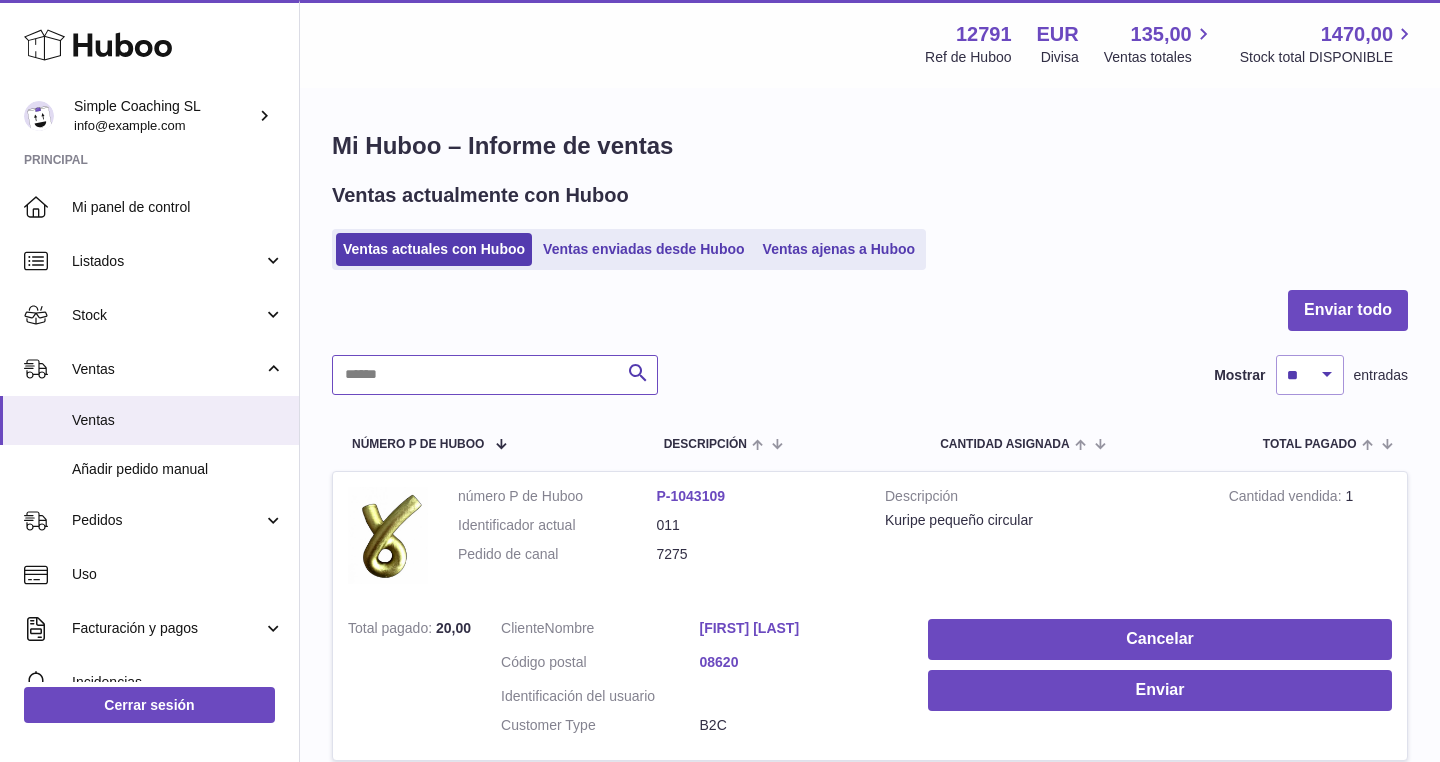 click at bounding box center (495, 375) 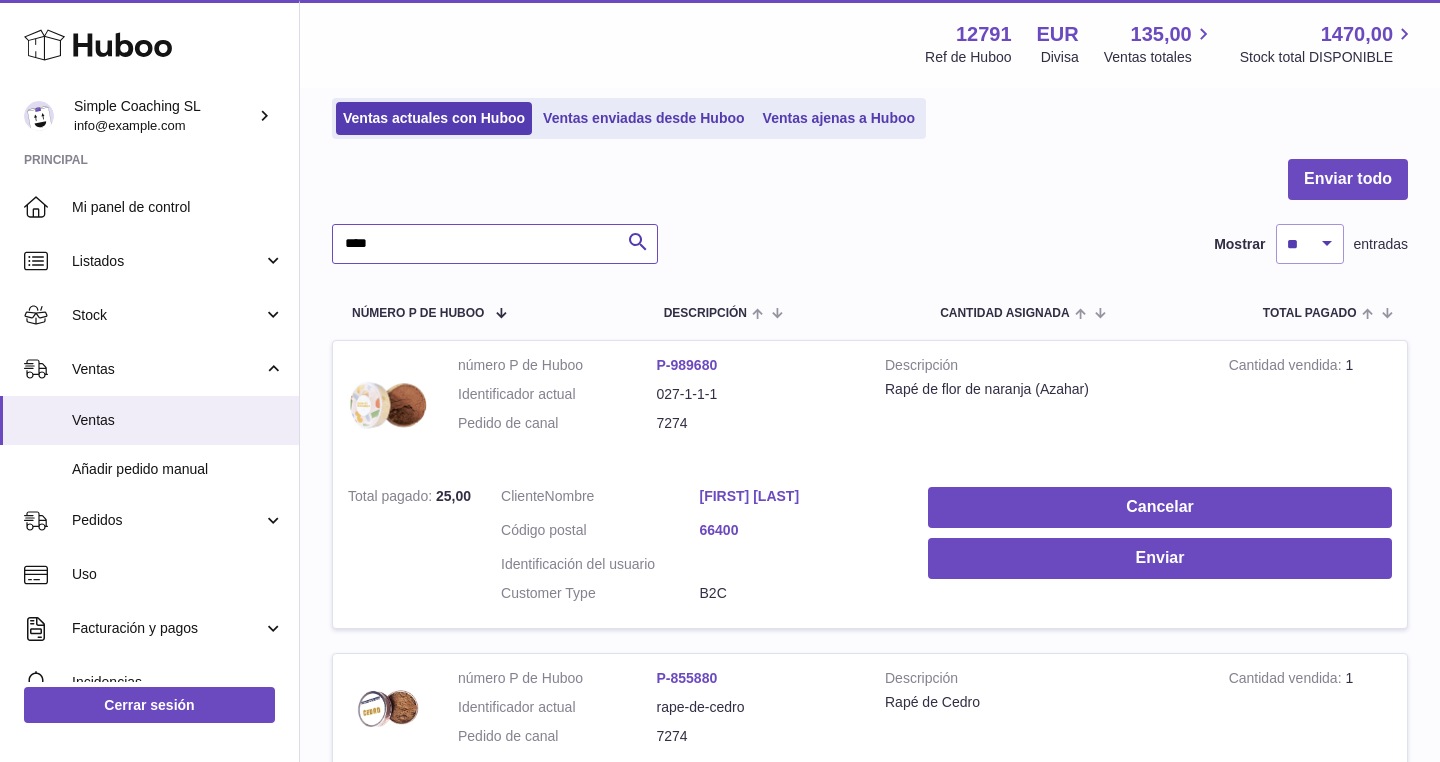 scroll, scrollTop: 135, scrollLeft: 0, axis: vertical 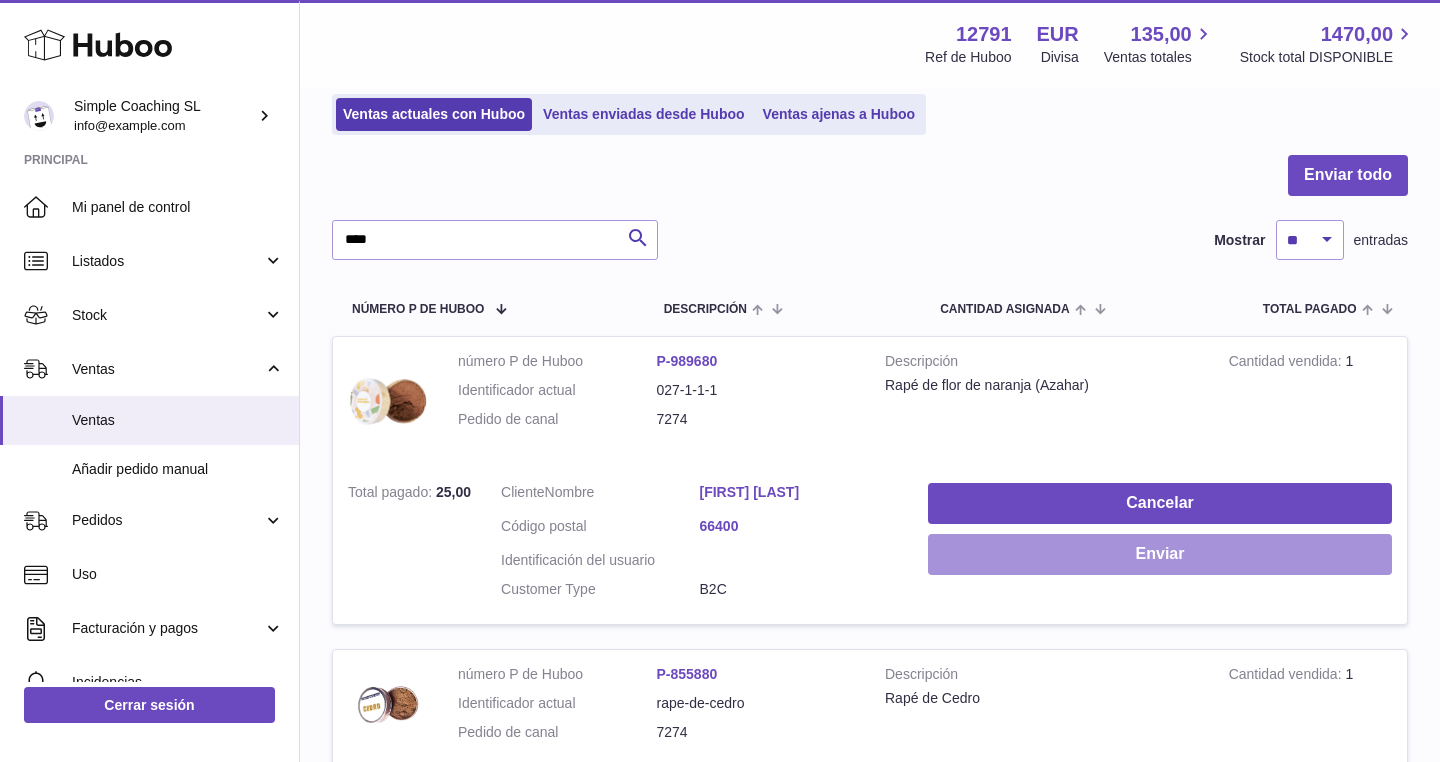 click on "Enviar" at bounding box center (1160, 554) 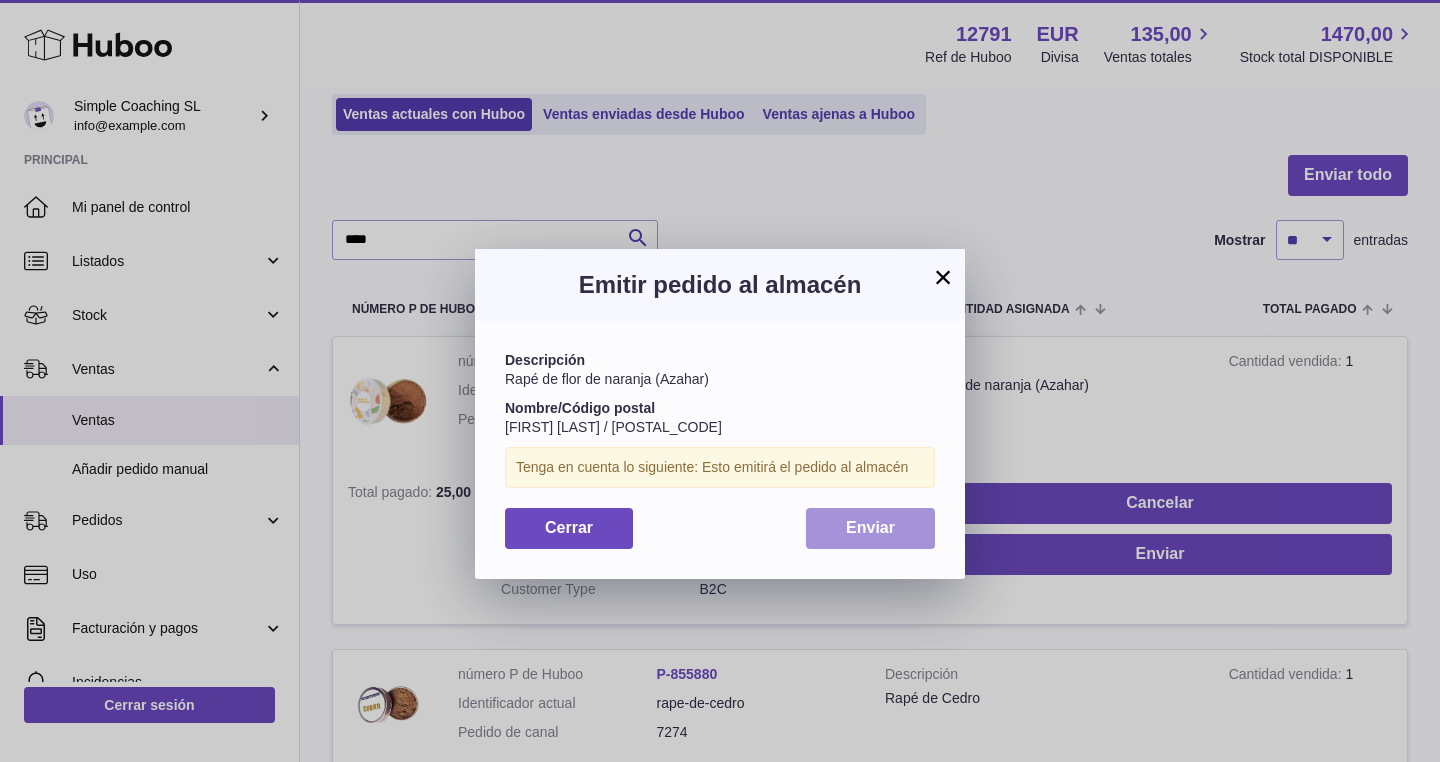 click on "Enviar" at bounding box center [870, 528] 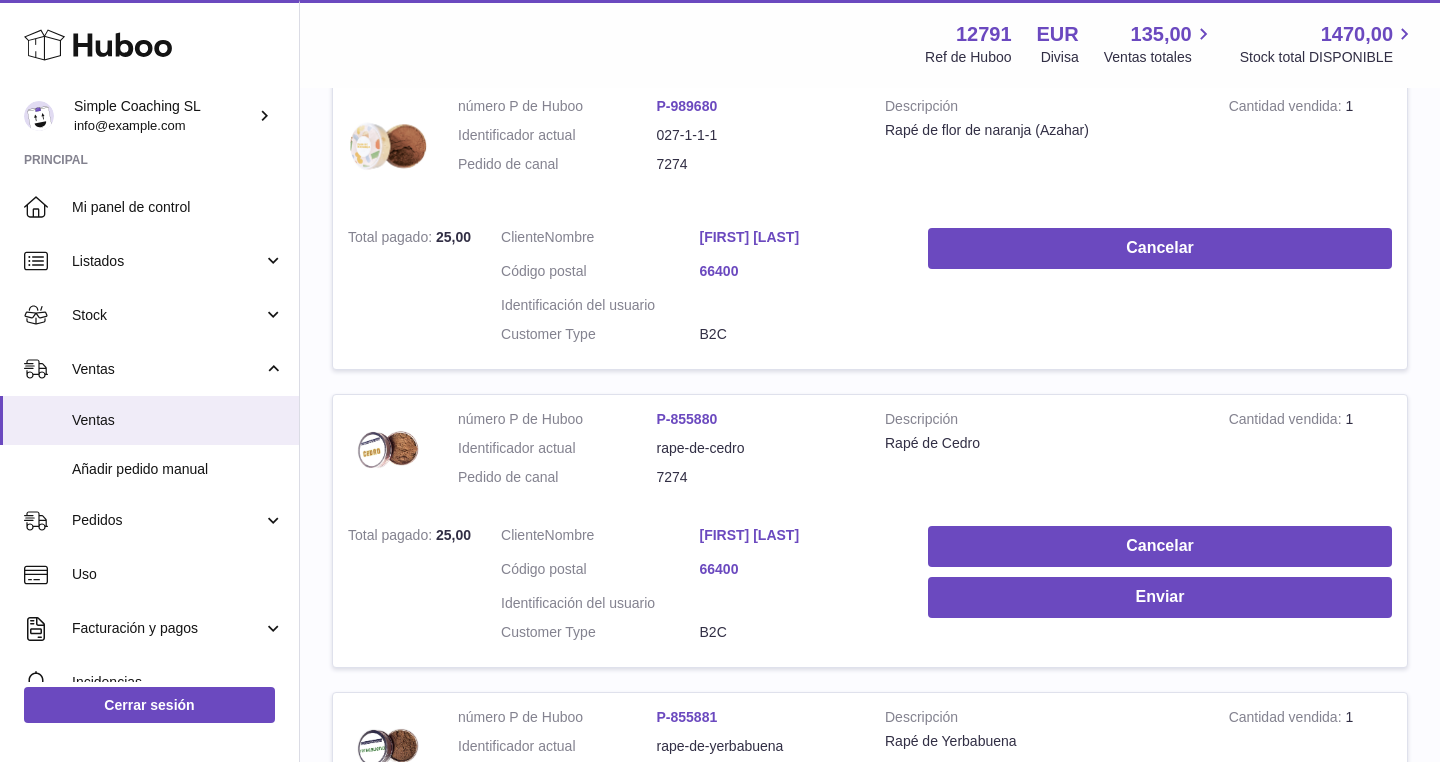scroll, scrollTop: 392, scrollLeft: 0, axis: vertical 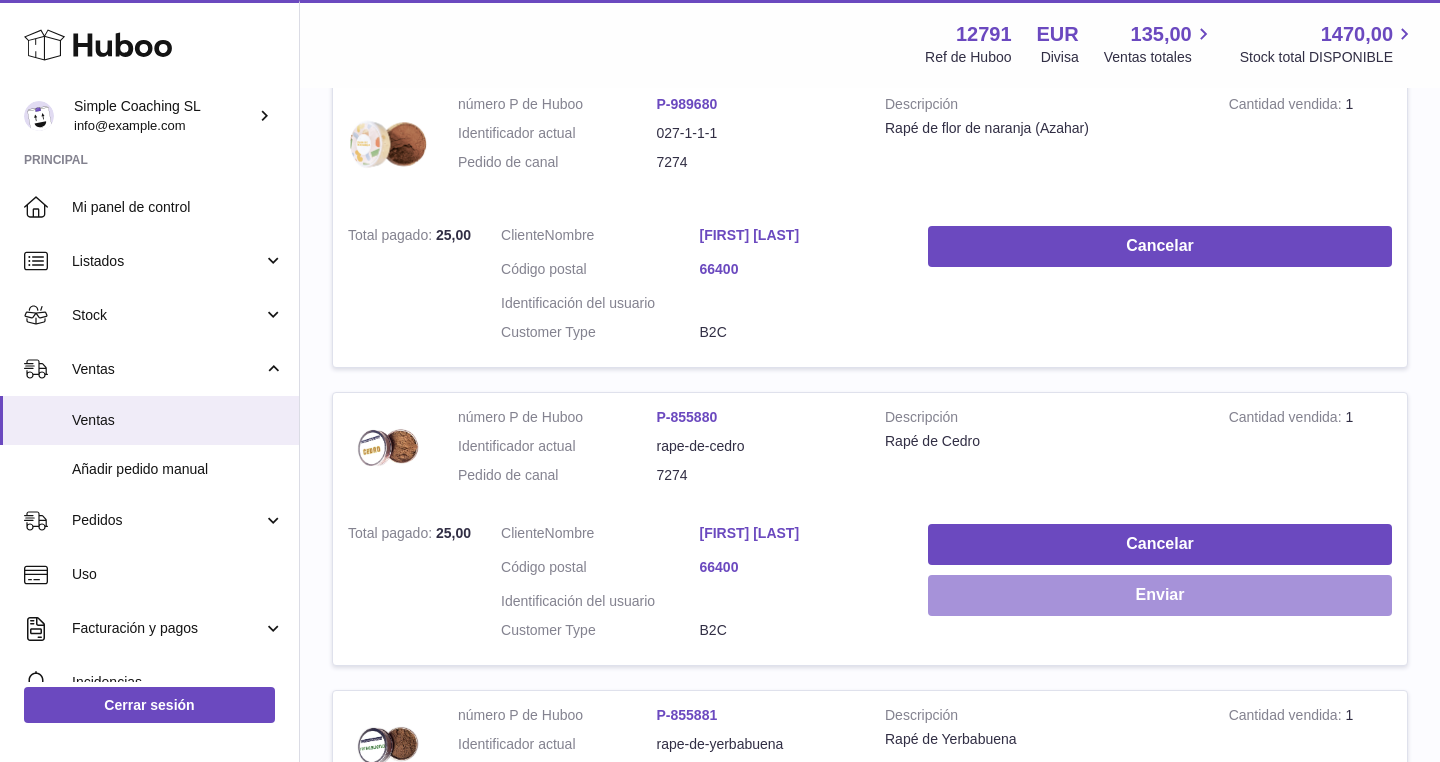click on "Enviar" at bounding box center [1160, 595] 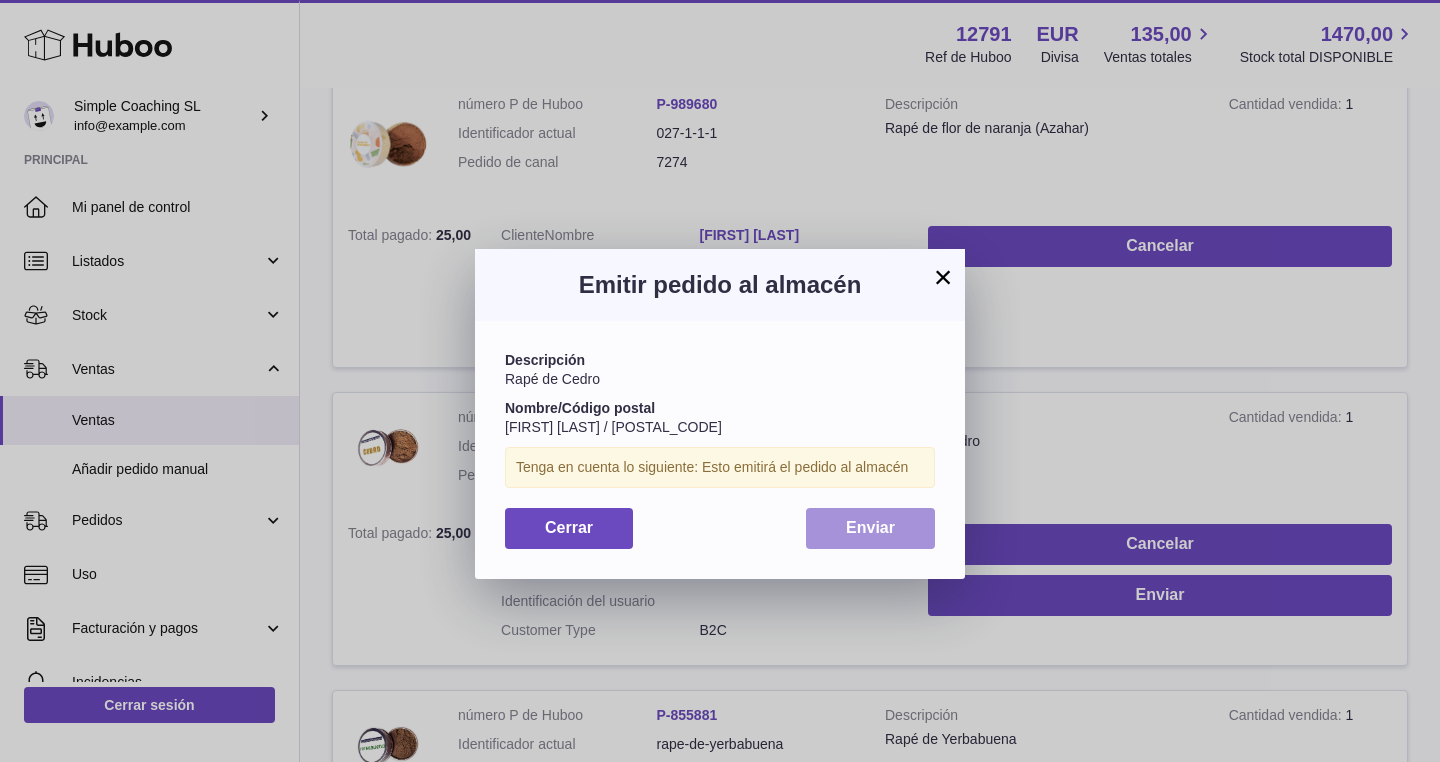 click on "Enviar" at bounding box center (870, 528) 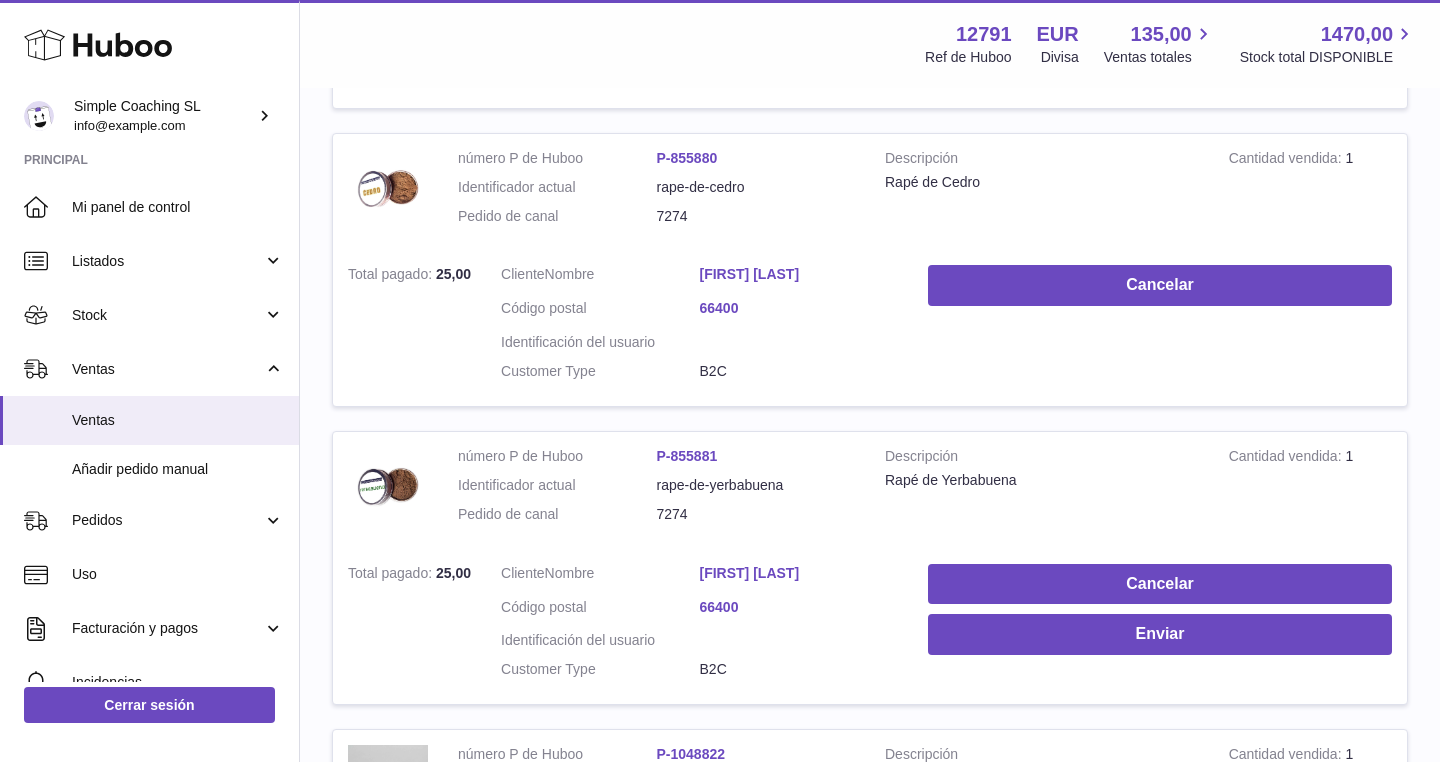 scroll, scrollTop: 683, scrollLeft: 0, axis: vertical 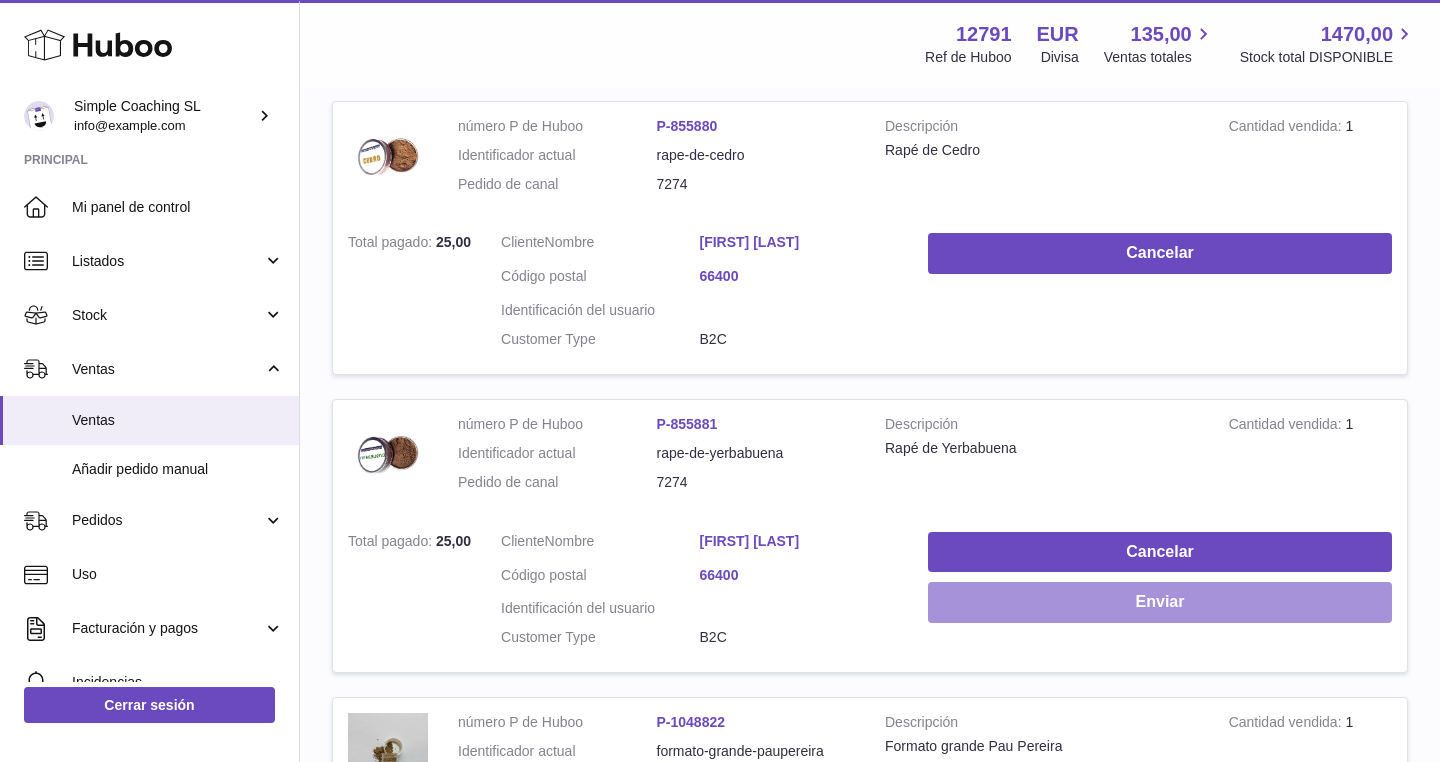 click on "Enviar" at bounding box center [1160, 602] 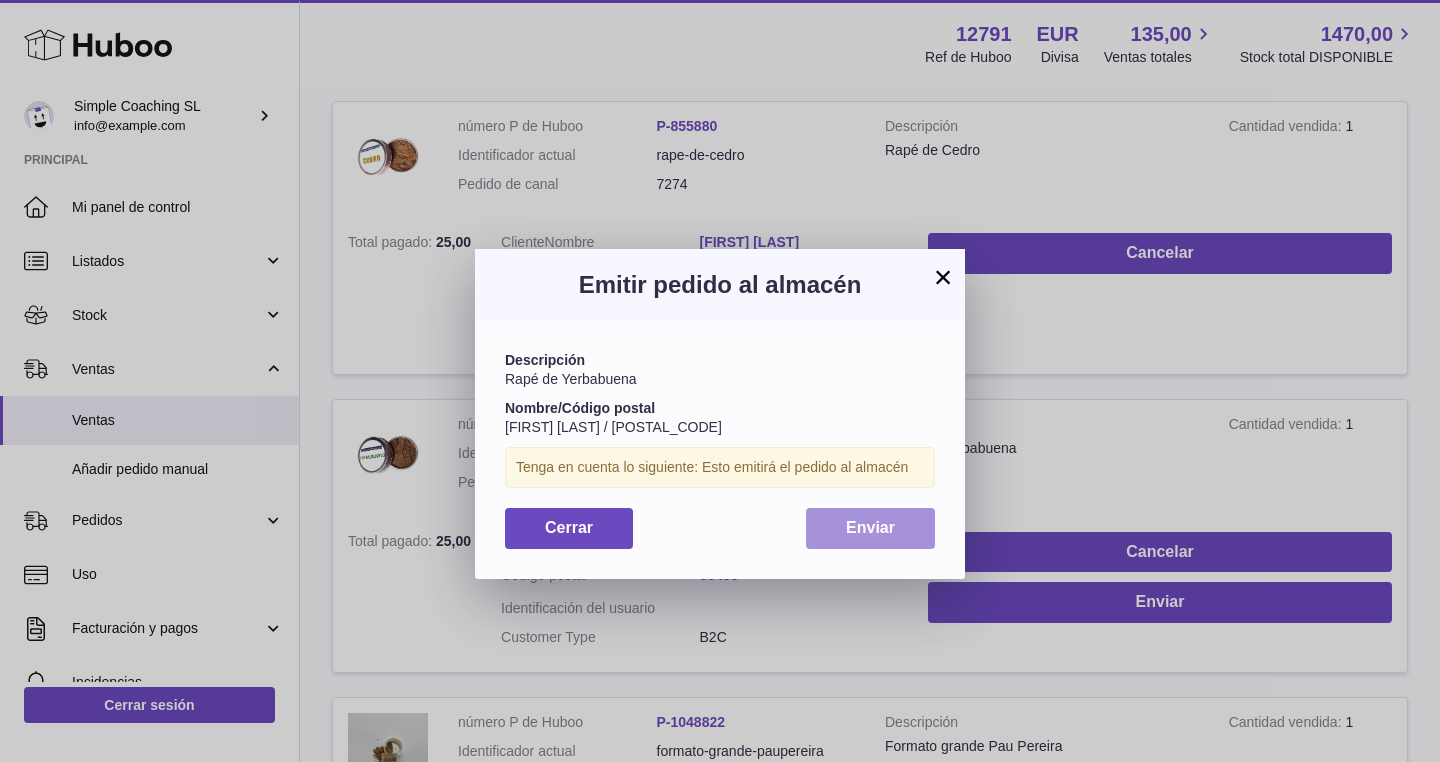 click on "Enviar" at bounding box center (870, 527) 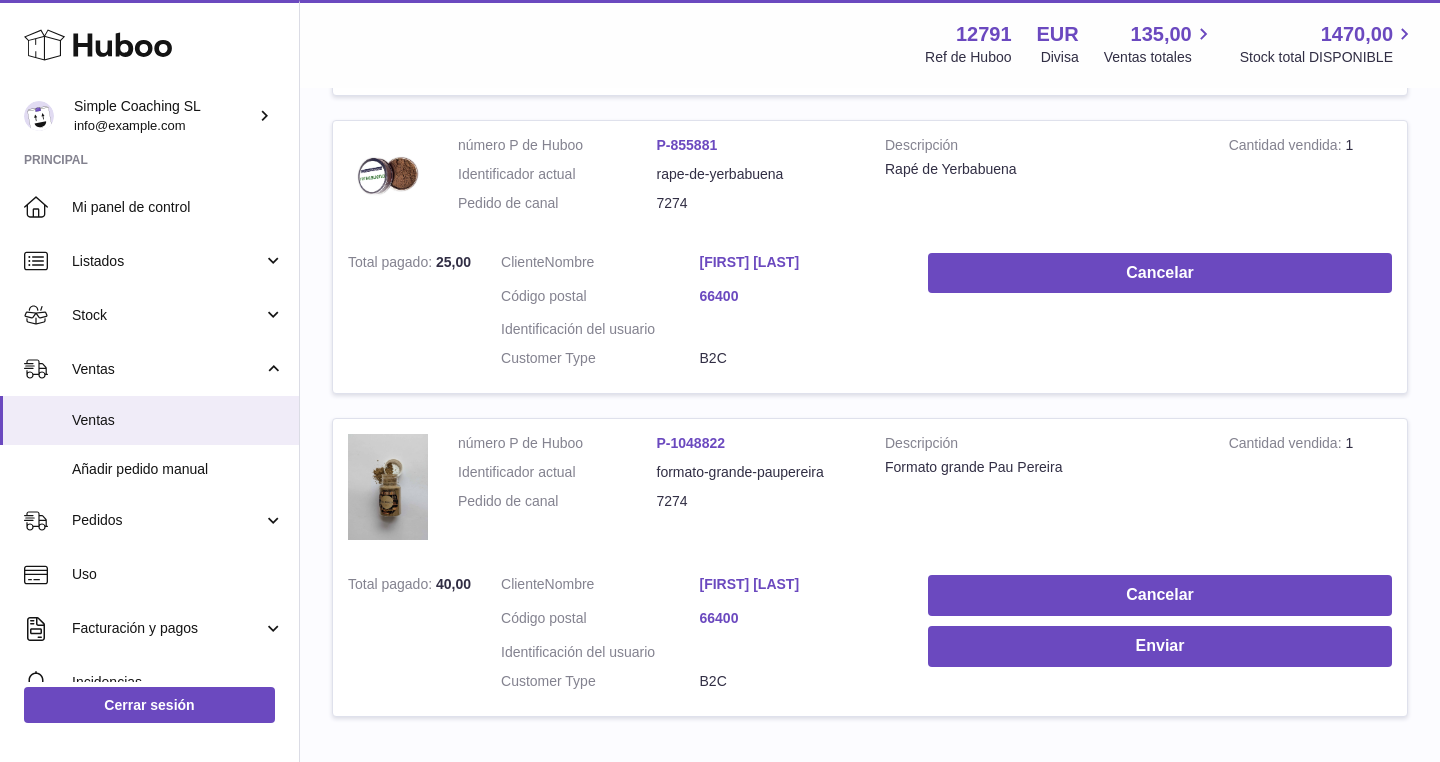scroll, scrollTop: 963, scrollLeft: 0, axis: vertical 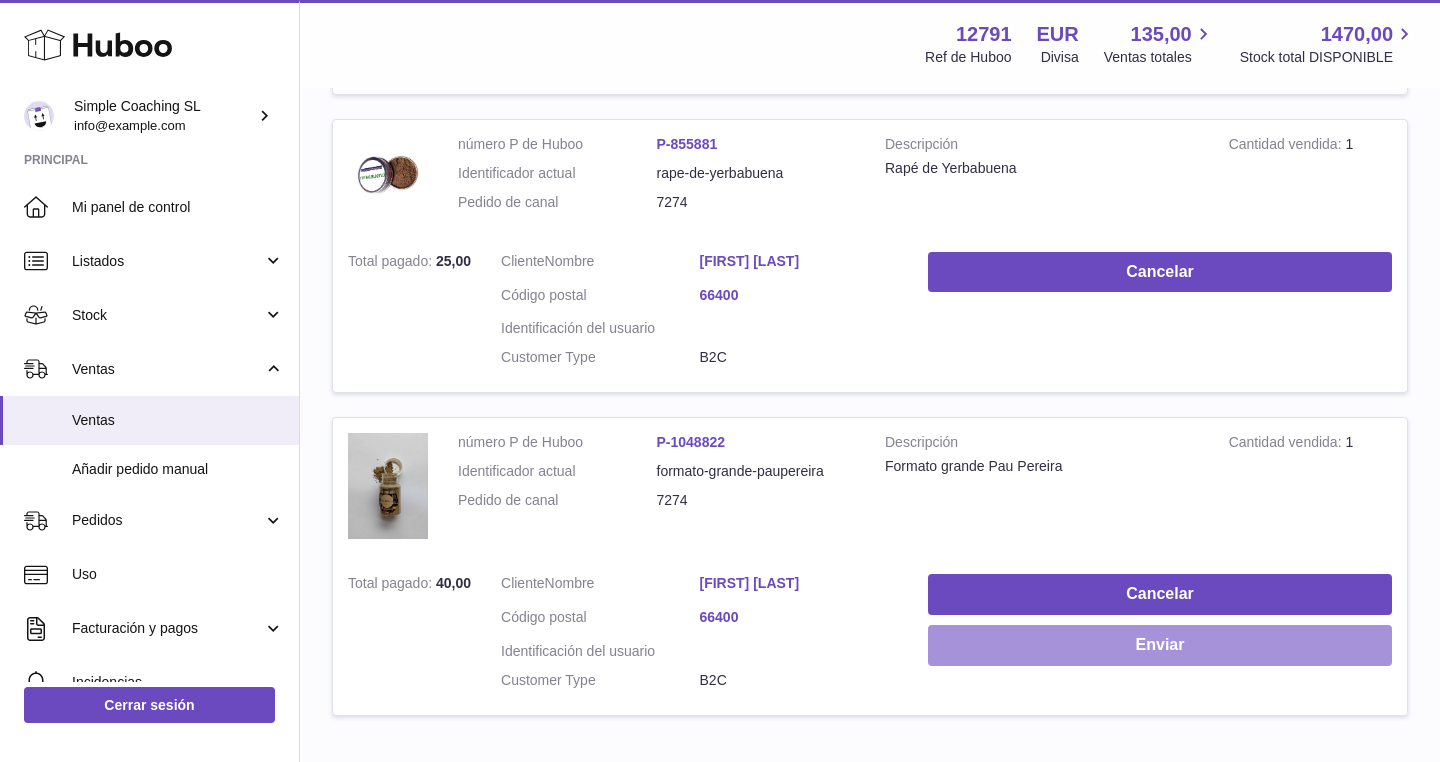 click on "Enviar" at bounding box center [1160, 645] 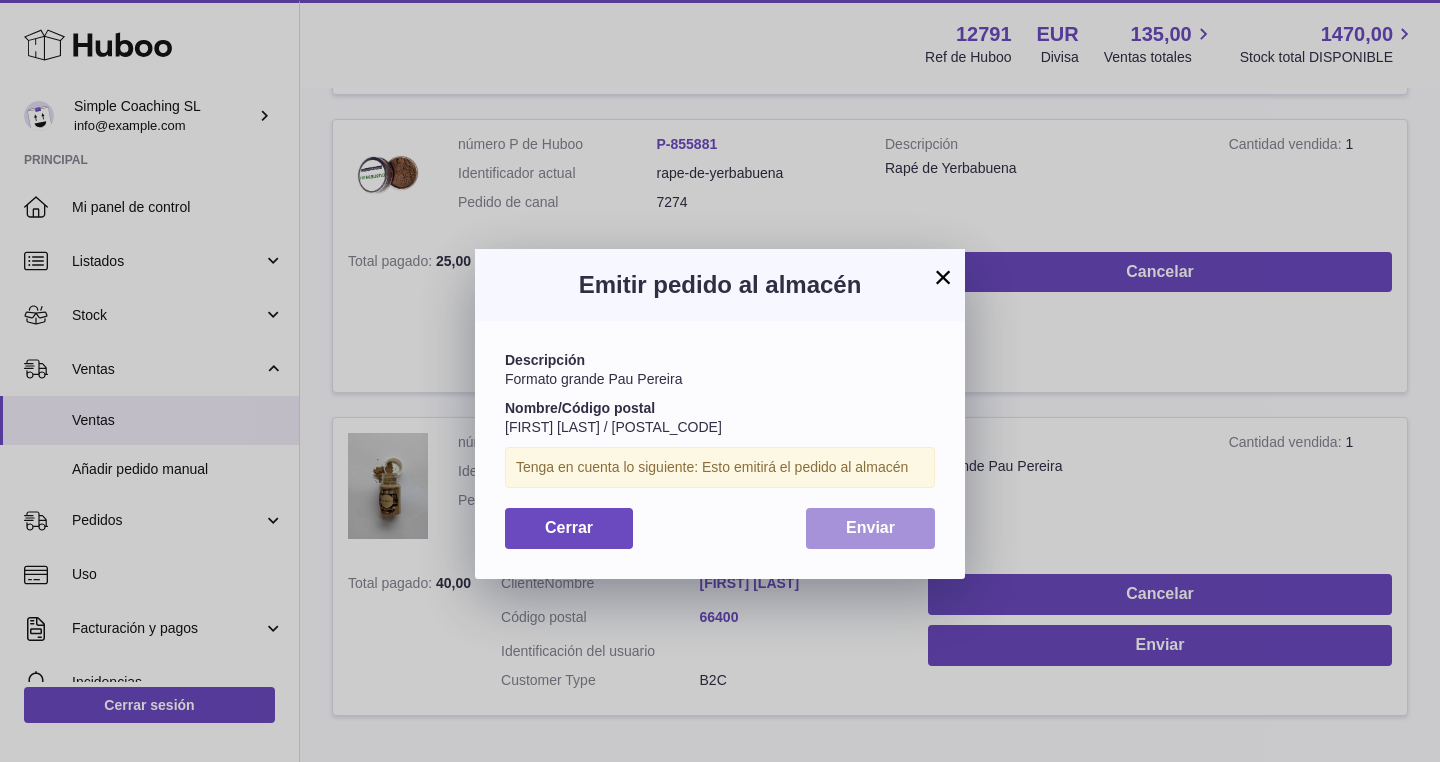 click on "Enviar" at bounding box center [870, 528] 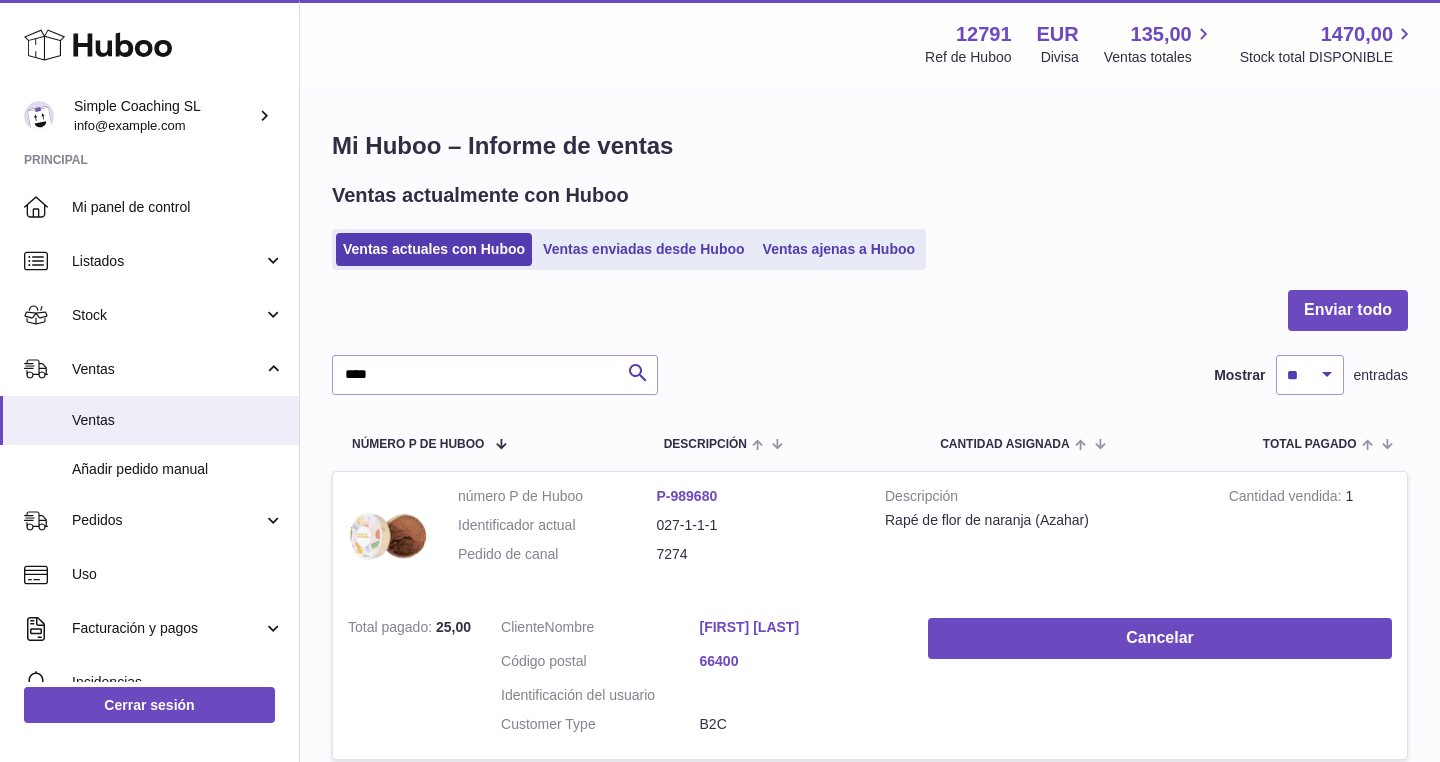 scroll, scrollTop: 0, scrollLeft: 0, axis: both 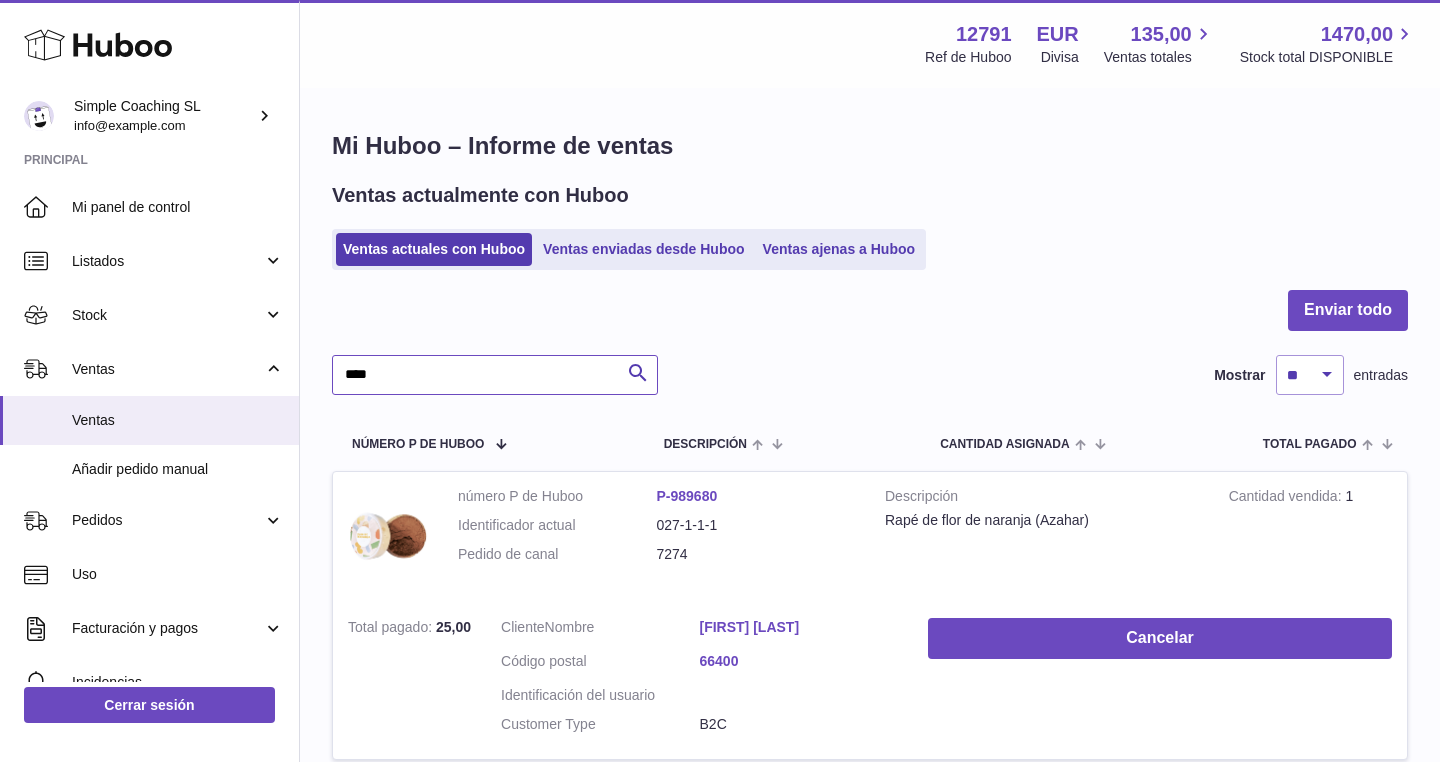 click on "****" at bounding box center [495, 375] 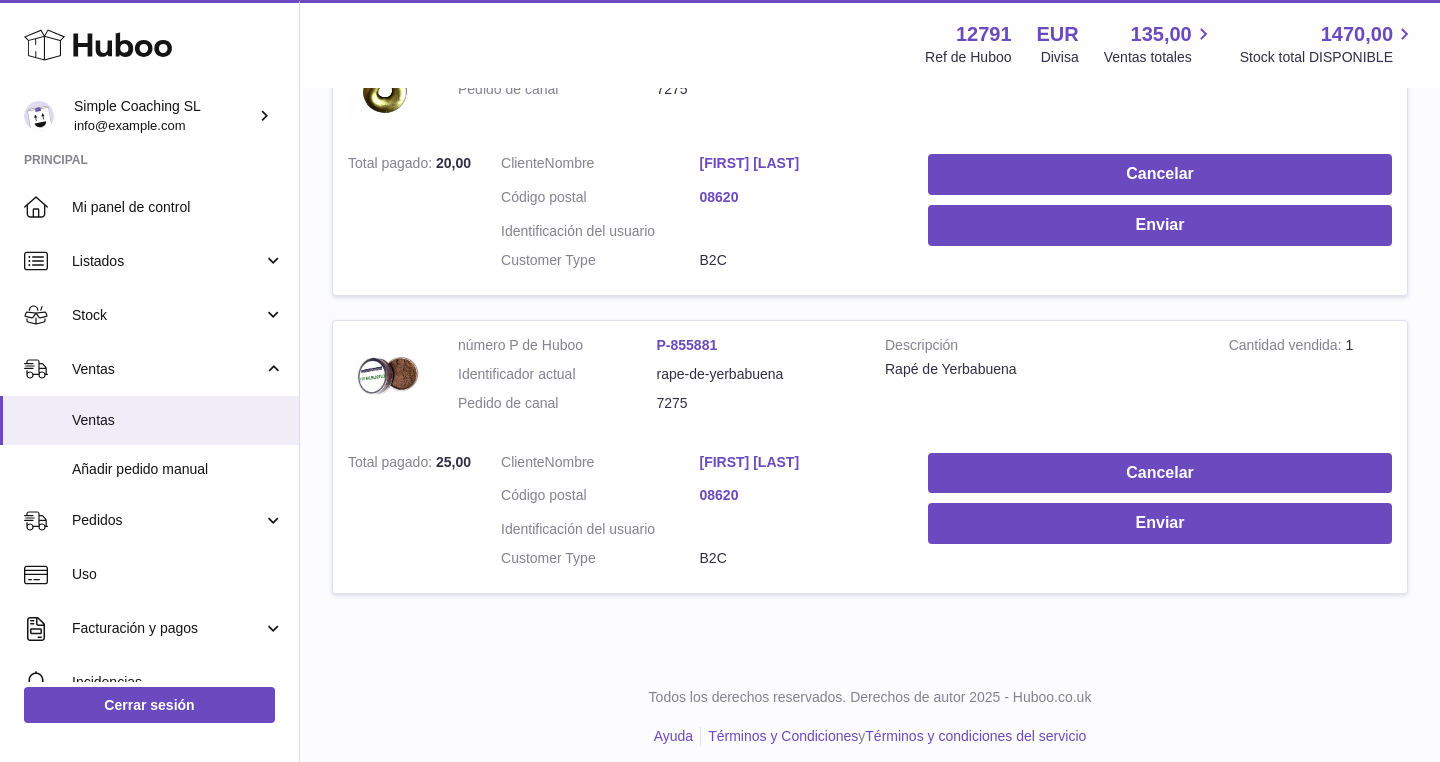 scroll, scrollTop: 464, scrollLeft: 0, axis: vertical 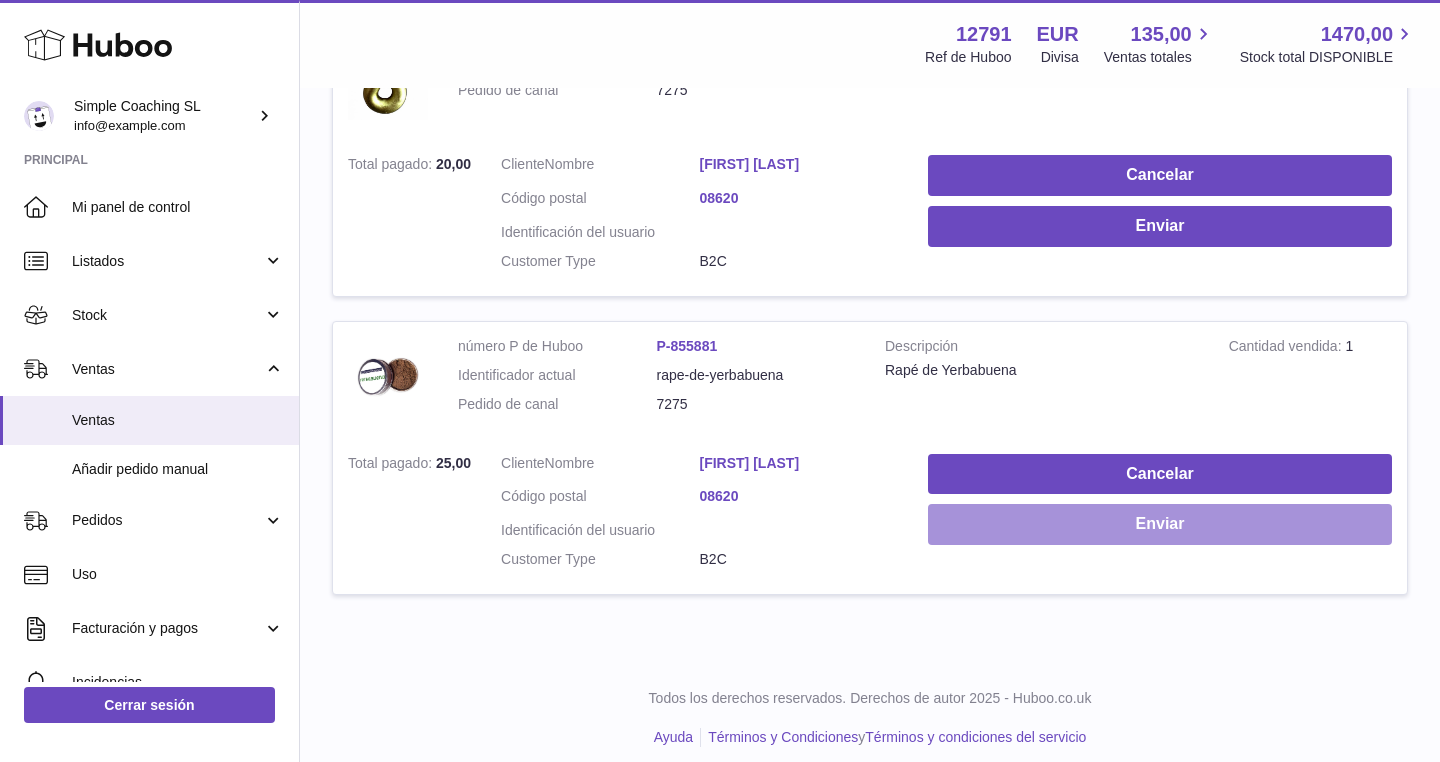 click on "Enviar" at bounding box center (1160, 524) 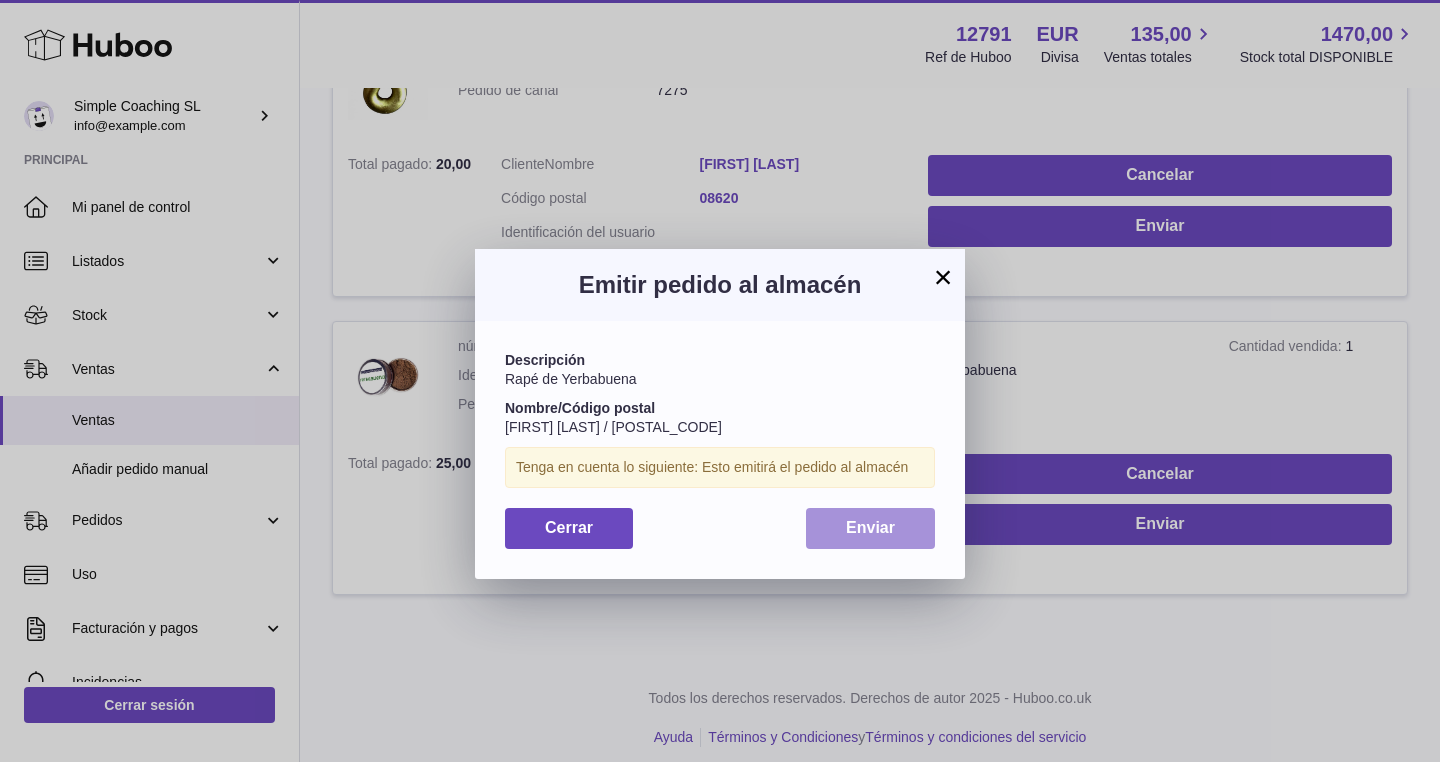 click on "Enviar" at bounding box center (870, 527) 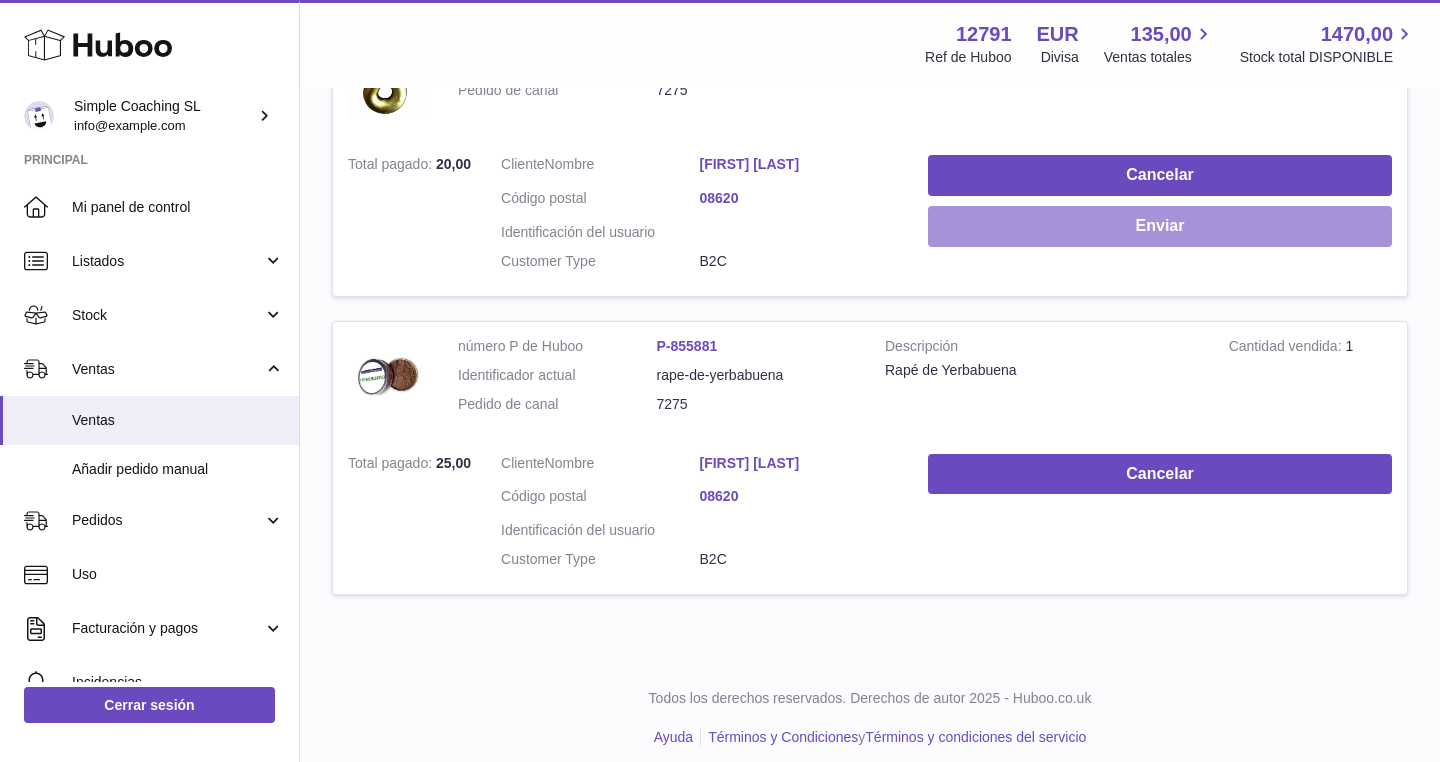 click on "Enviar" at bounding box center (1160, 226) 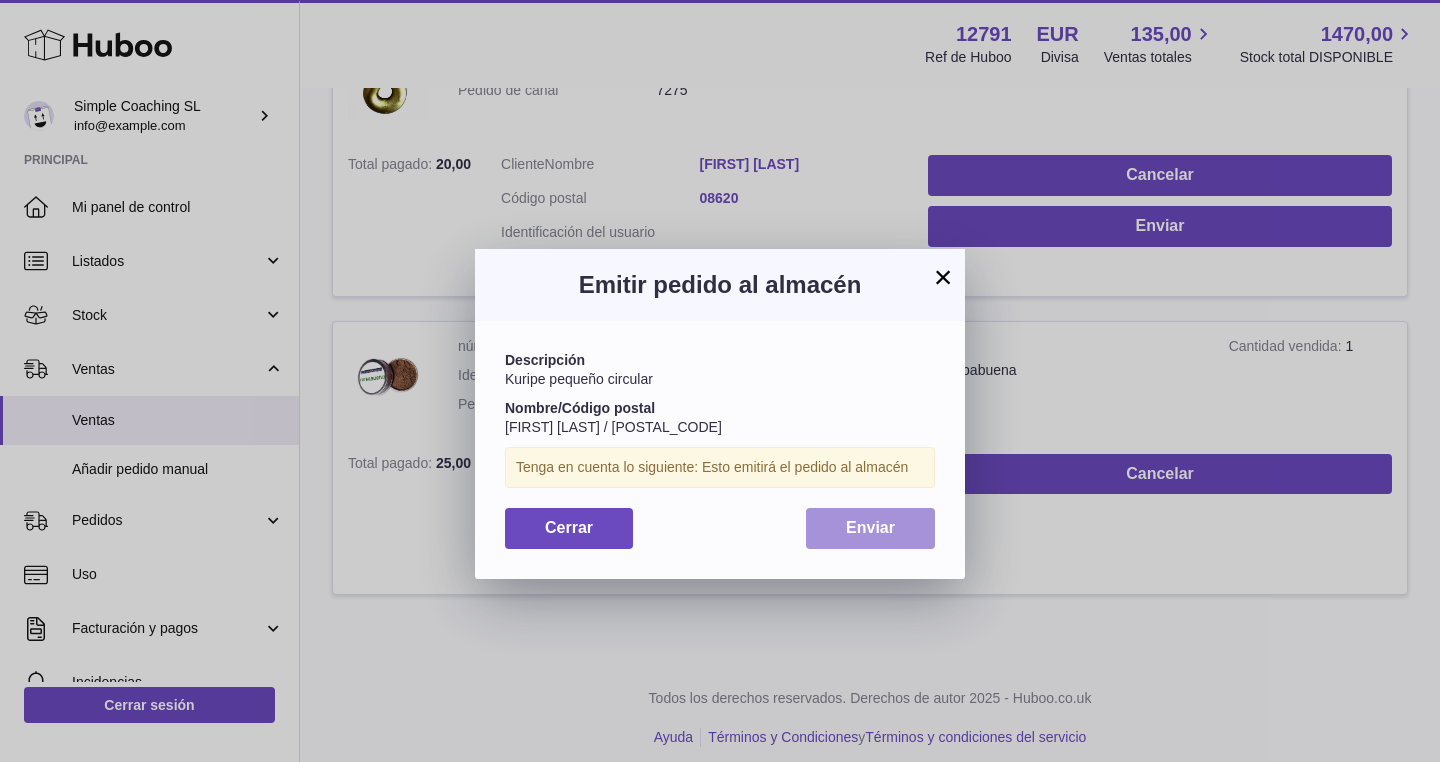 click on "Enviar" at bounding box center [870, 527] 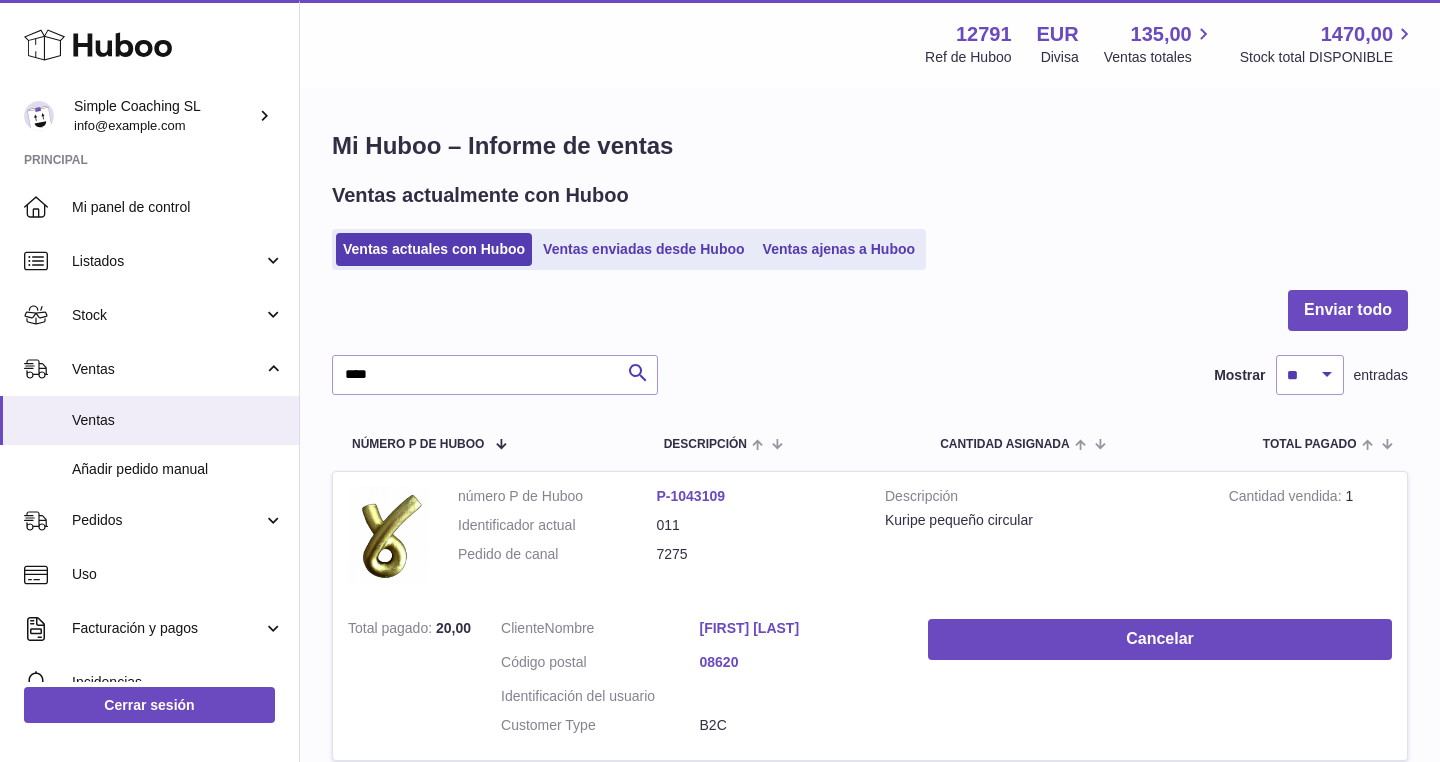 scroll, scrollTop: 0, scrollLeft: 0, axis: both 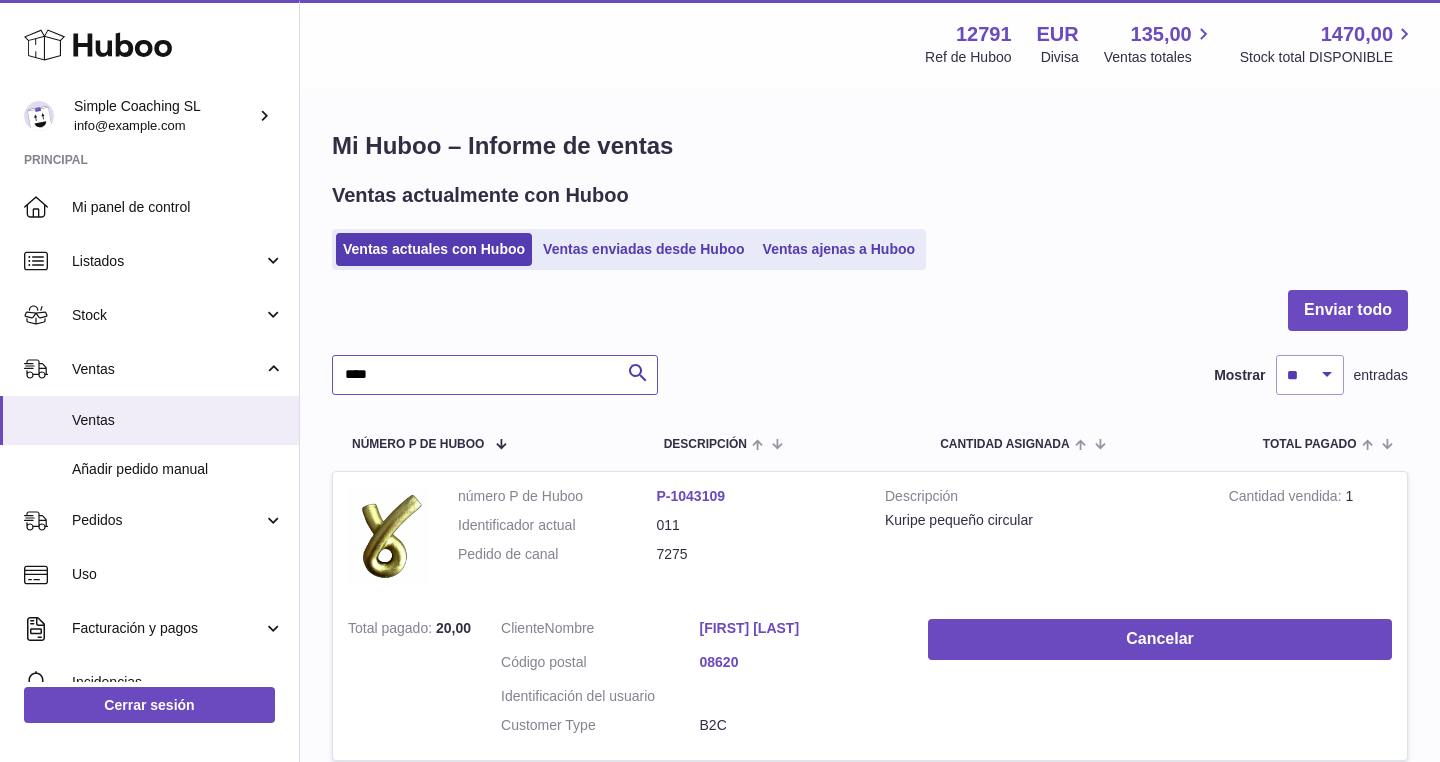 click on "****" at bounding box center (495, 375) 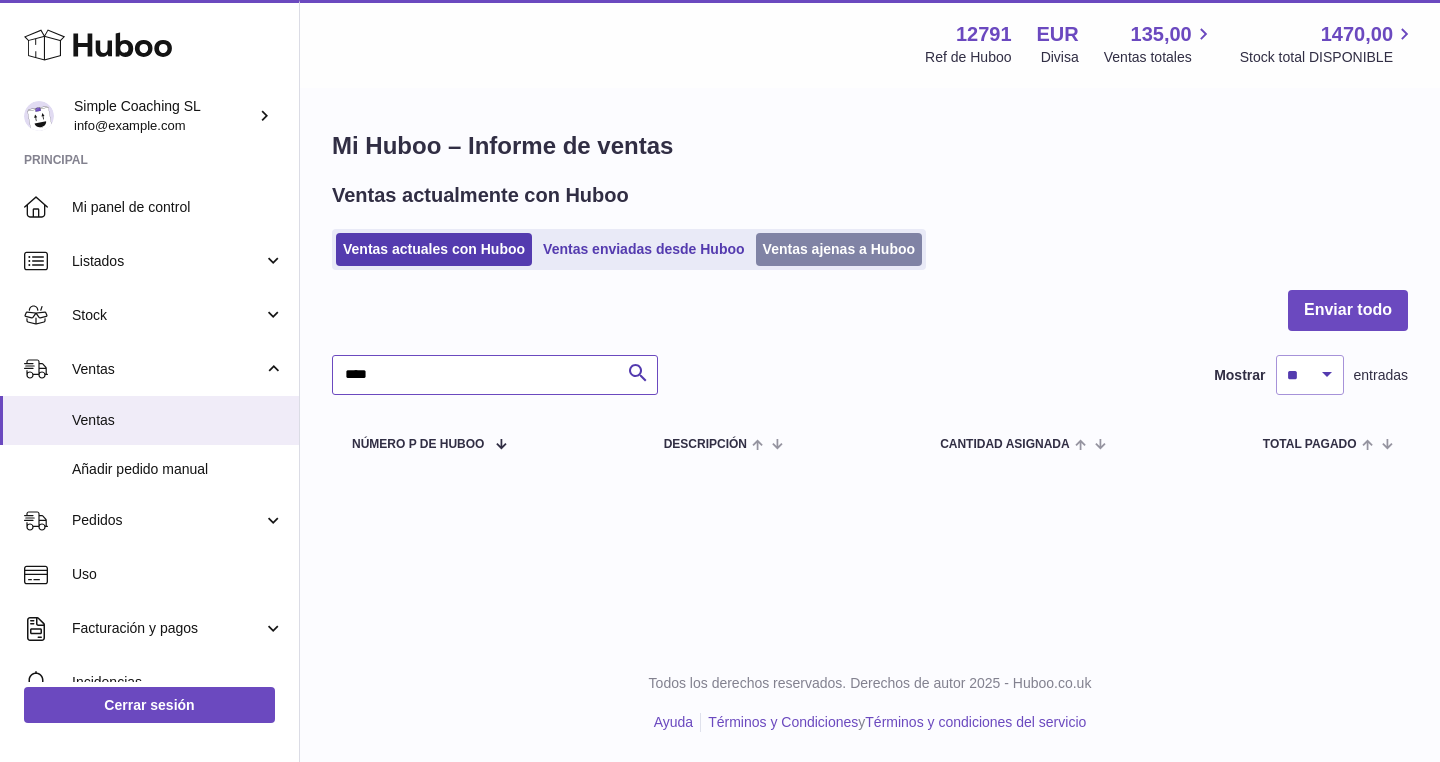 type on "****" 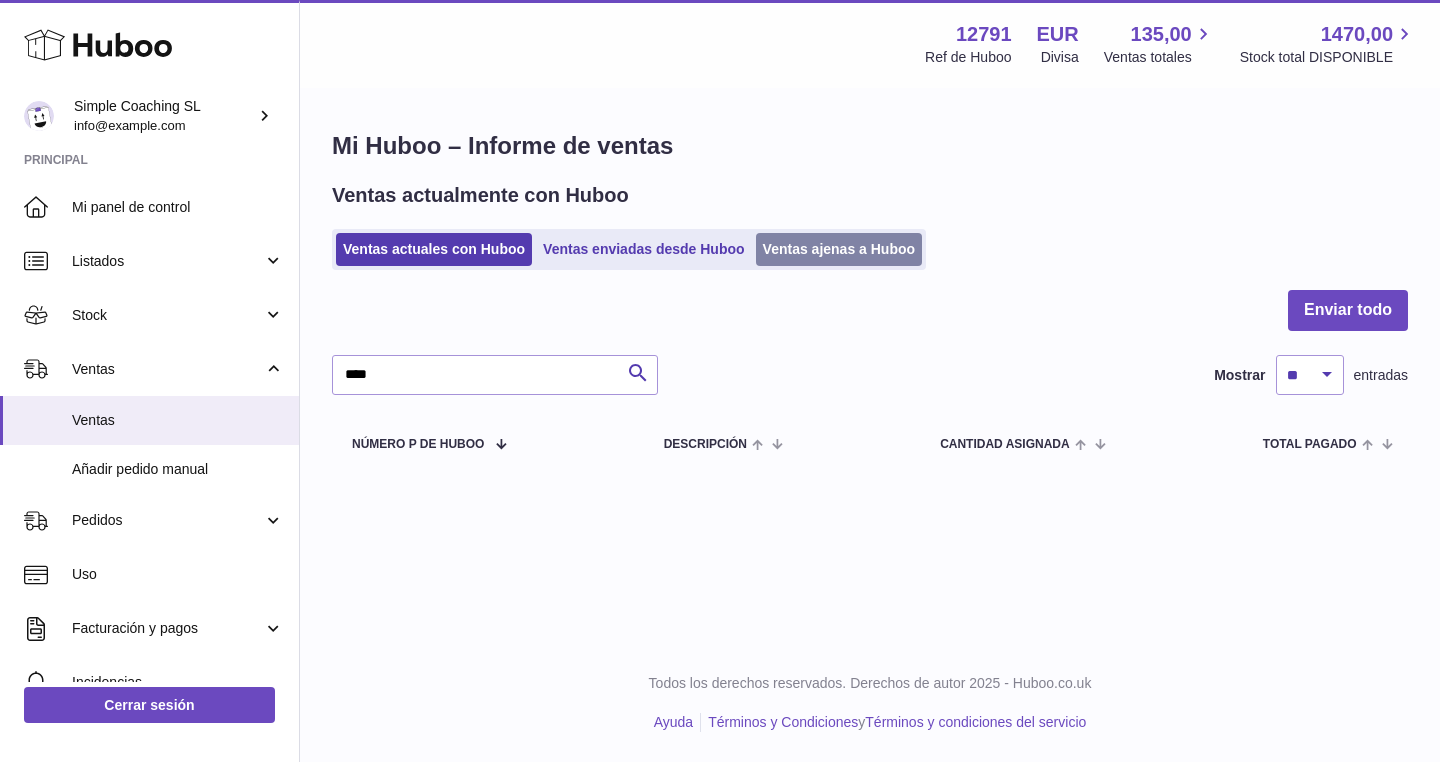 click on "Ventas ajenas a Huboo" at bounding box center [839, 249] 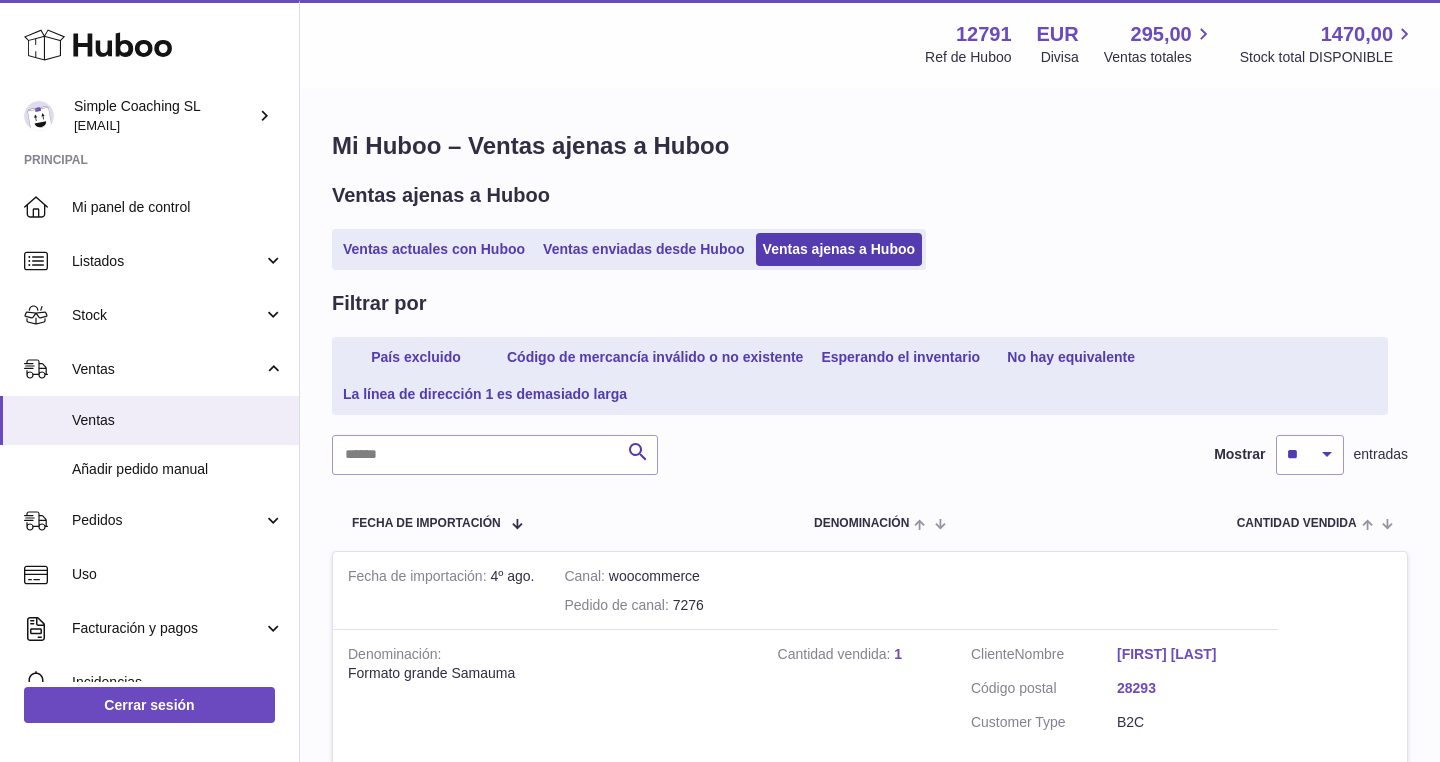 scroll, scrollTop: 0, scrollLeft: 0, axis: both 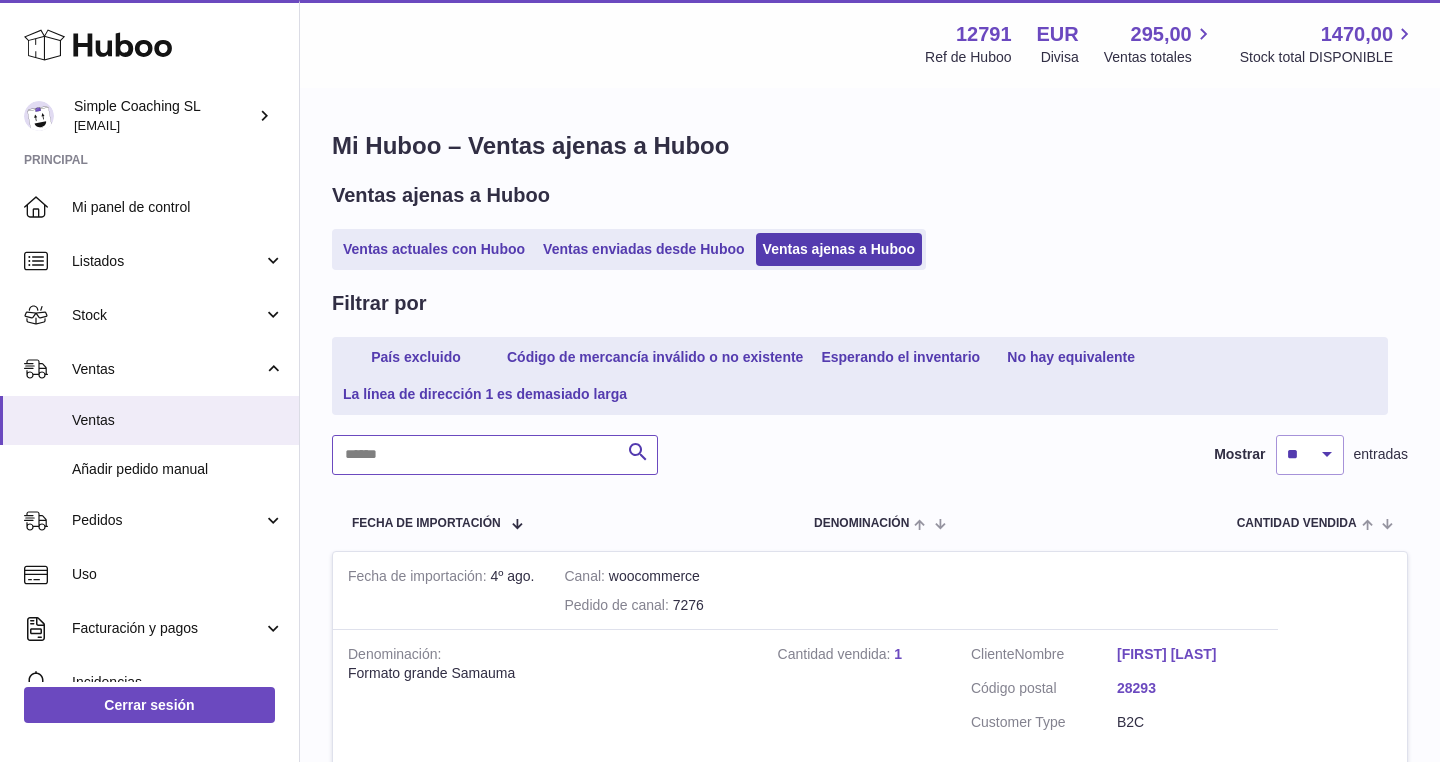 click at bounding box center (495, 455) 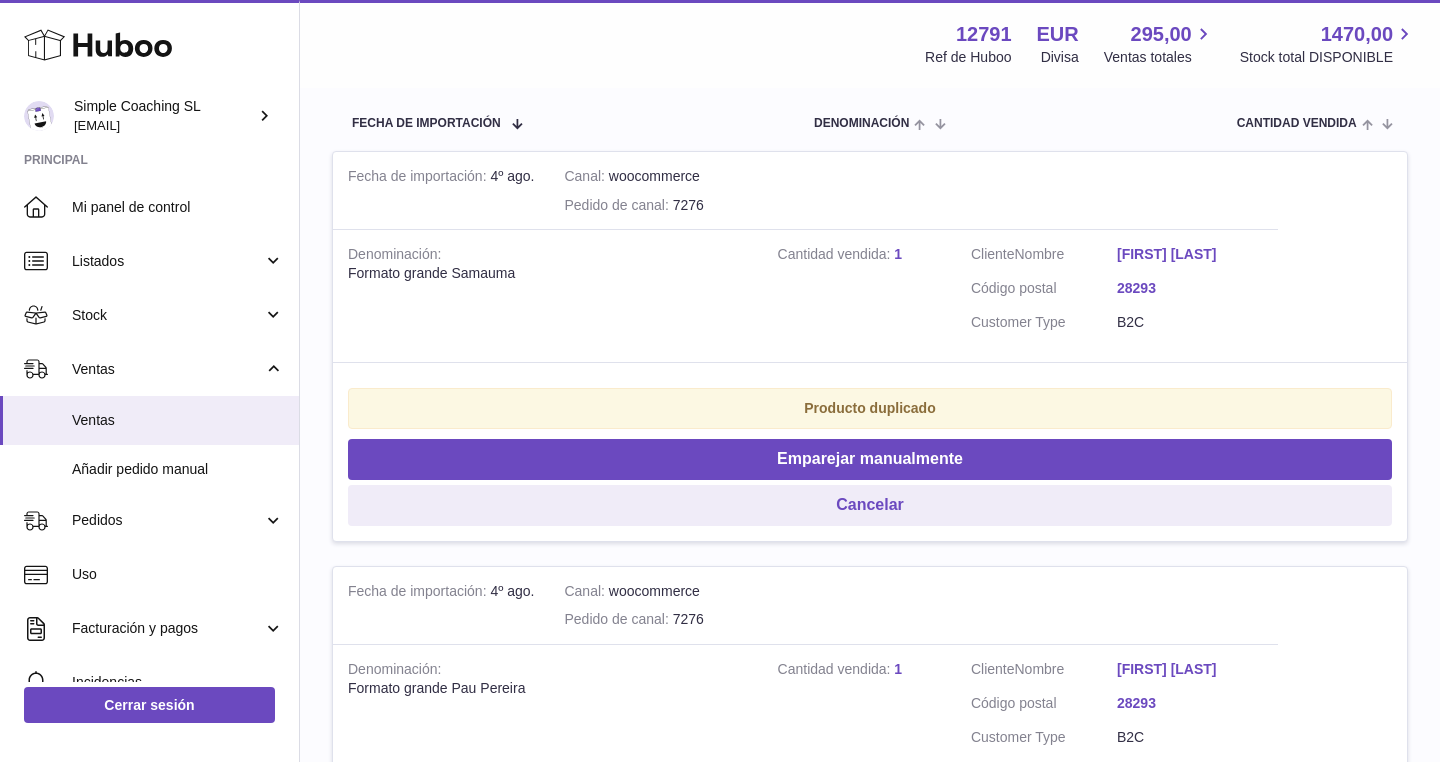 scroll, scrollTop: 403, scrollLeft: 0, axis: vertical 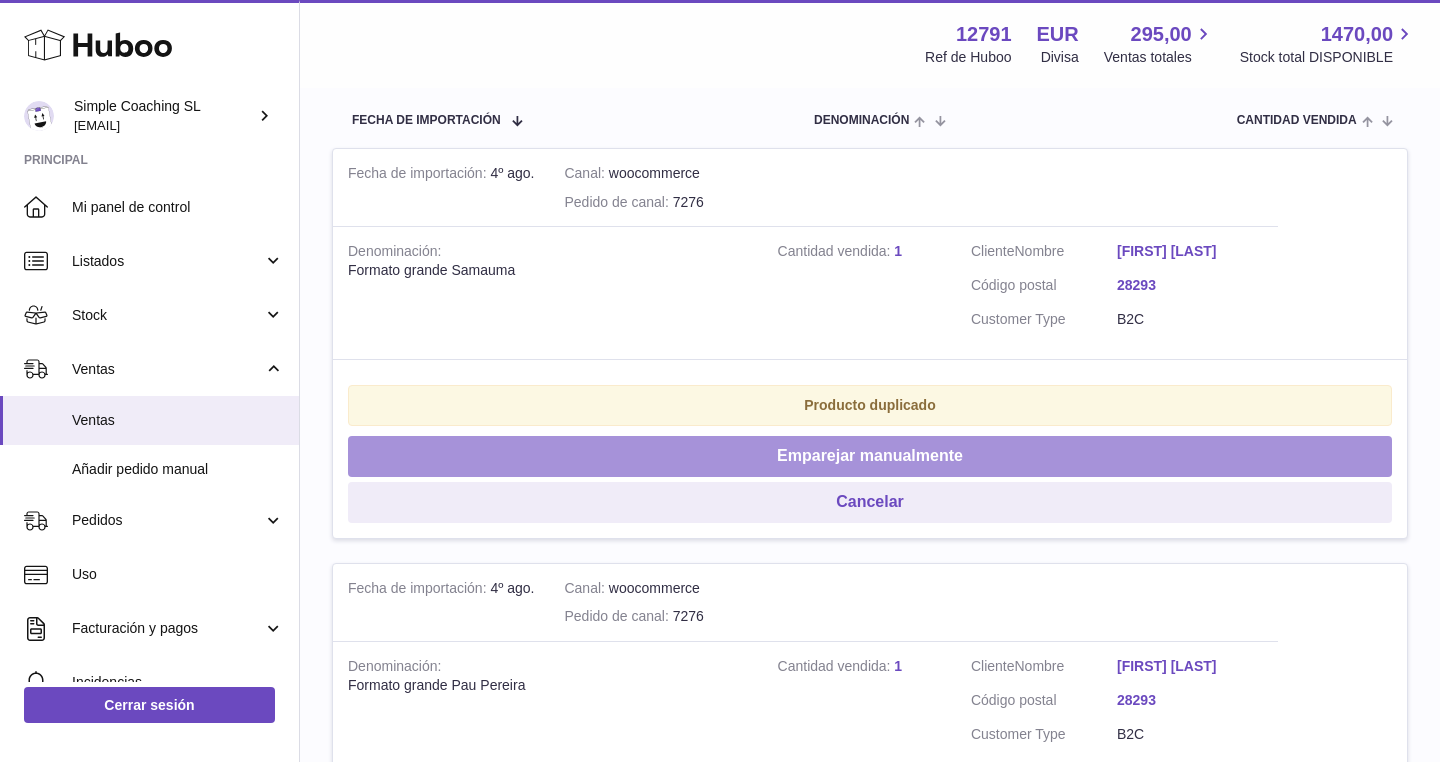 type on "****" 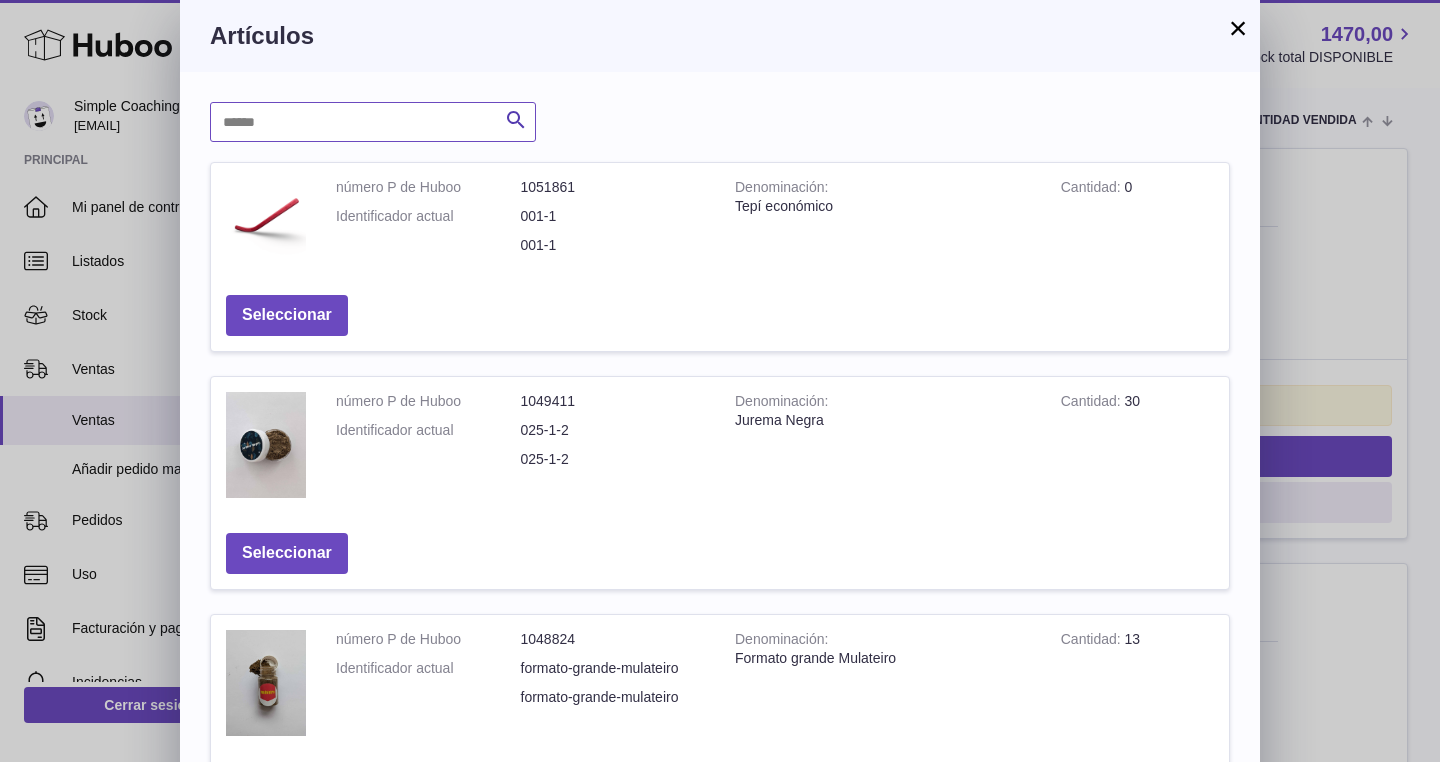 click at bounding box center [373, 122] 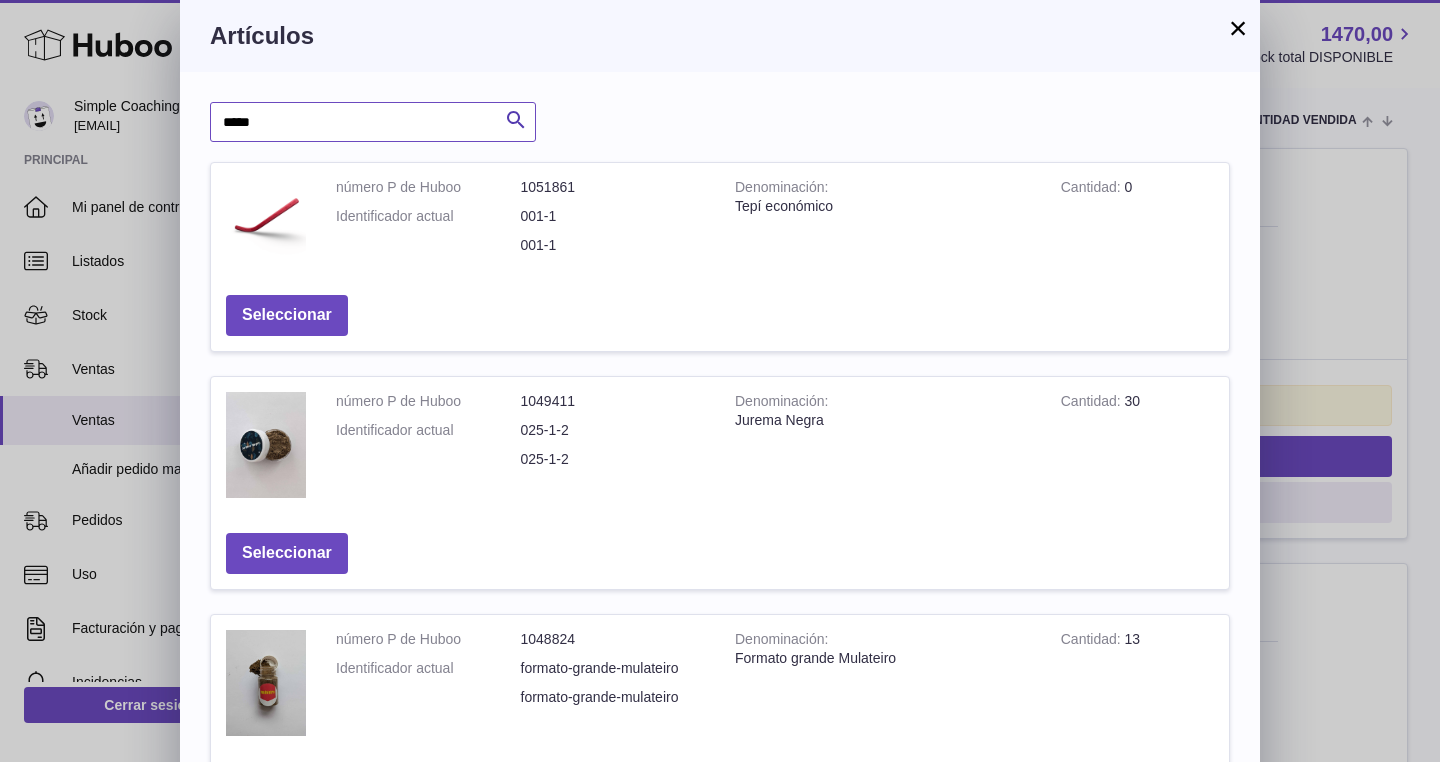 type on "*****" 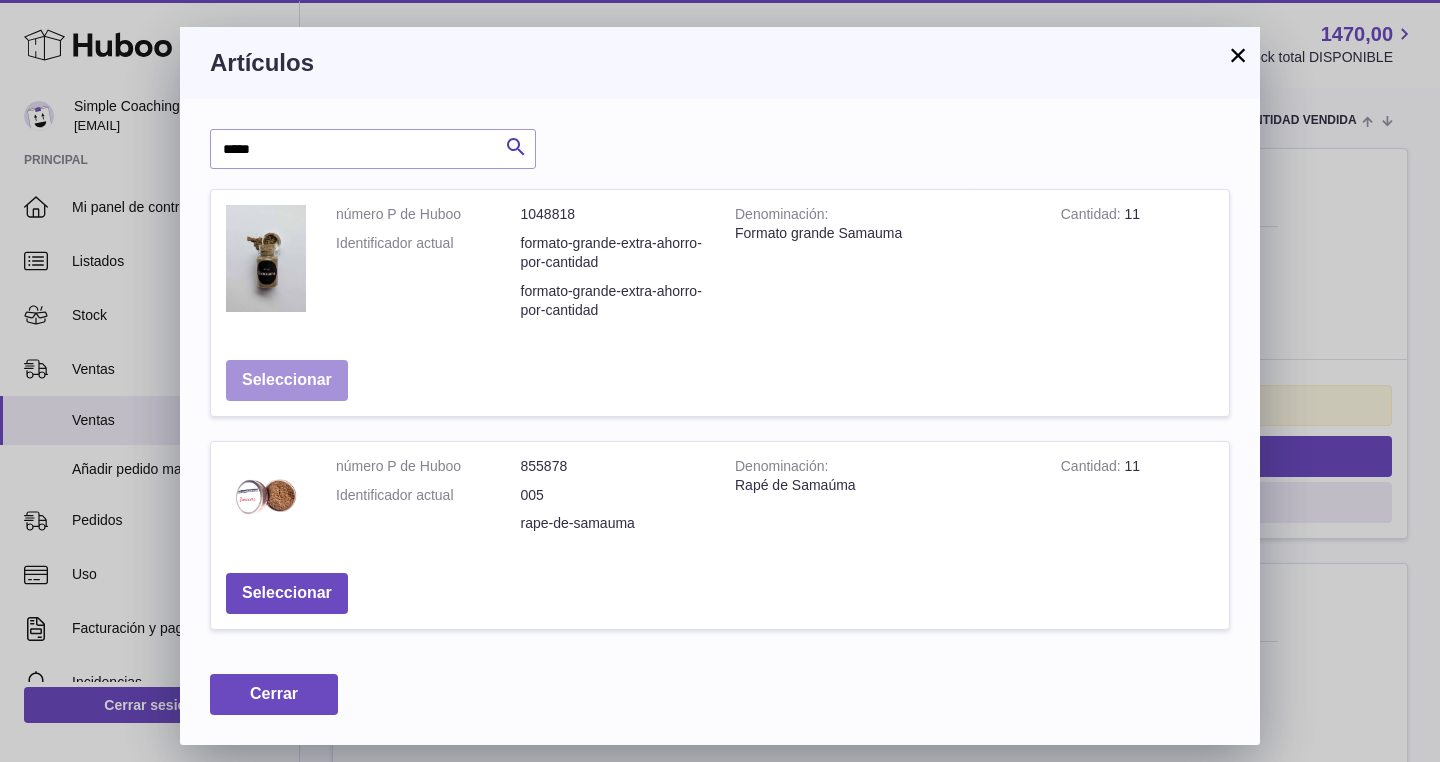 click on "Seleccionar" at bounding box center (287, 380) 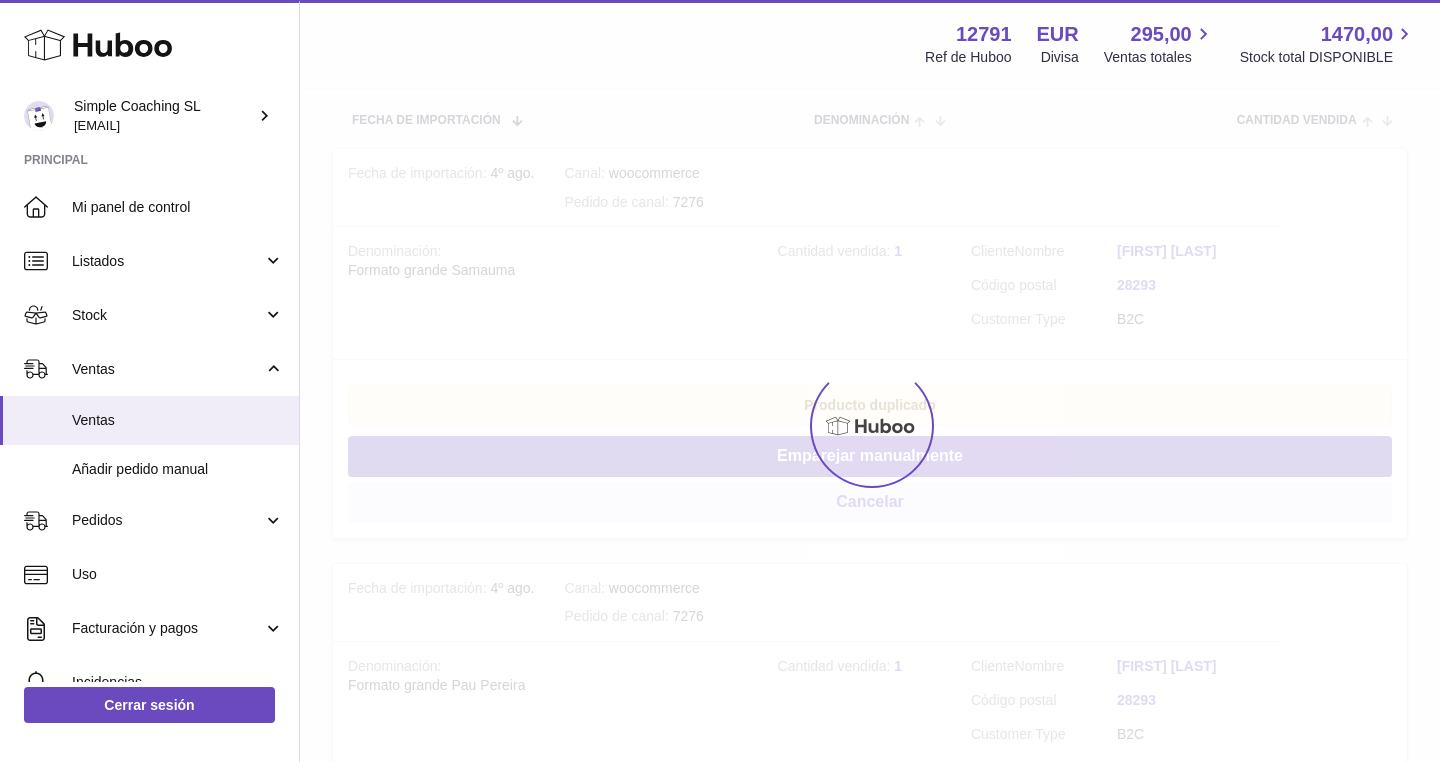 scroll, scrollTop: 349, scrollLeft: 0, axis: vertical 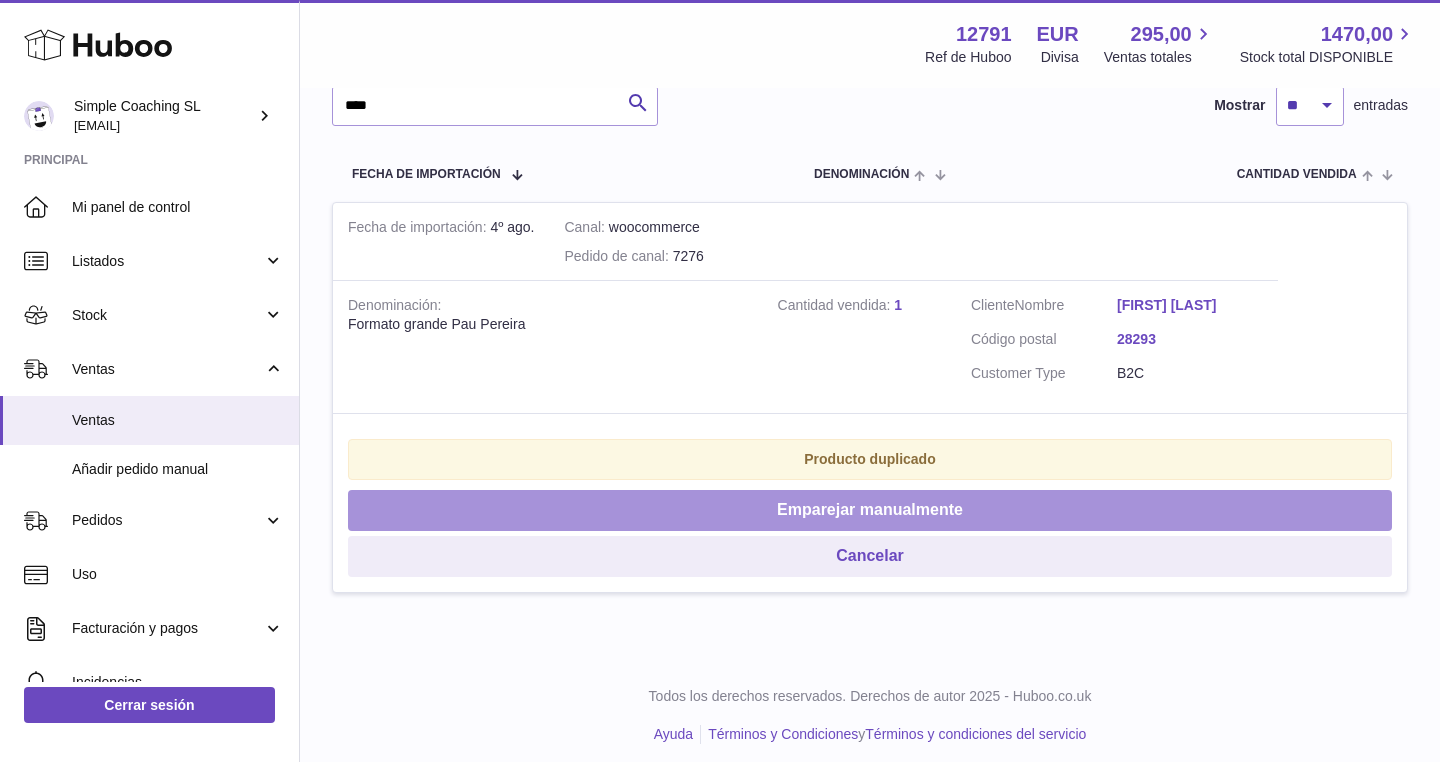 click on "Emparejar manualmente" at bounding box center (870, 510) 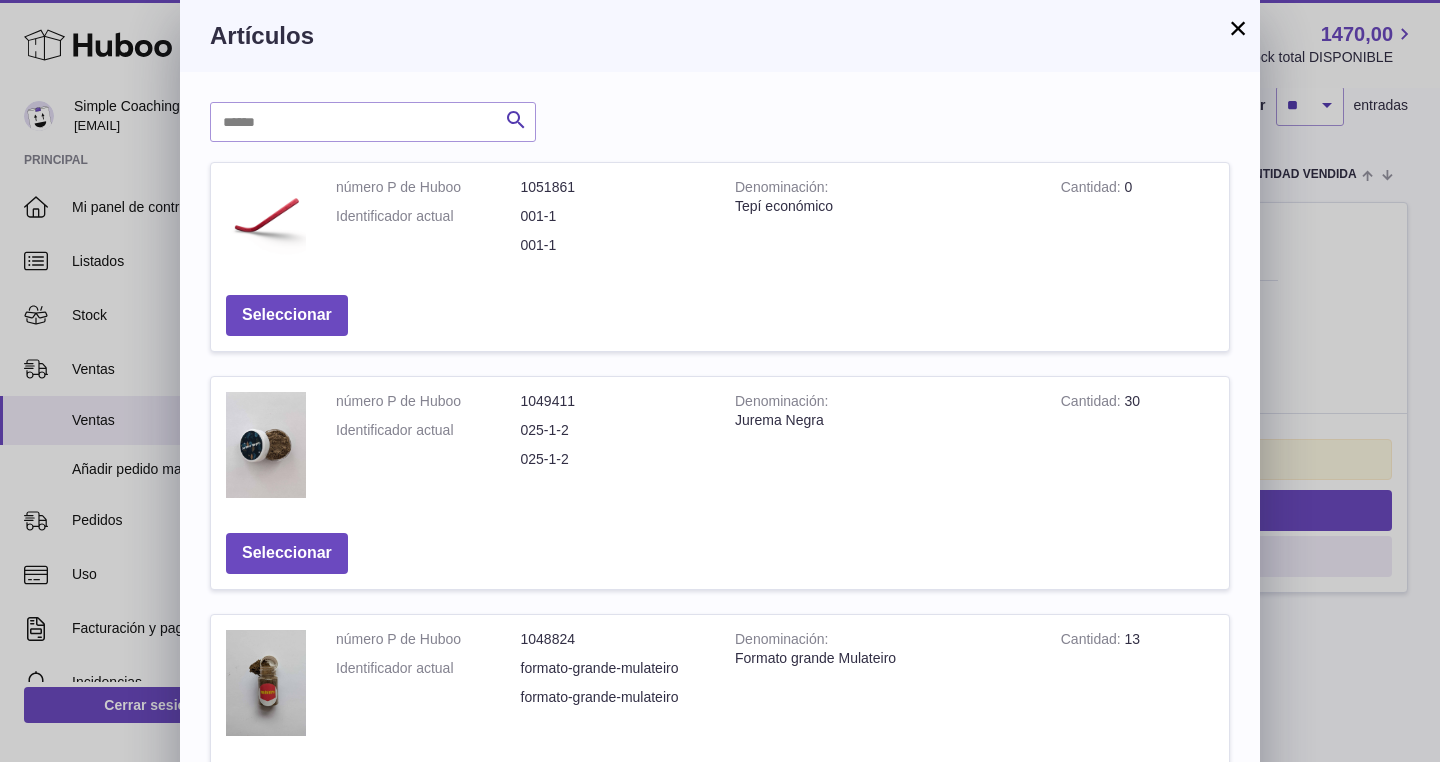 click on "Buscar     número P de Huboo   Denominación   Cantidad   Acción     número P de Huboo   1051861   Identificador actual   001-1       001-1   Denominación   Tepí económico     Cantidad
0
Seleccionar
número P de Huboo   1049411   Identificador actual   025-1-2       025-1-2   Denominación   Jurema Negra     Cantidad
30
Seleccionar
número P de Huboo   1048824   Identificador actual   formato-grande-mulateiro       formato-grande-mulateiro   Denominación   Formato grande Mulateiro     Cantidad
13
Seleccionar
número P de Huboo   1048823   Identificador actual   formato-grande-parica       formato-grande-parica   Denominación   Formato grande Parica     Cantidad
11
número P de Huboo   1048822" at bounding box center [720, 763] 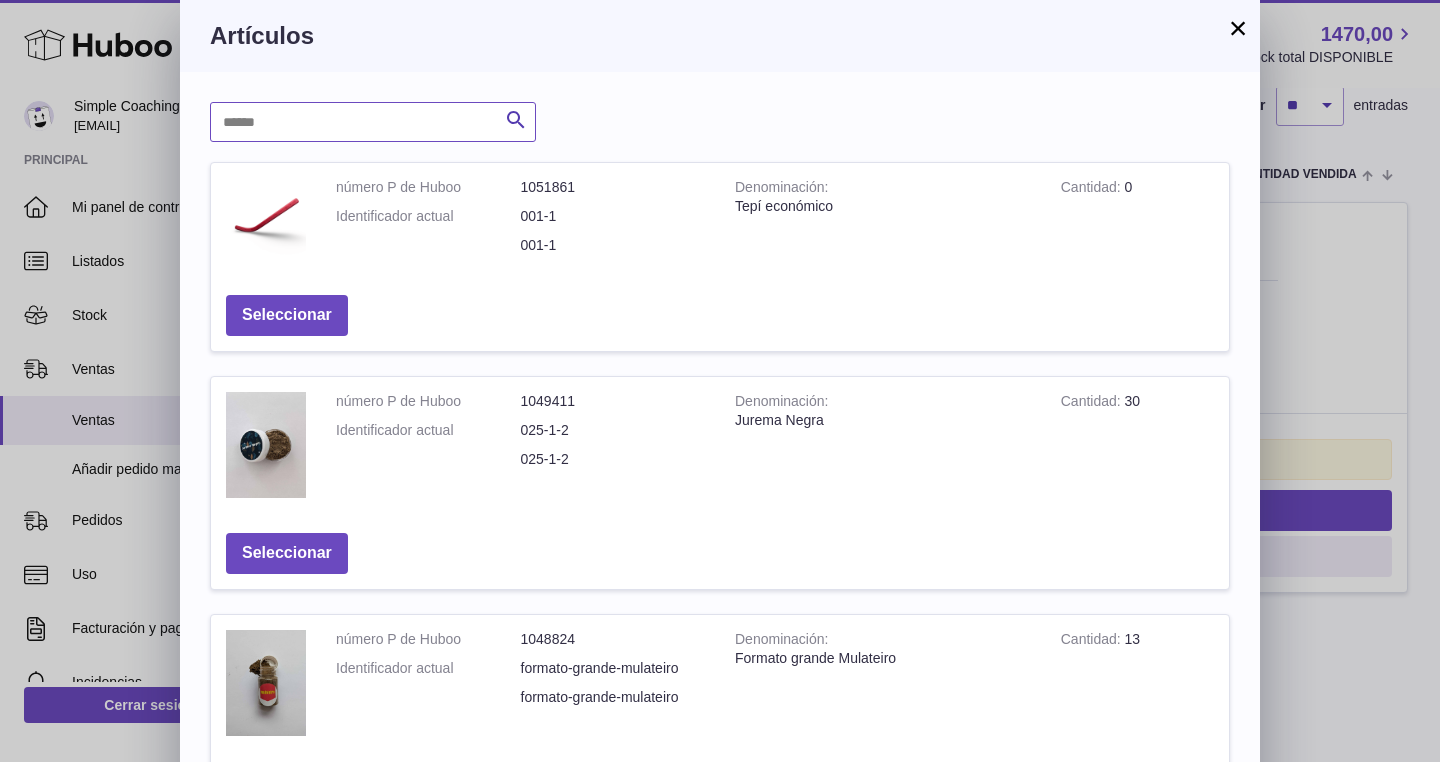 click at bounding box center (373, 122) 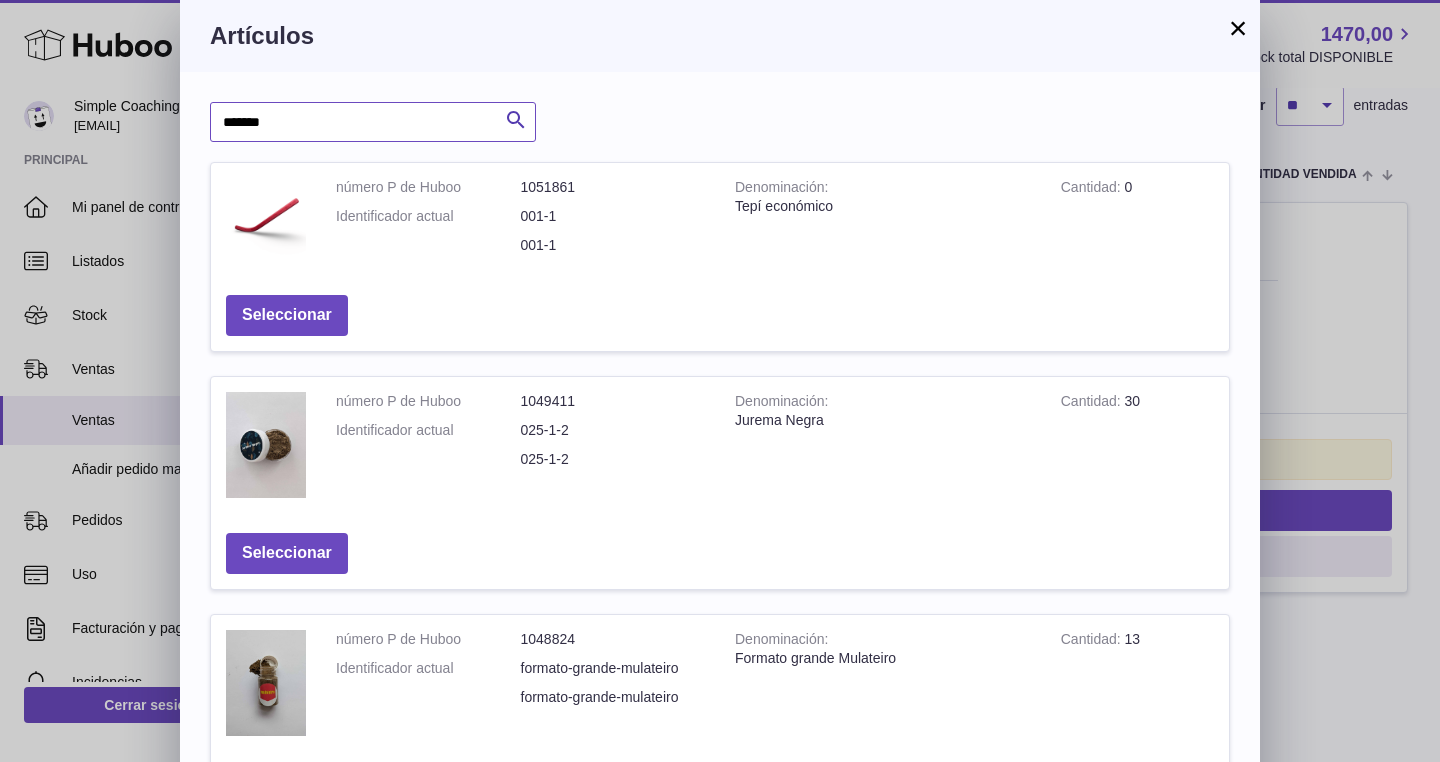 type on "*******" 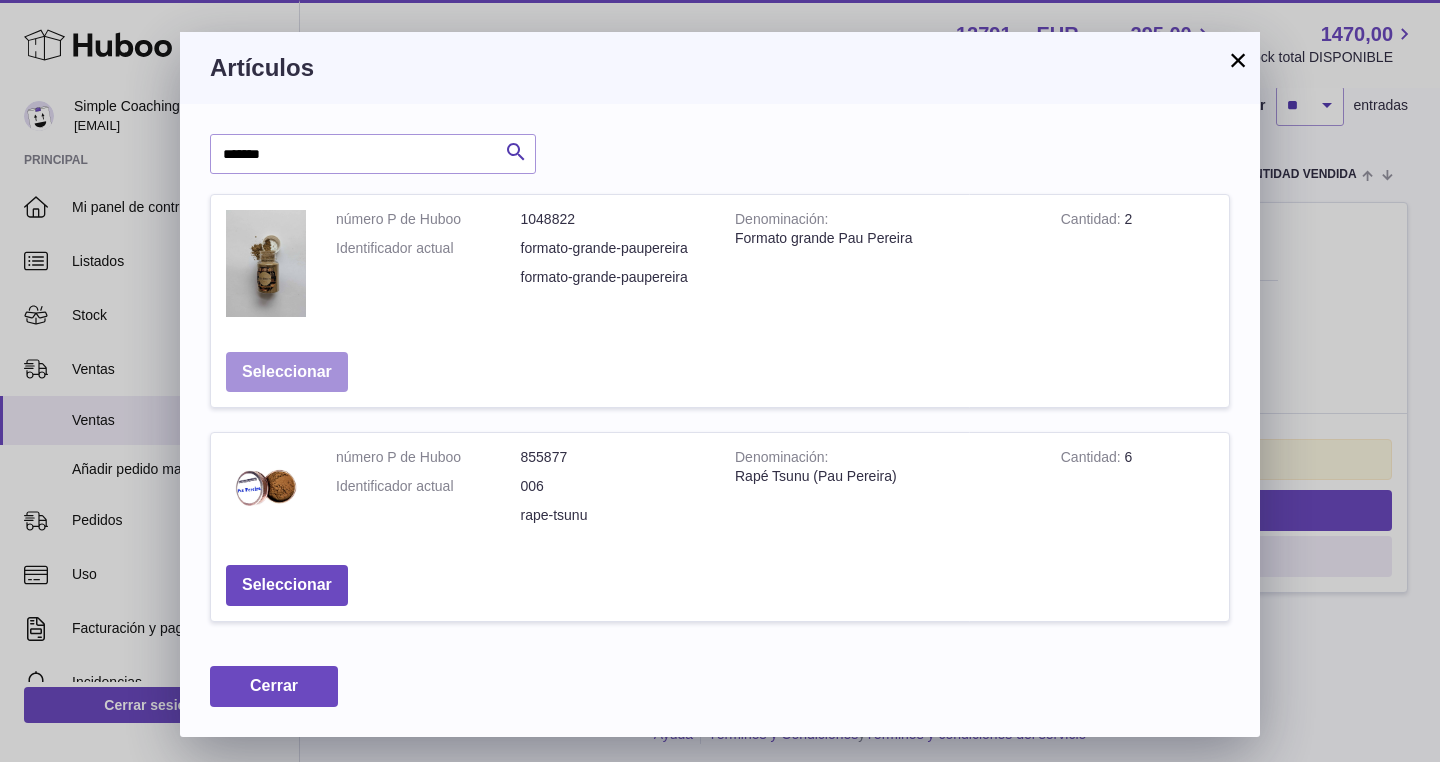 click on "Seleccionar" at bounding box center [287, 372] 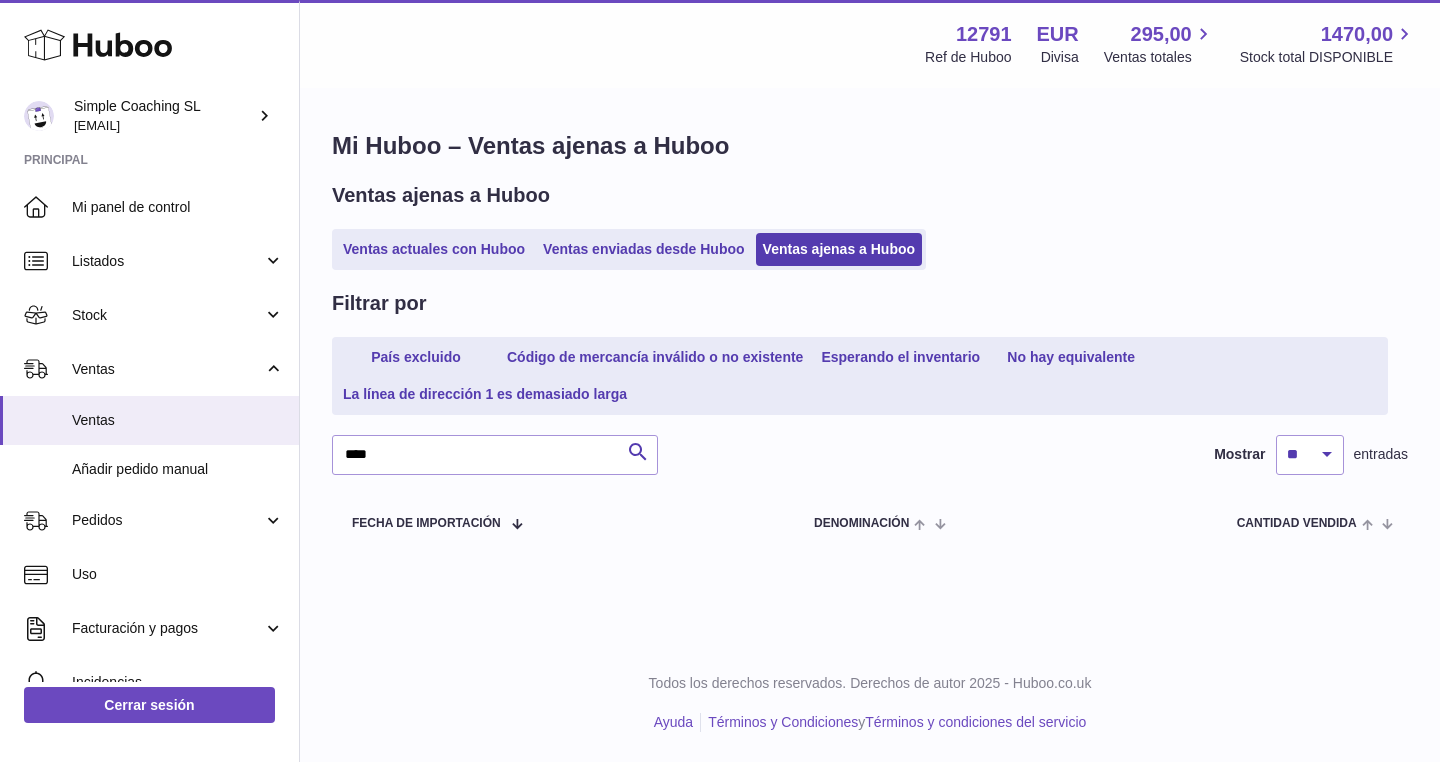 scroll, scrollTop: 0, scrollLeft: 0, axis: both 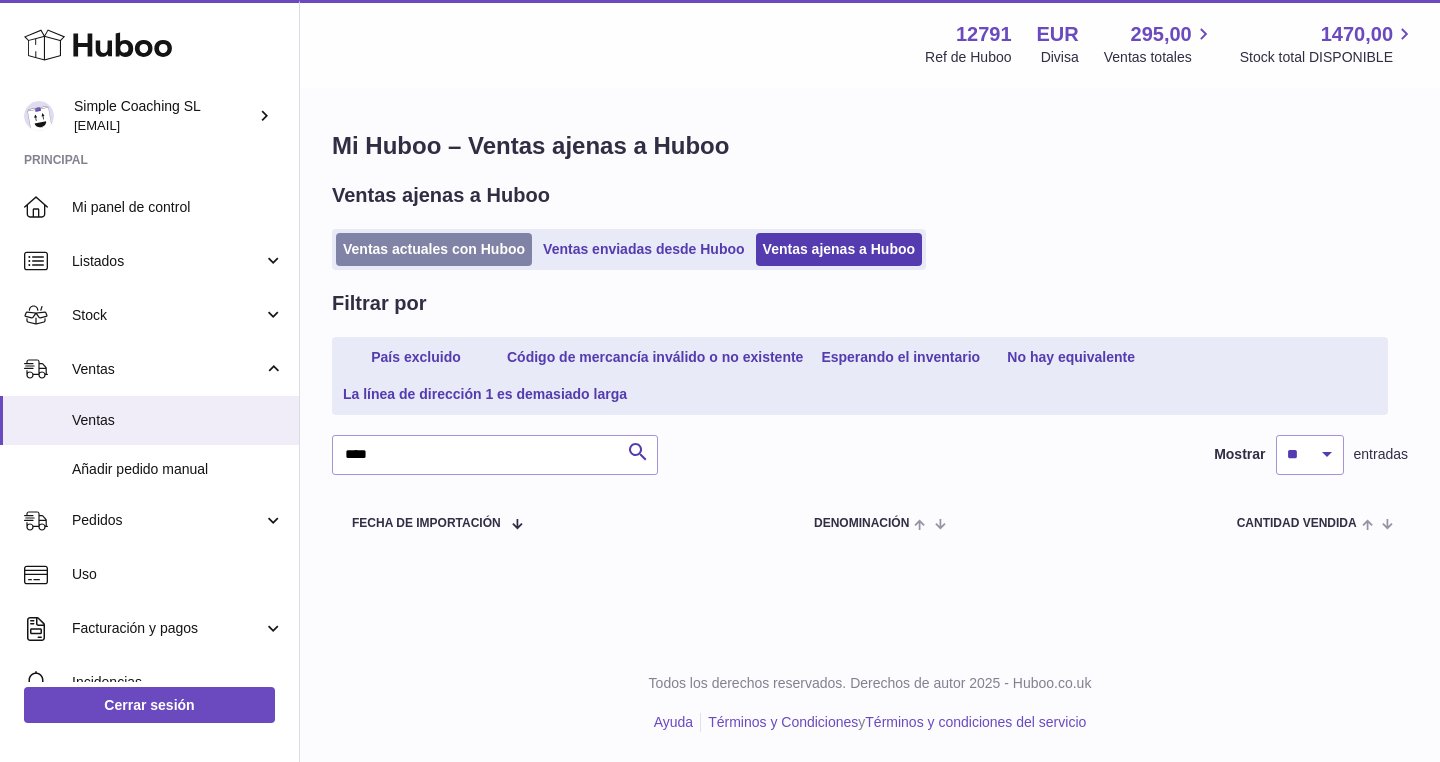 click on "Ventas actuales con Huboo" at bounding box center (434, 249) 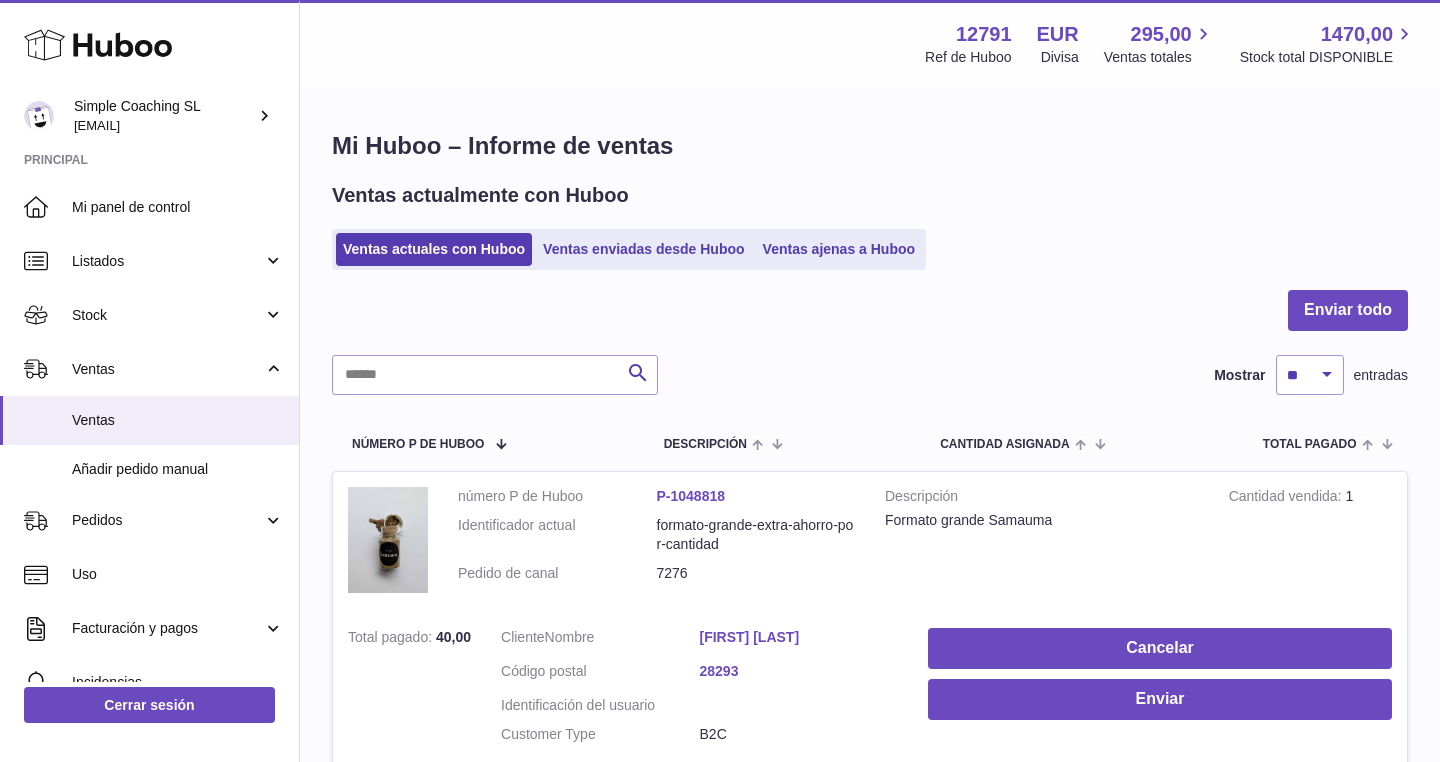 scroll, scrollTop: 0, scrollLeft: 0, axis: both 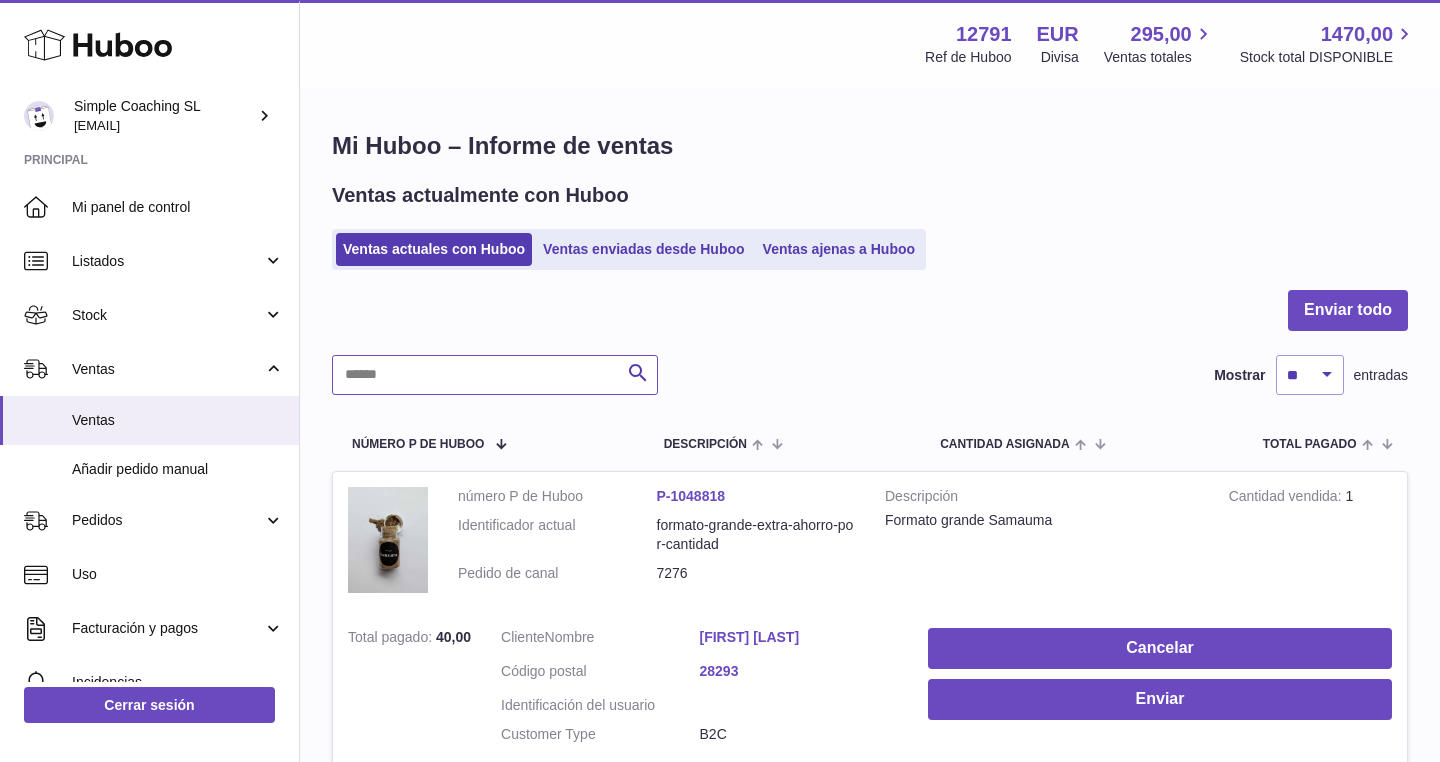click at bounding box center (495, 375) 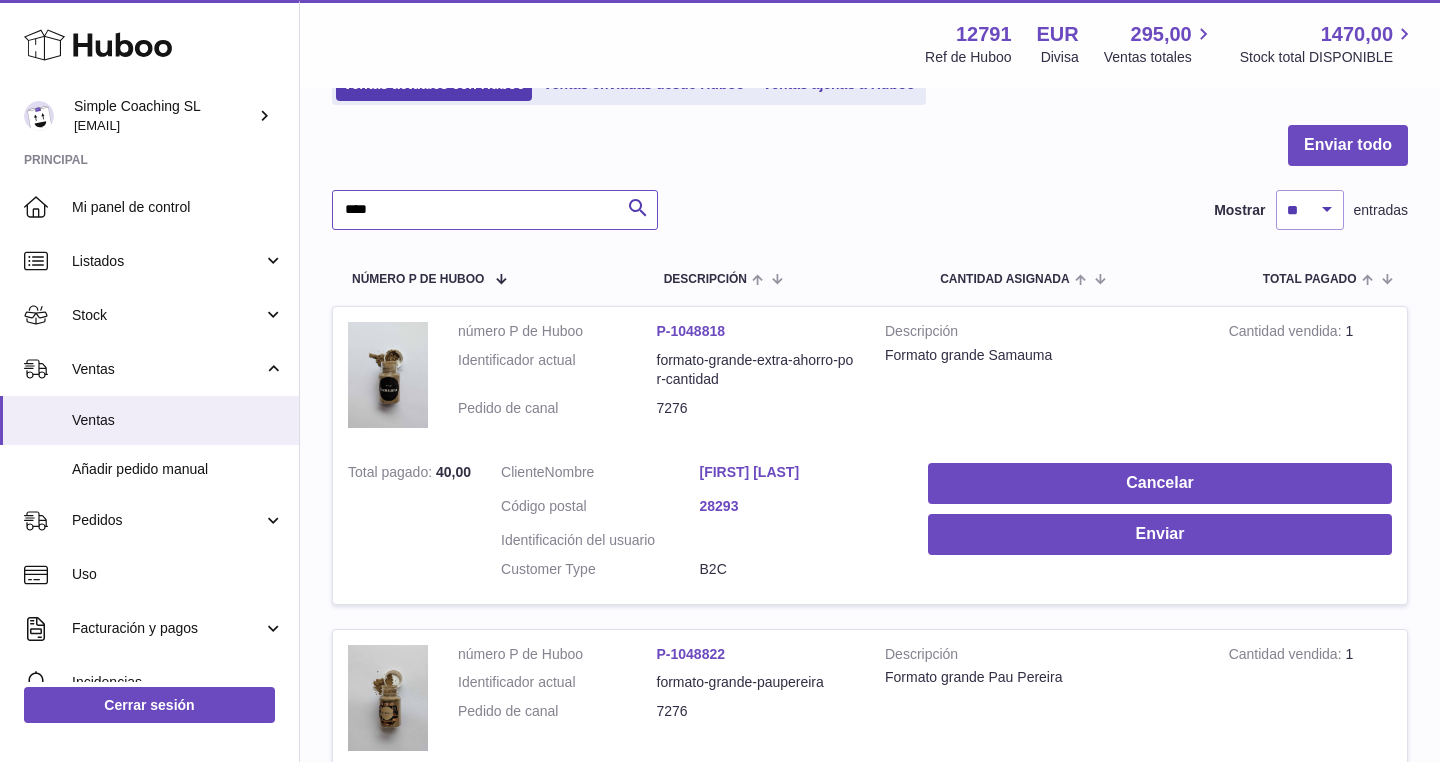 scroll, scrollTop: 169, scrollLeft: 0, axis: vertical 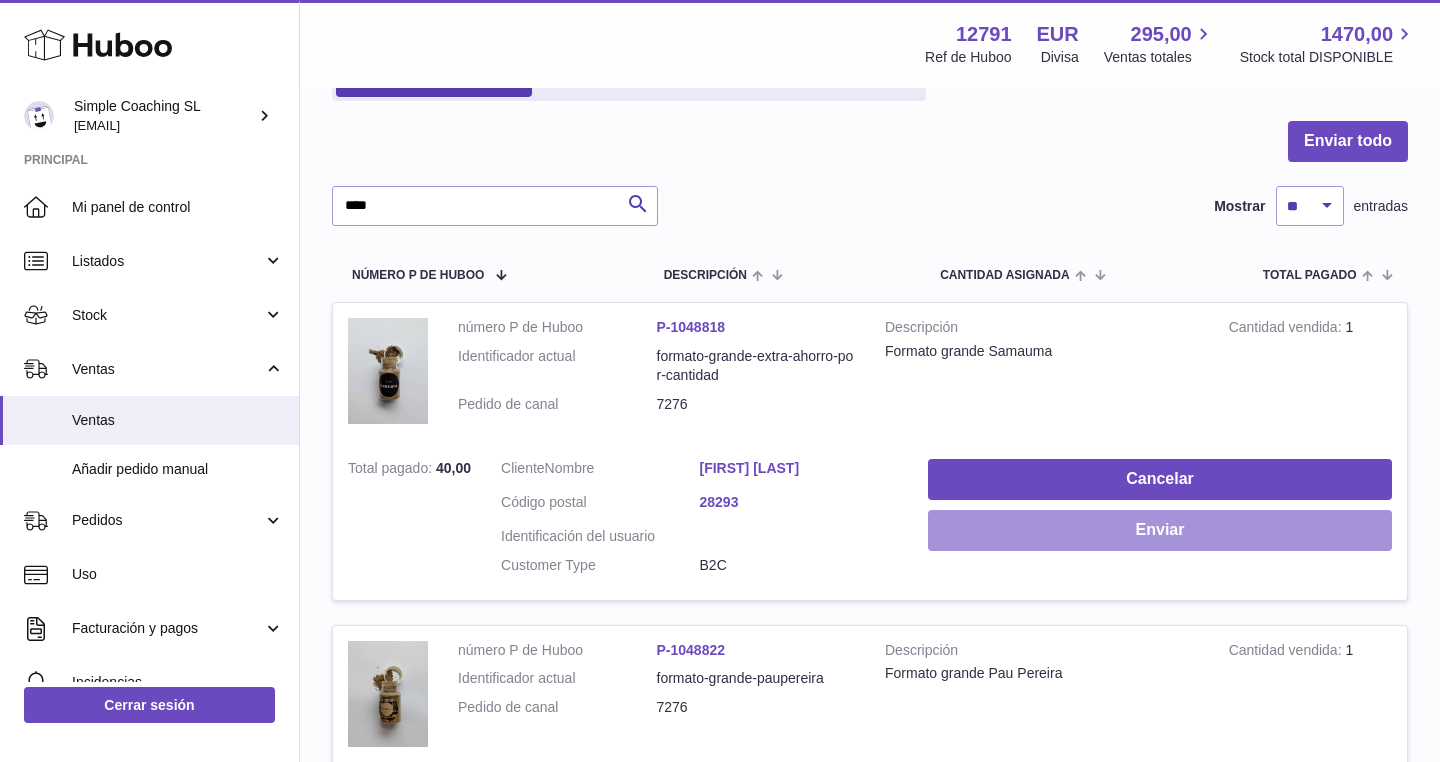 click on "Enviar" at bounding box center (1160, 530) 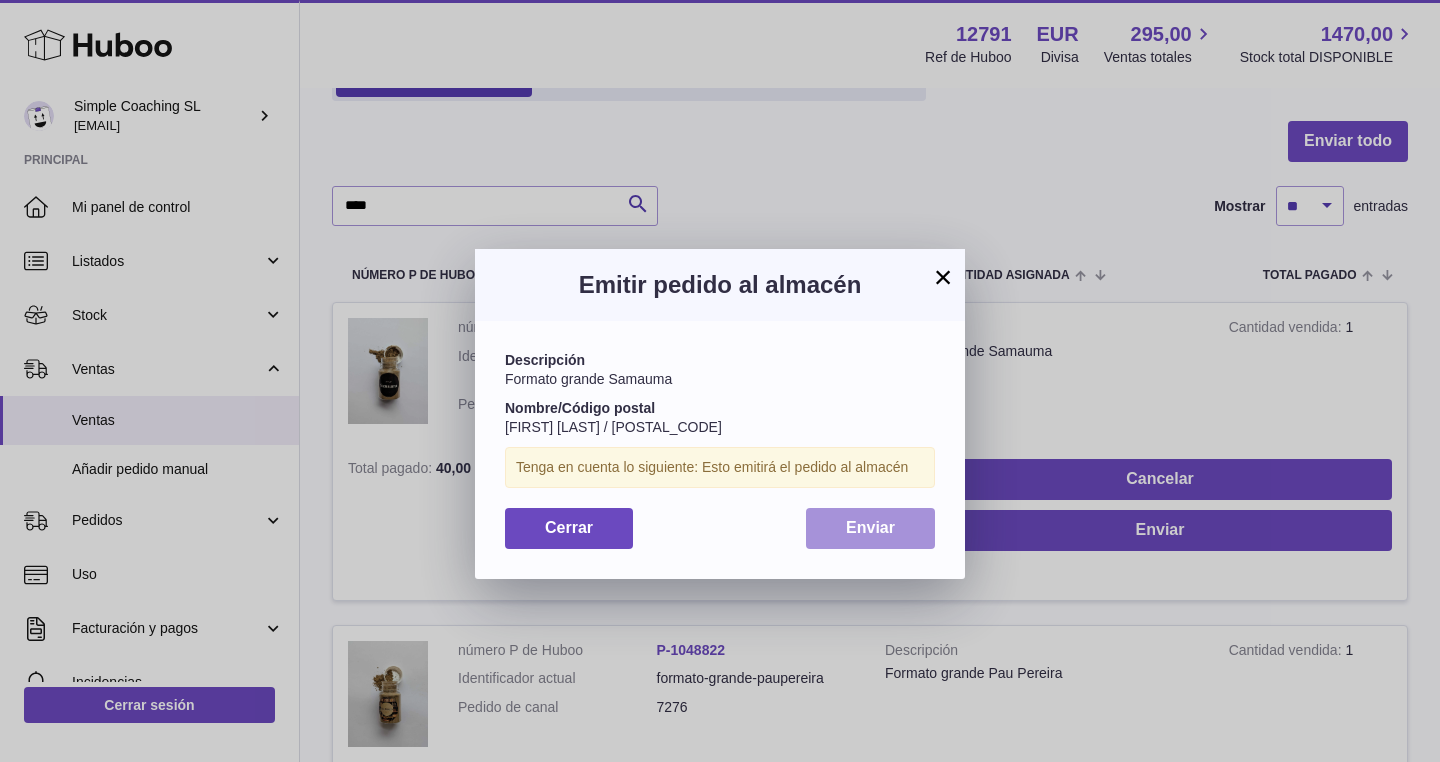 click on "Enviar" at bounding box center [870, 528] 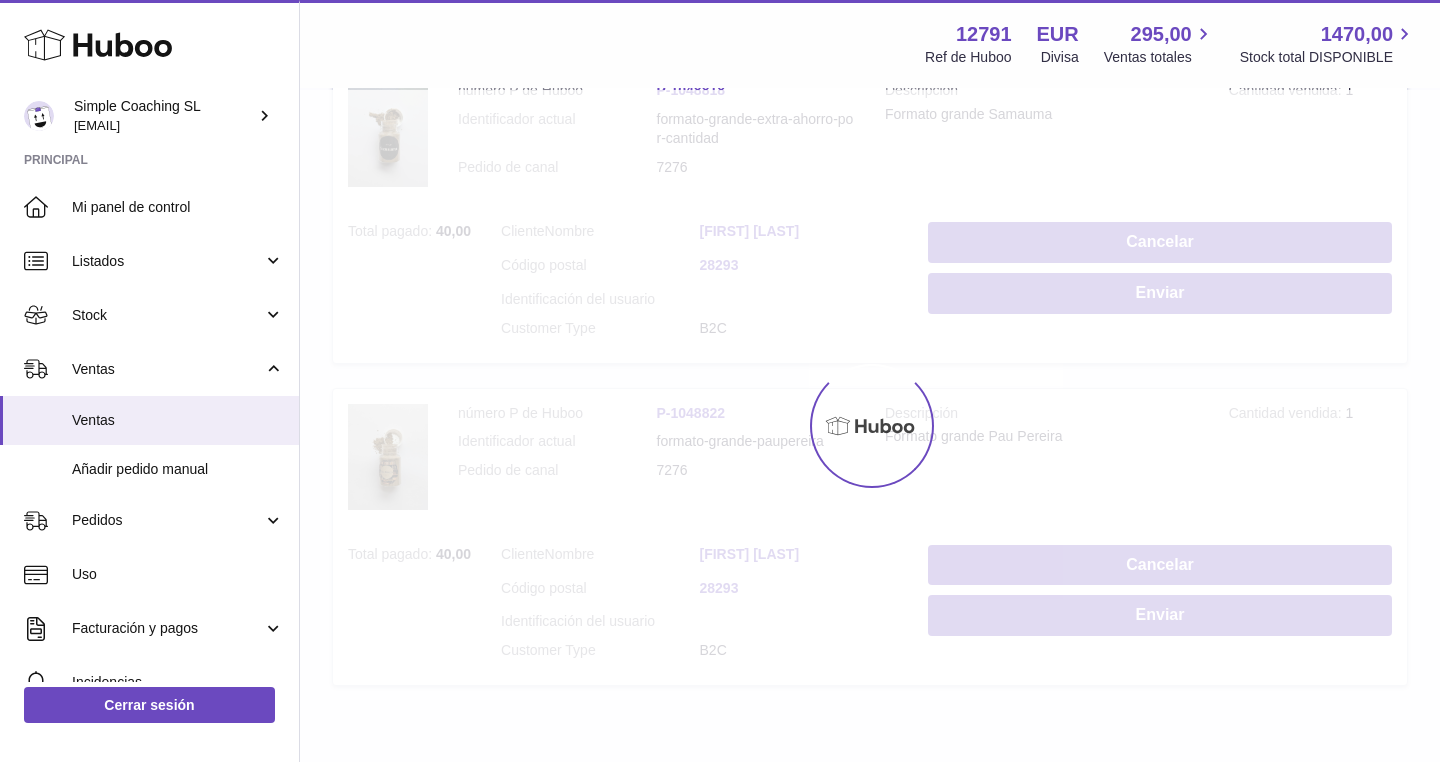 scroll, scrollTop: 418, scrollLeft: 0, axis: vertical 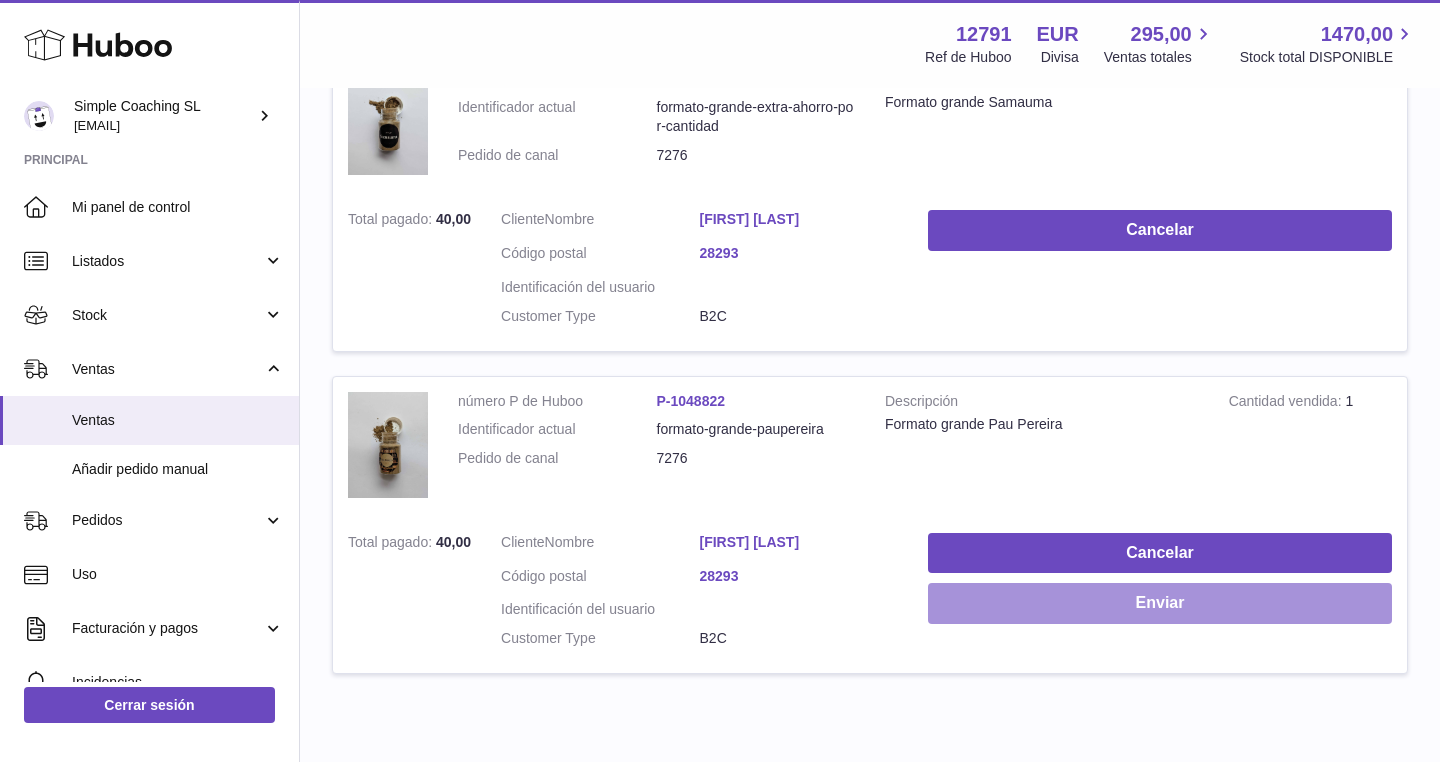 click on "Enviar" at bounding box center [1160, 603] 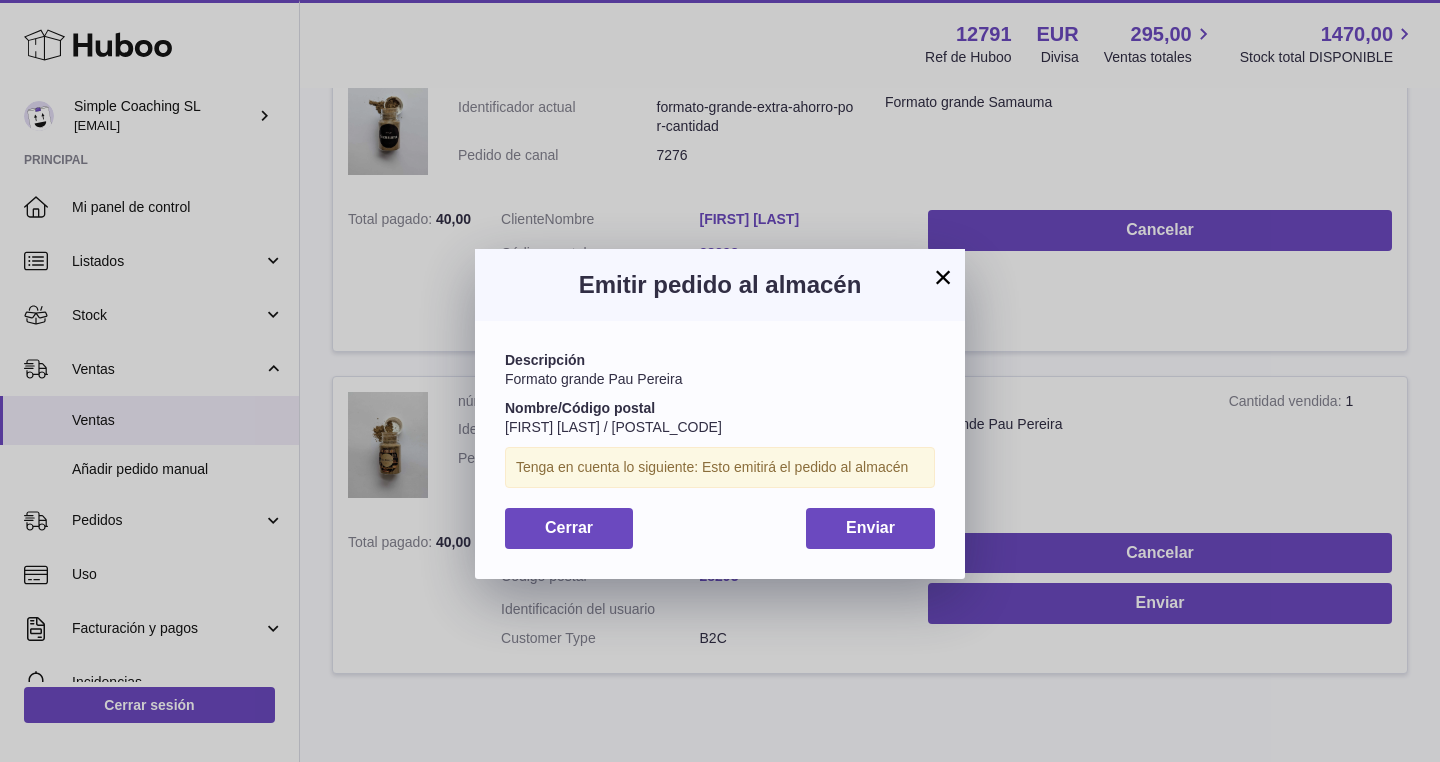 click on "Descripción   Formato grande [FIRST] [LAST]   Nombre/Código postal   [FIRST] [LAST]  / [POSTAL_CODE]
Tenga en cuenta lo siguiente: Esto emitirá el pedido al almacén
Cerrar   Enviar" at bounding box center (720, 449) 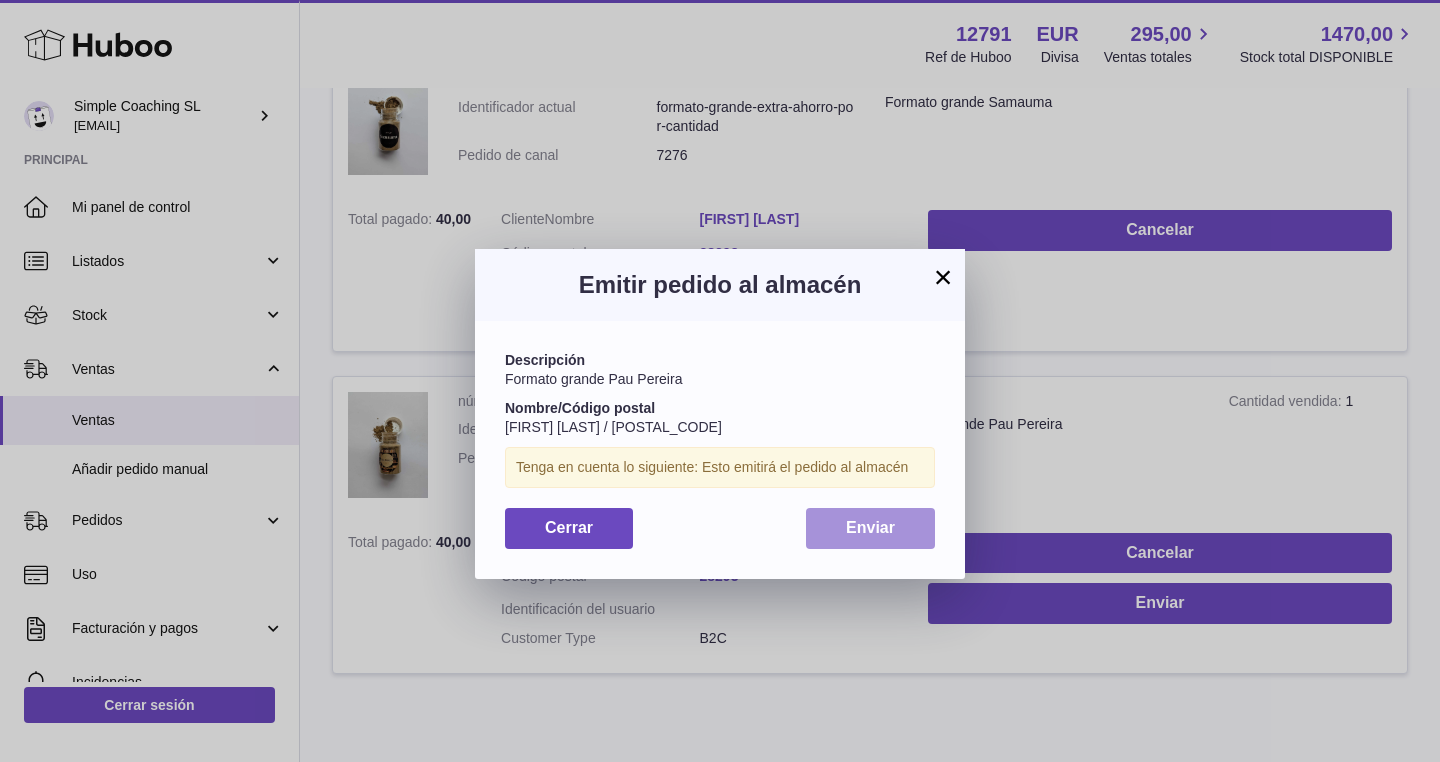 click on "Enviar" at bounding box center (870, 528) 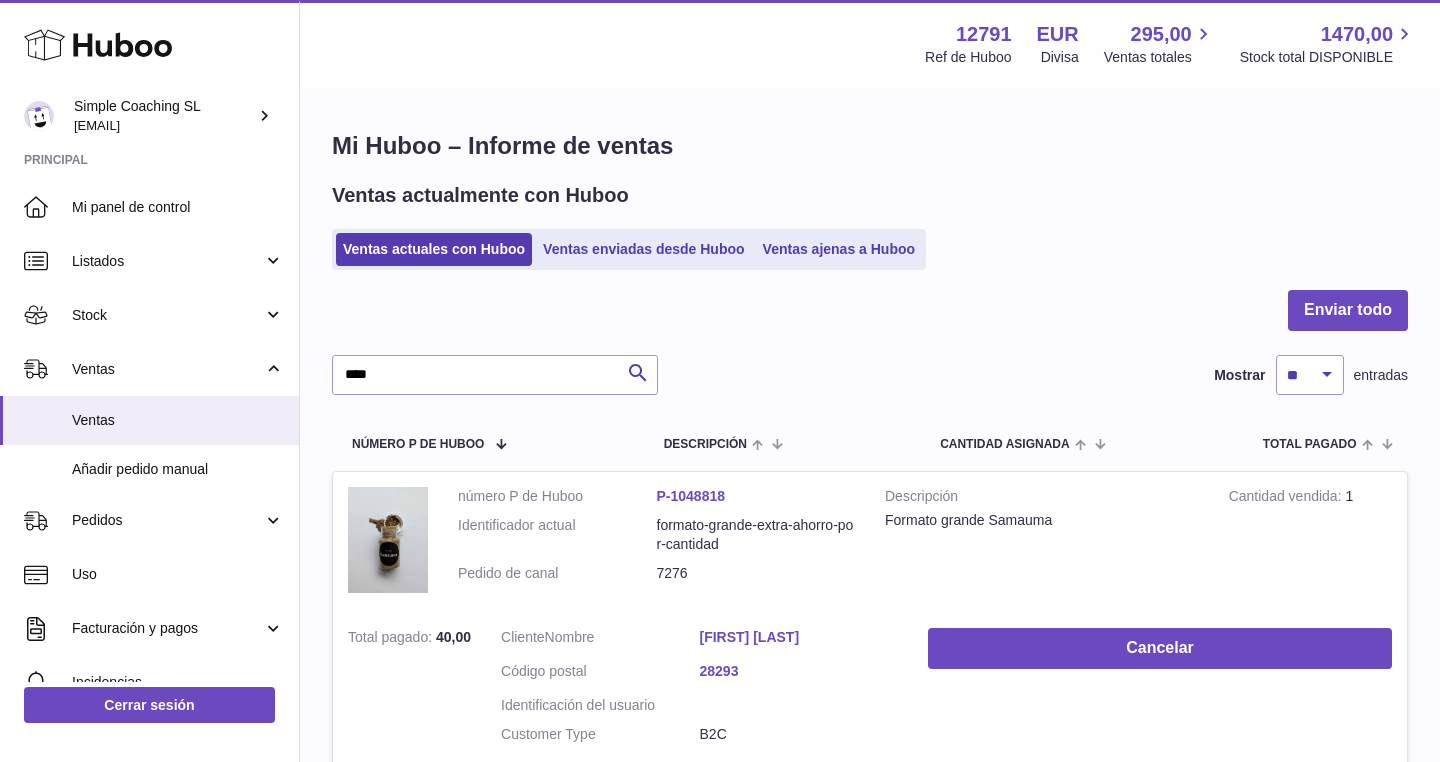 scroll, scrollTop: 0, scrollLeft: 0, axis: both 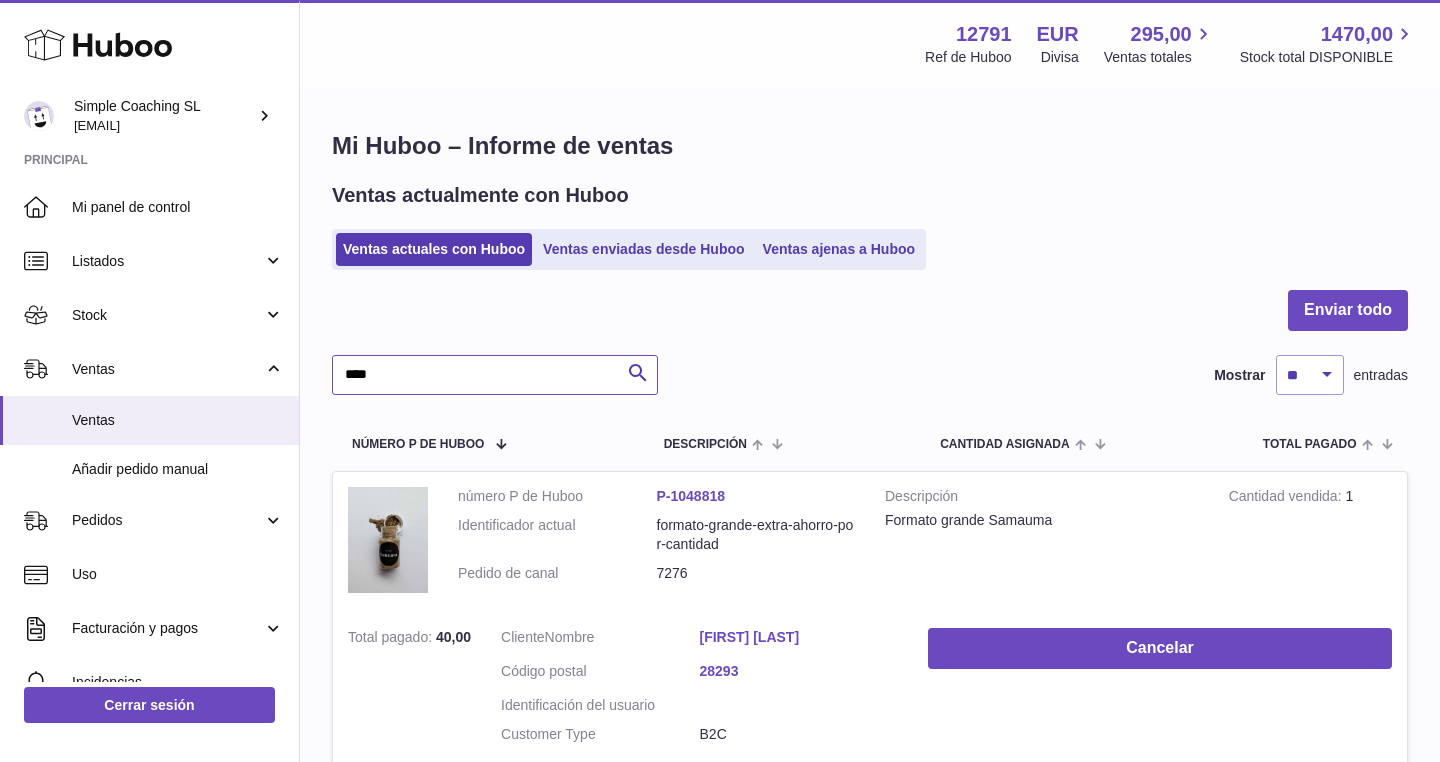 click on "****" at bounding box center [495, 375] 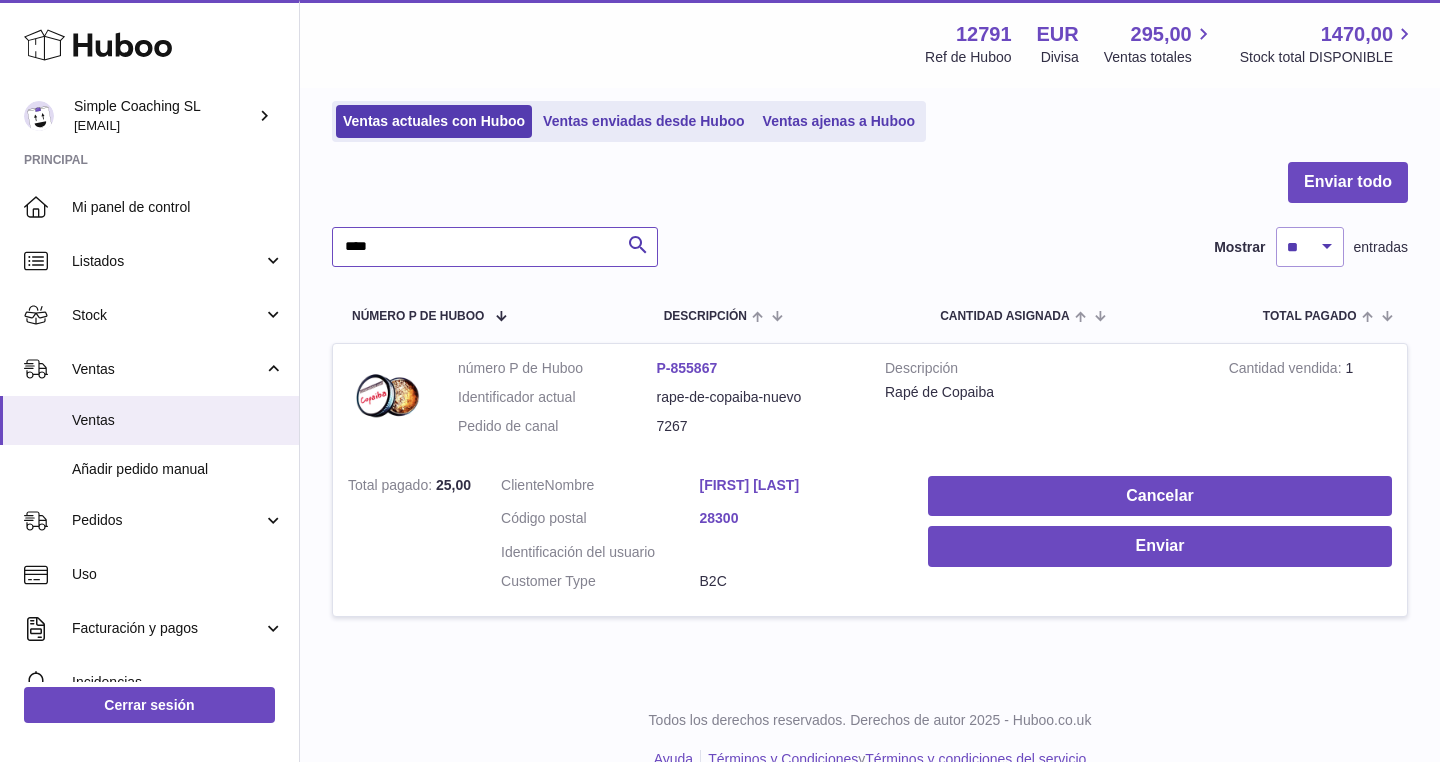 scroll, scrollTop: 147, scrollLeft: 0, axis: vertical 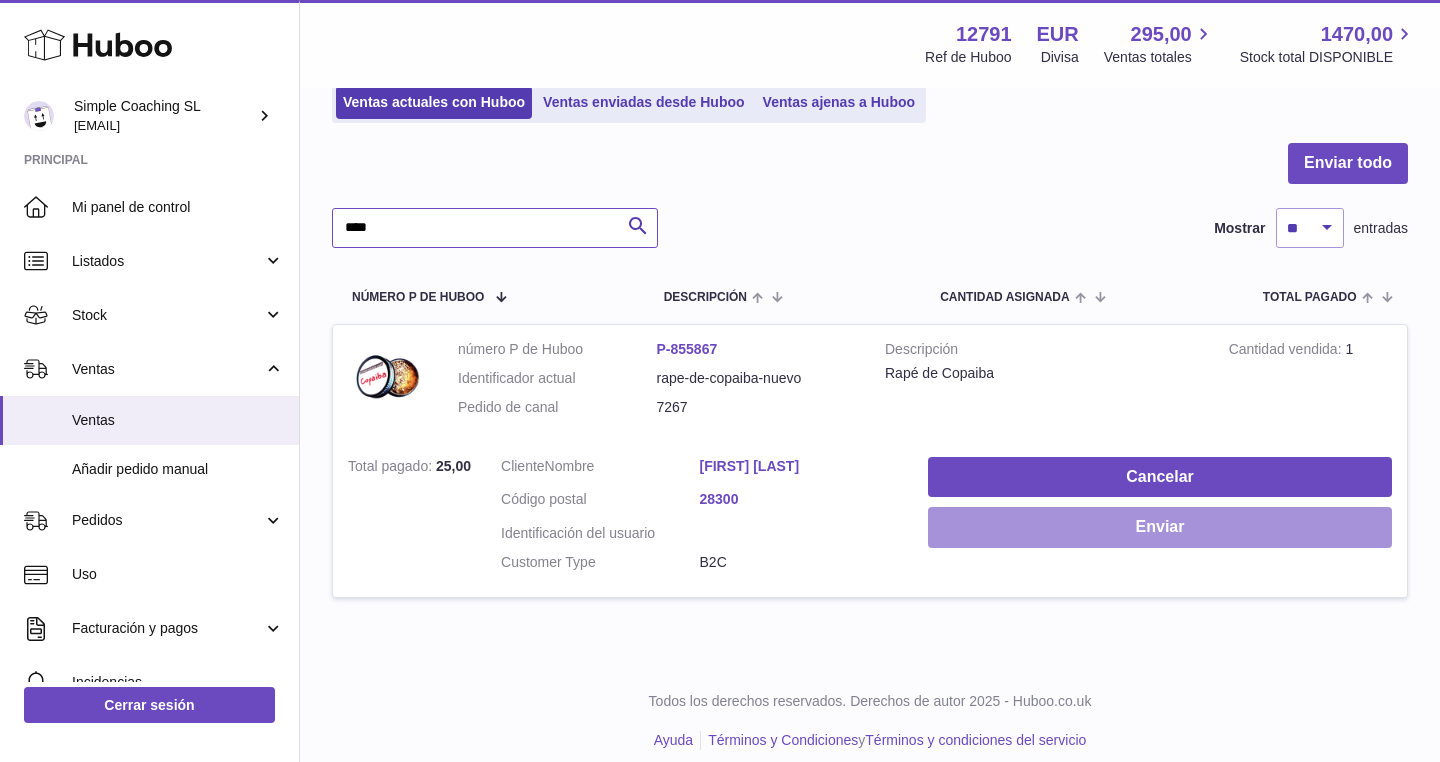 type on "****" 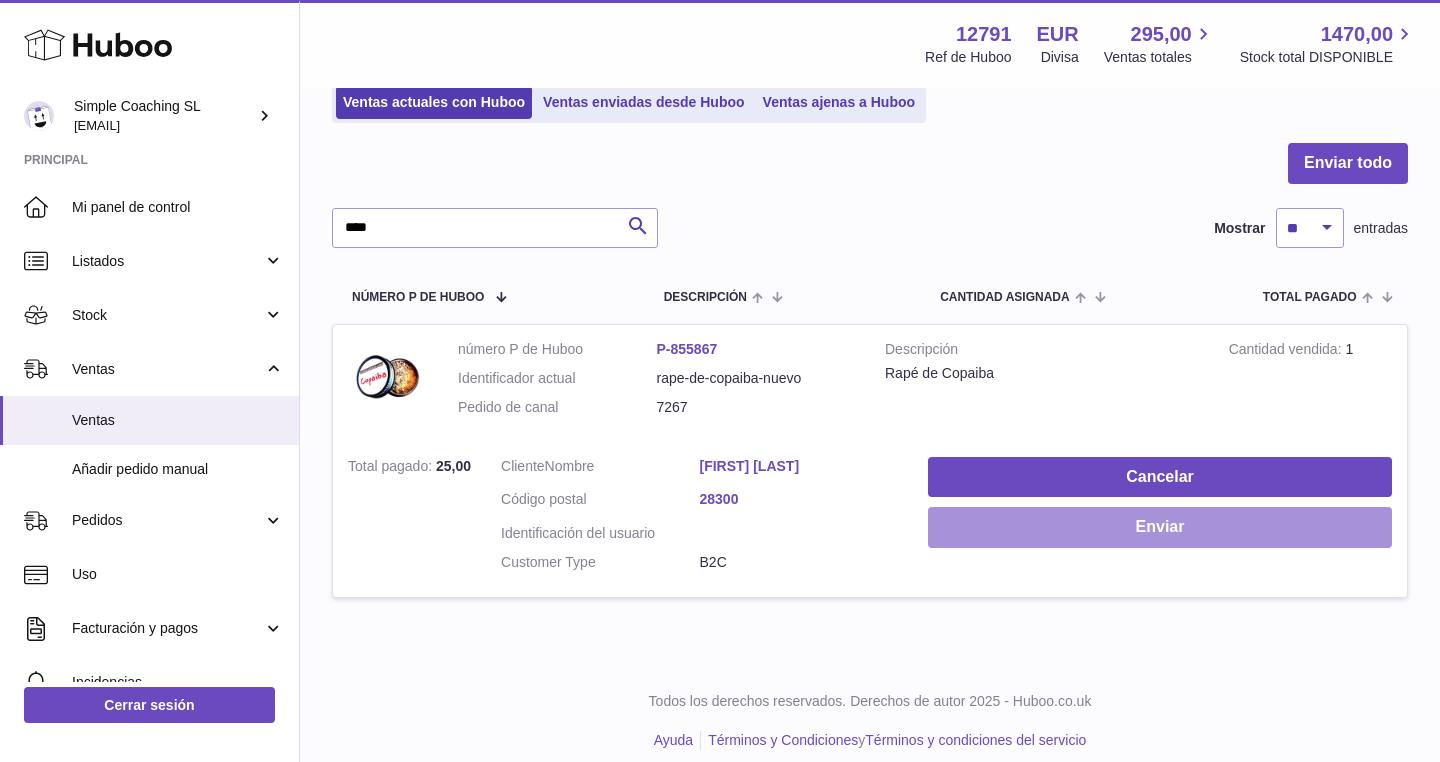 click on "Enviar" at bounding box center [1160, 527] 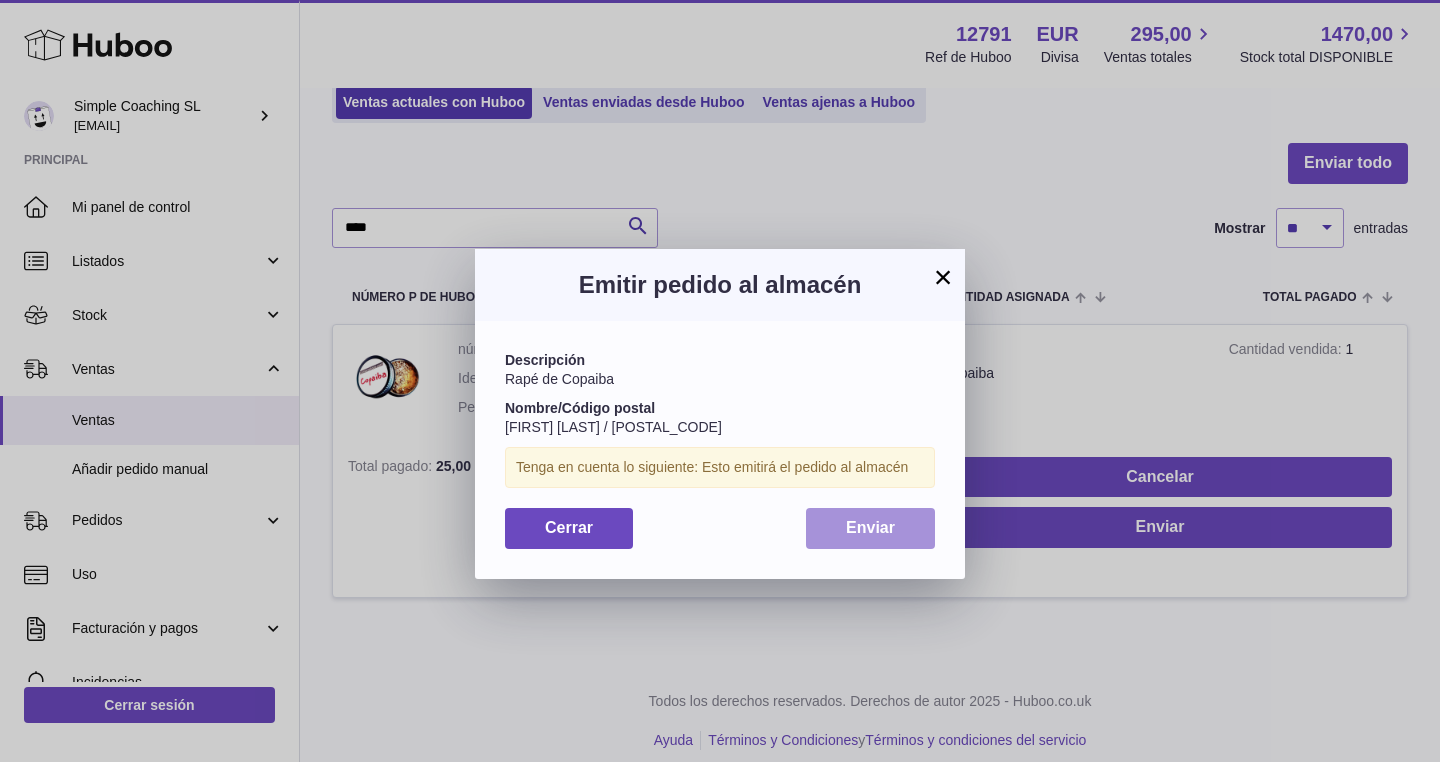 click on "Enviar" at bounding box center (870, 527) 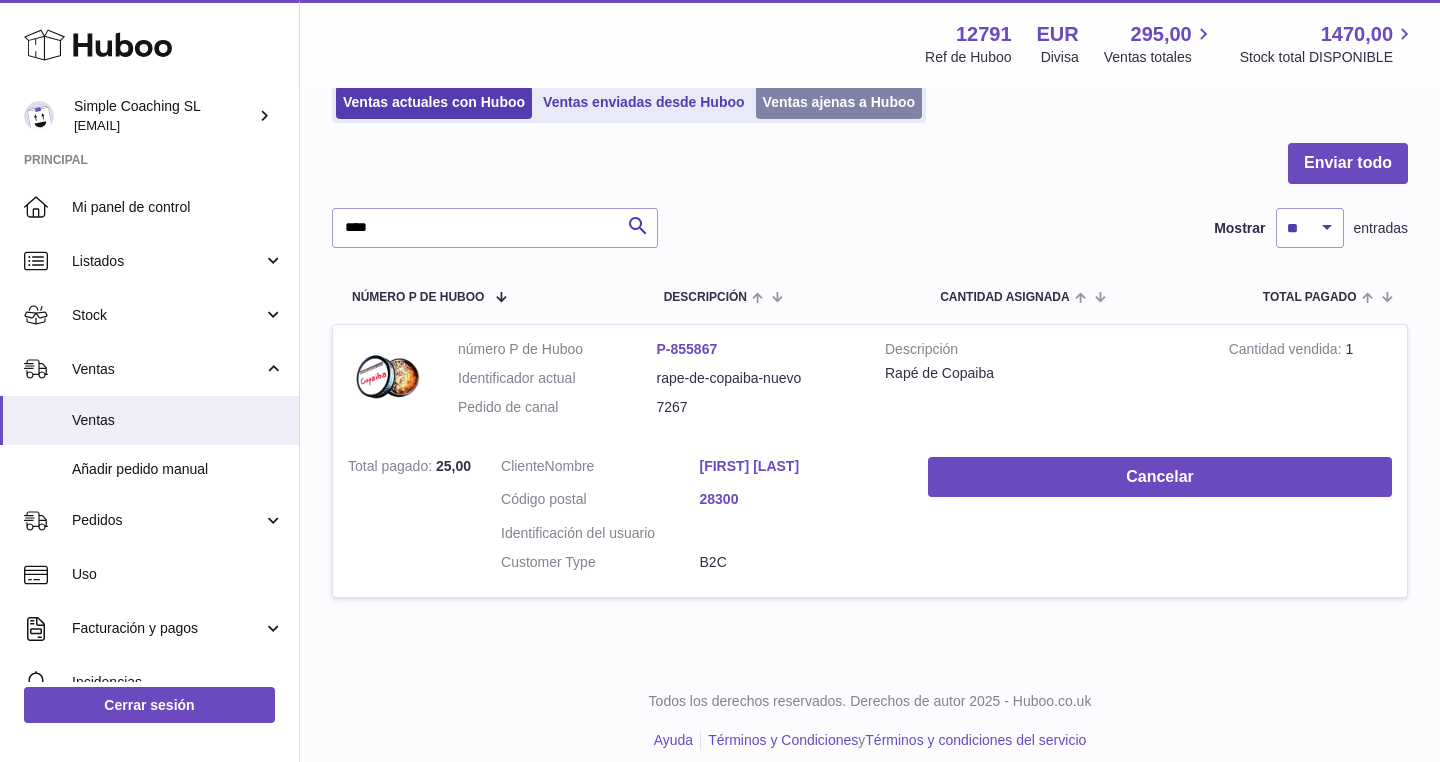 click on "Ventas ajenas a Huboo" at bounding box center [839, 102] 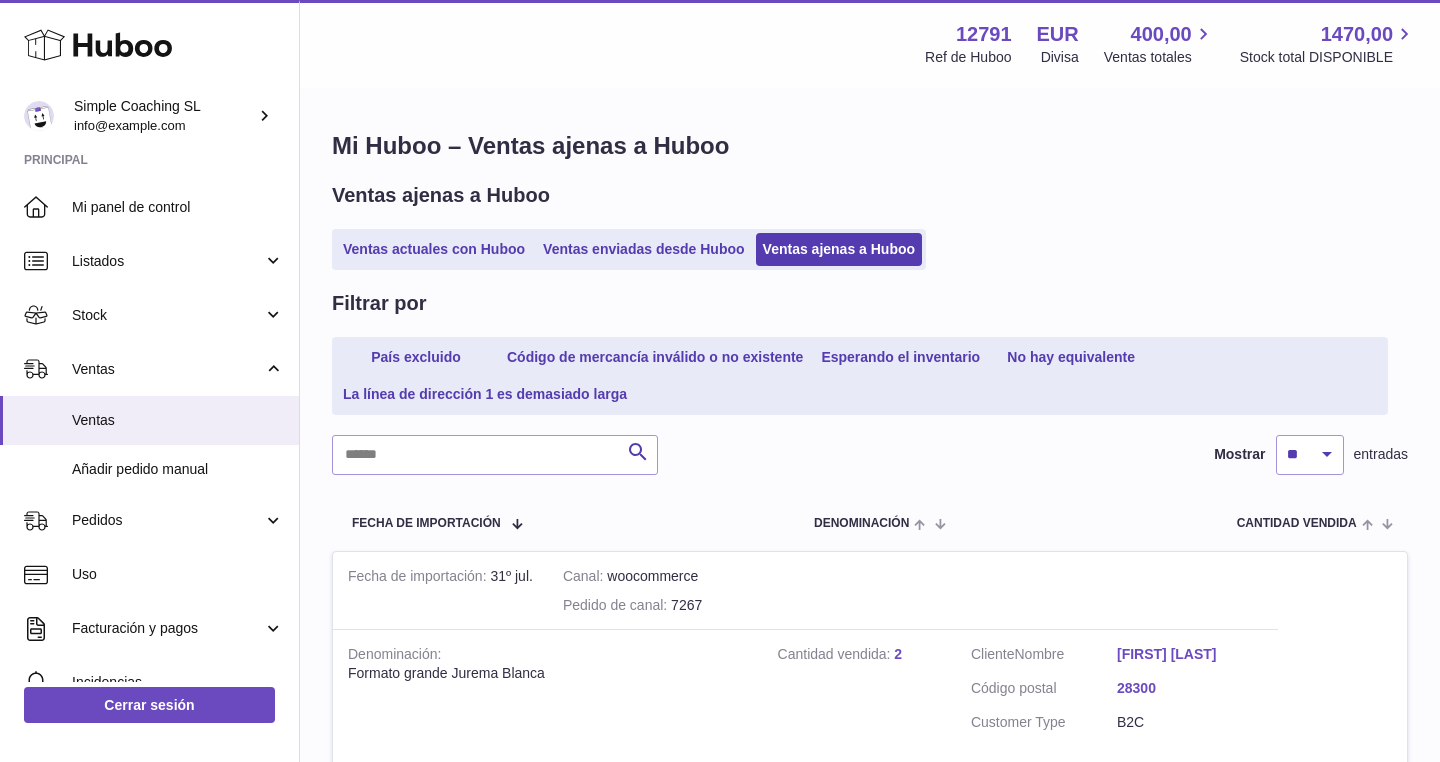 scroll, scrollTop: 0, scrollLeft: 0, axis: both 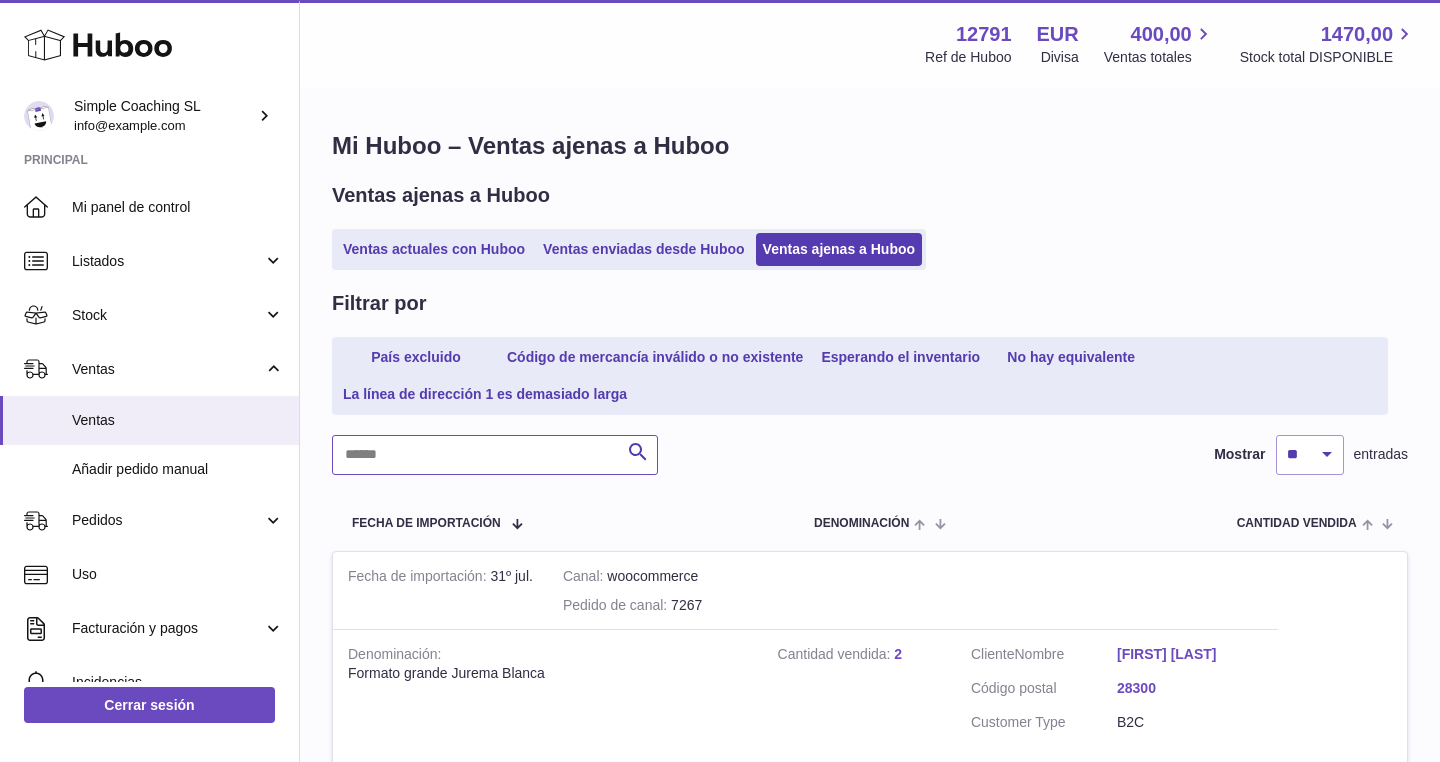 click at bounding box center (495, 455) 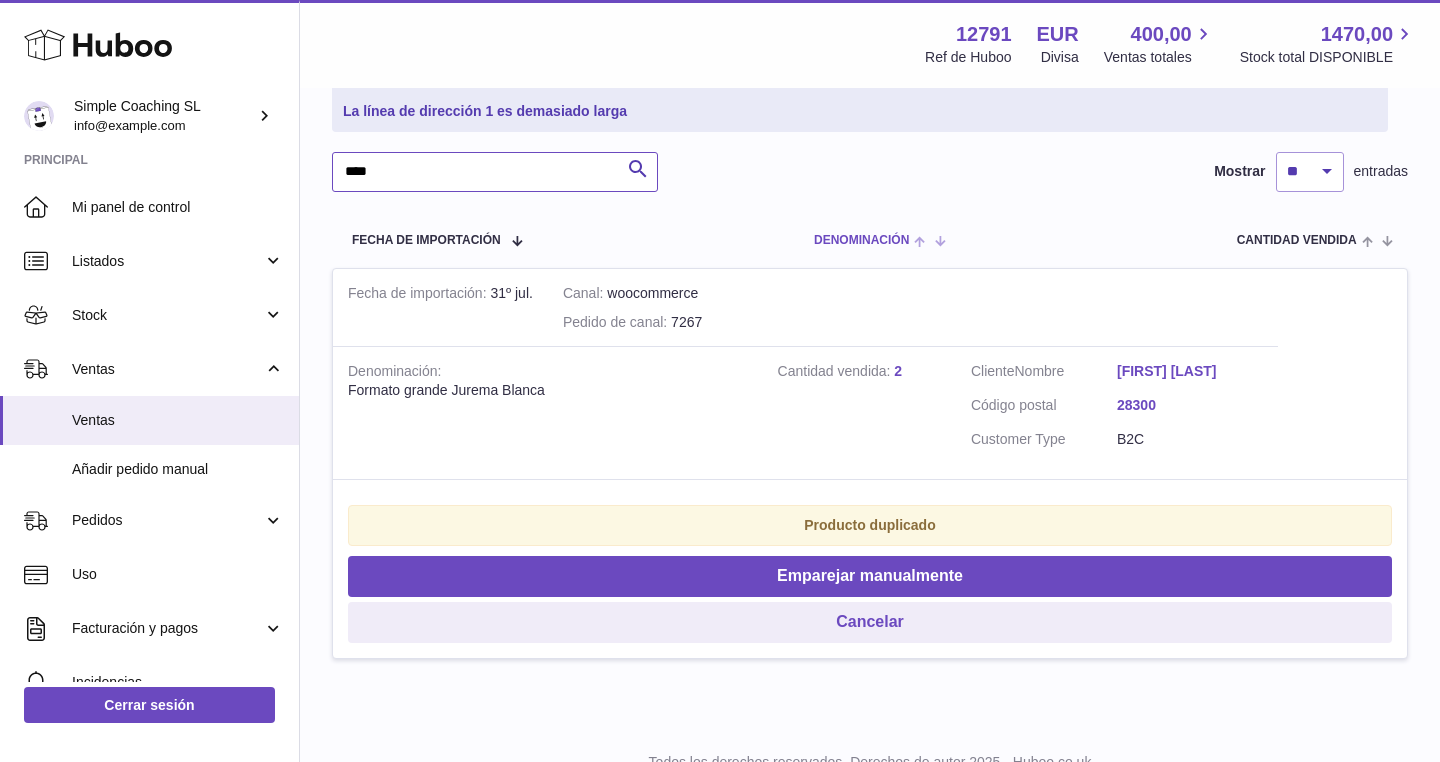 scroll, scrollTop: 276, scrollLeft: 0, axis: vertical 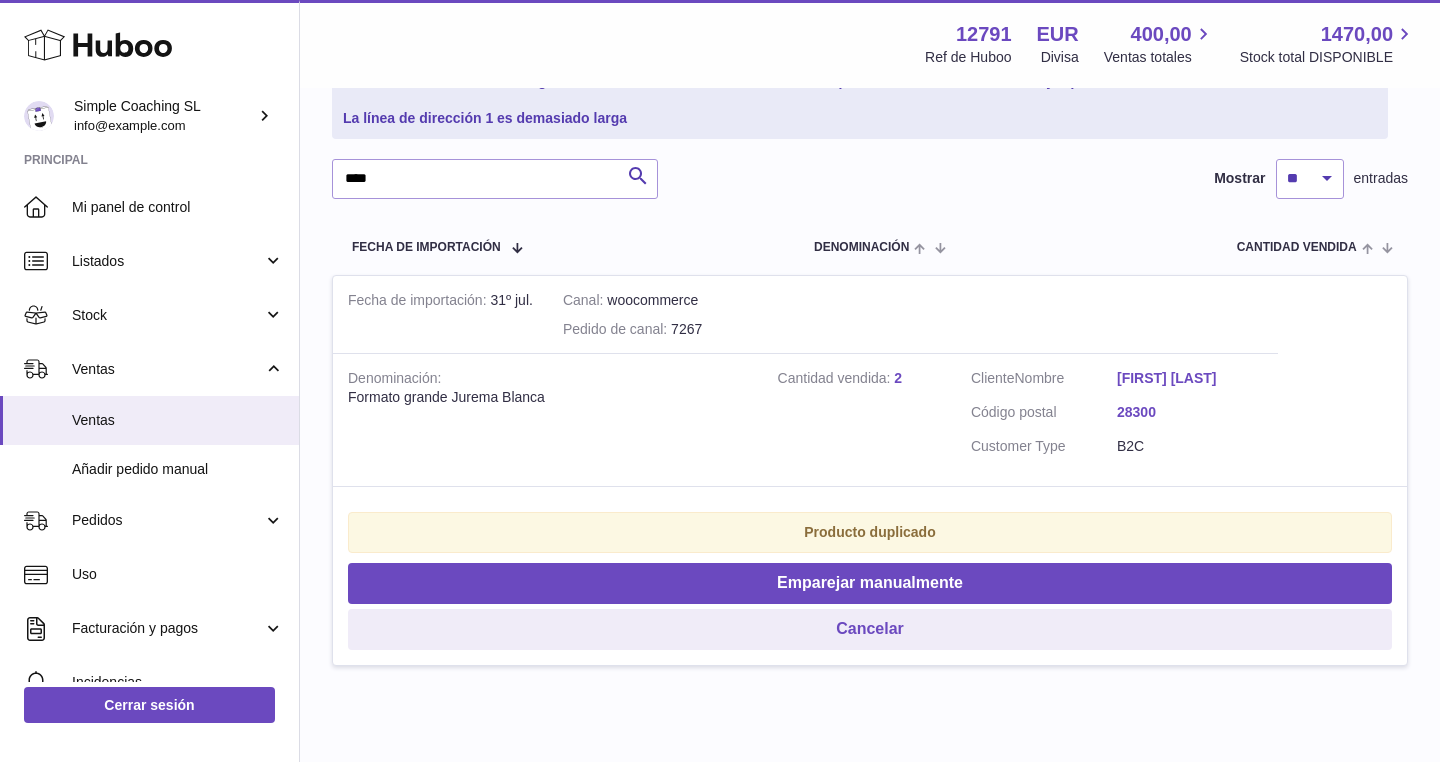 click on "[FIRST] [LAST]" at bounding box center (1190, 378) 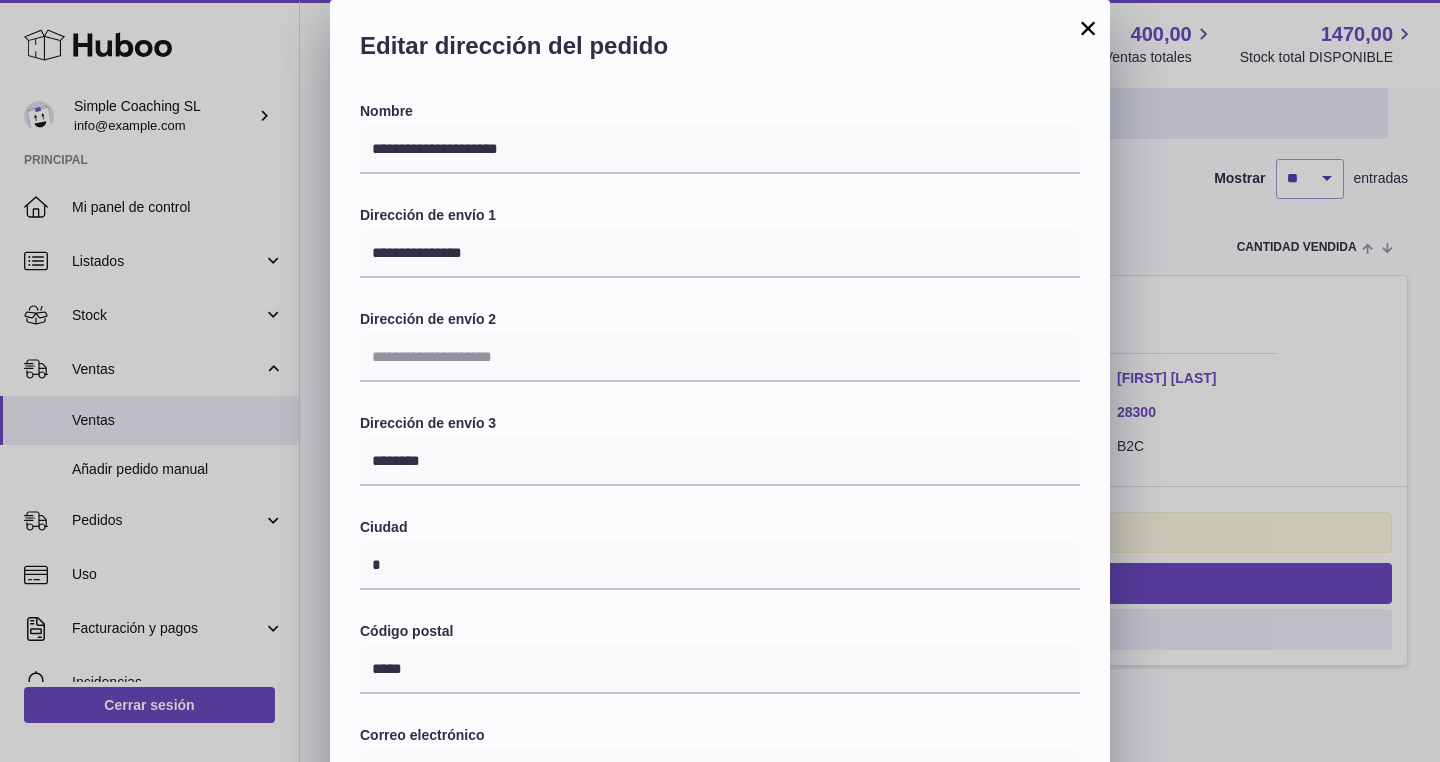 scroll, scrollTop: 0, scrollLeft: 0, axis: both 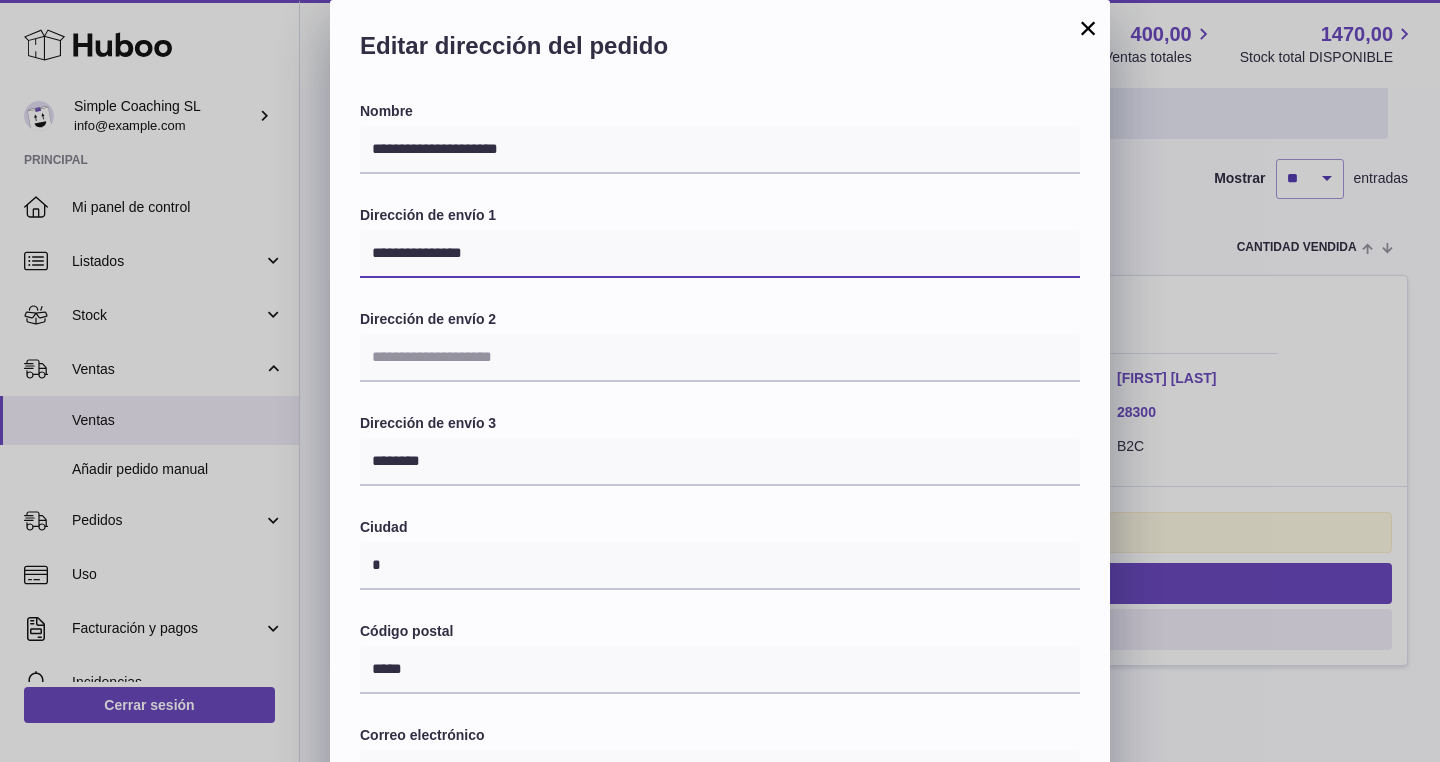click on "**********" at bounding box center [720, 254] 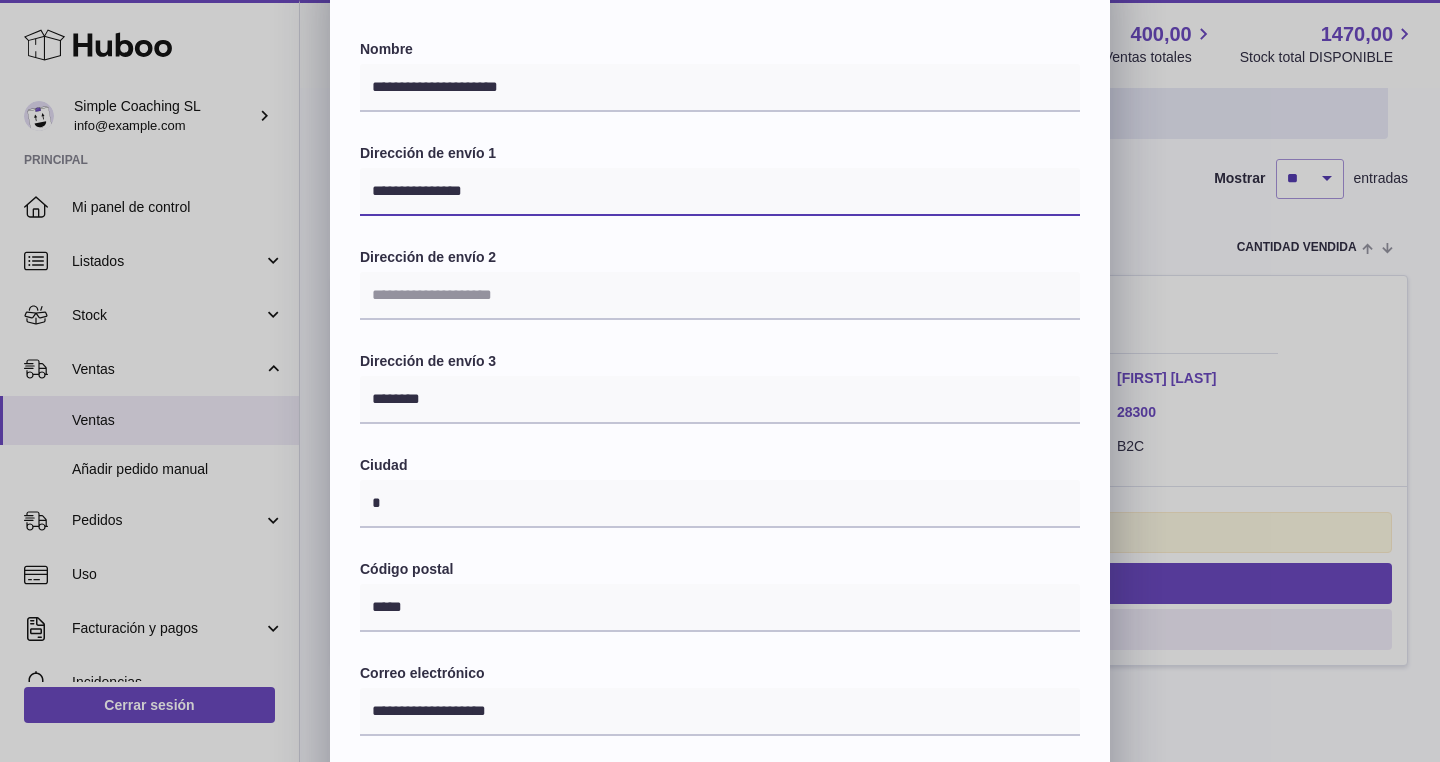 scroll, scrollTop: 63, scrollLeft: 0, axis: vertical 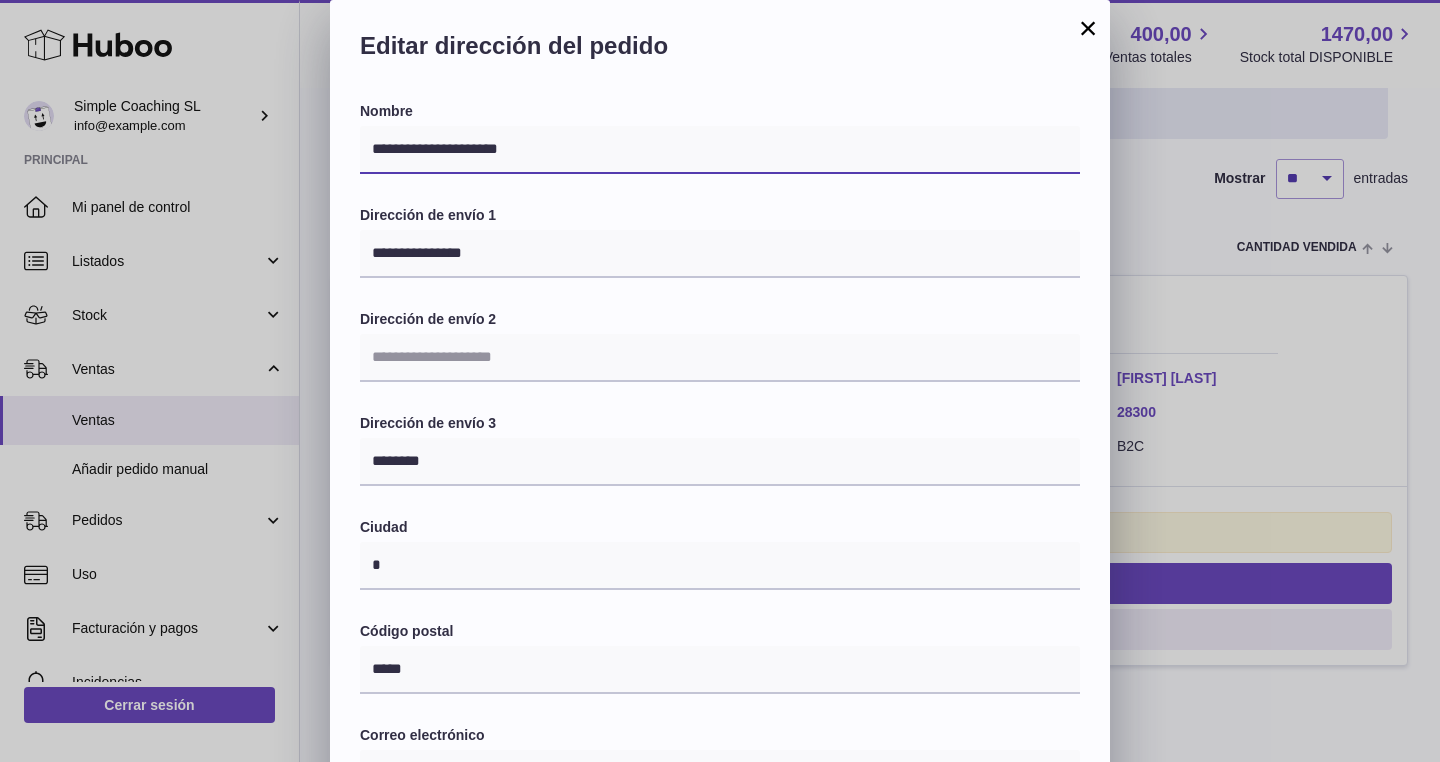 drag, startPoint x: 363, startPoint y: 145, endPoint x: 562, endPoint y: 143, distance: 199.01006 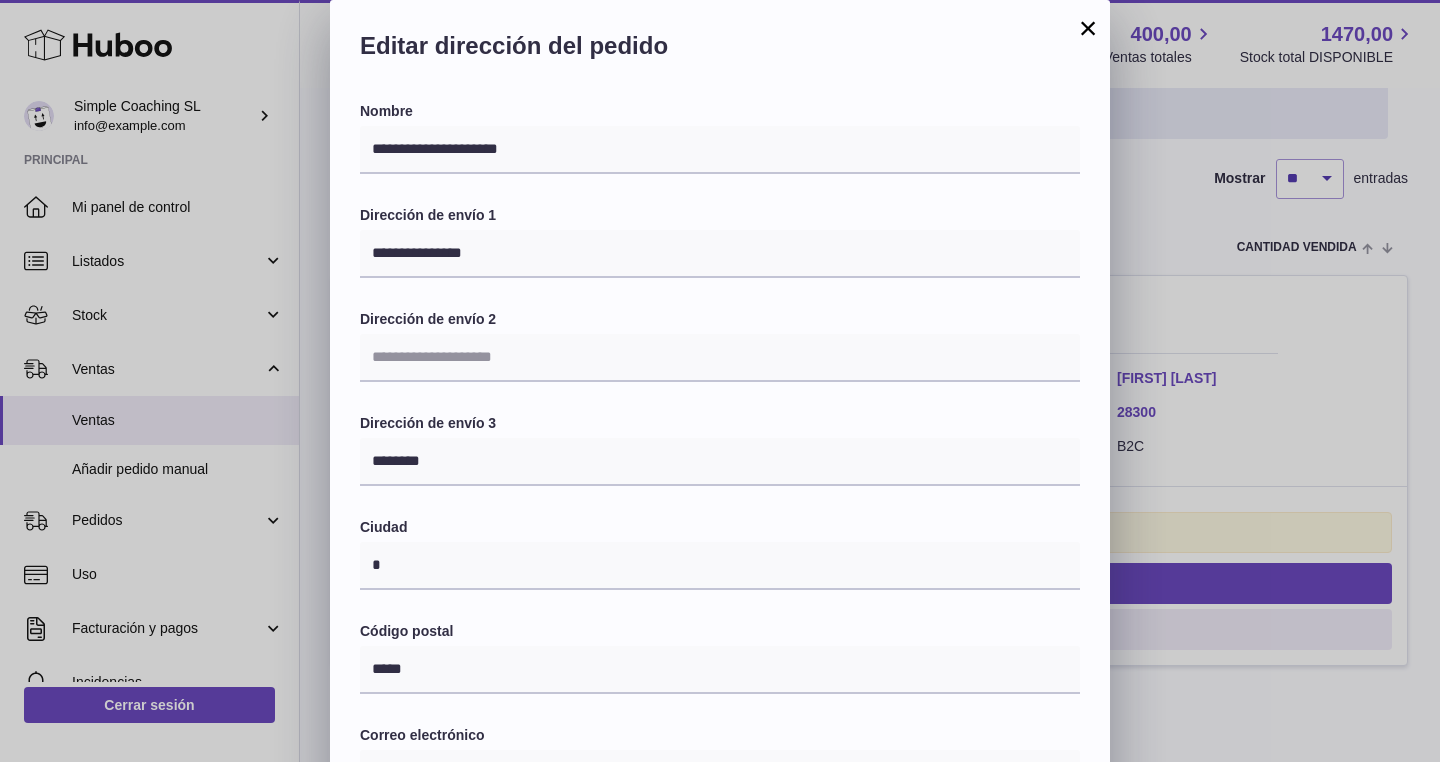 click on "Editar dirección del pedido" at bounding box center [720, 51] 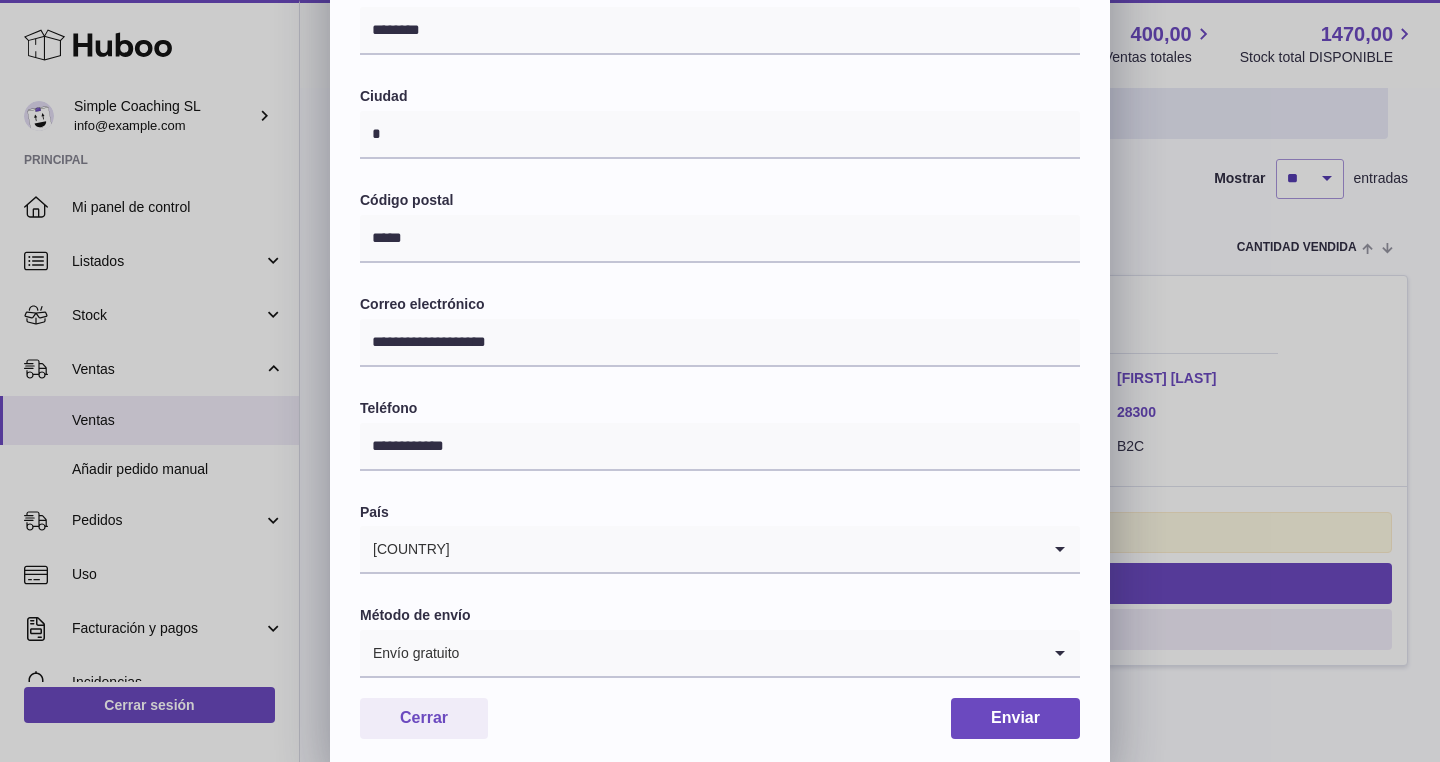 scroll, scrollTop: 430, scrollLeft: 0, axis: vertical 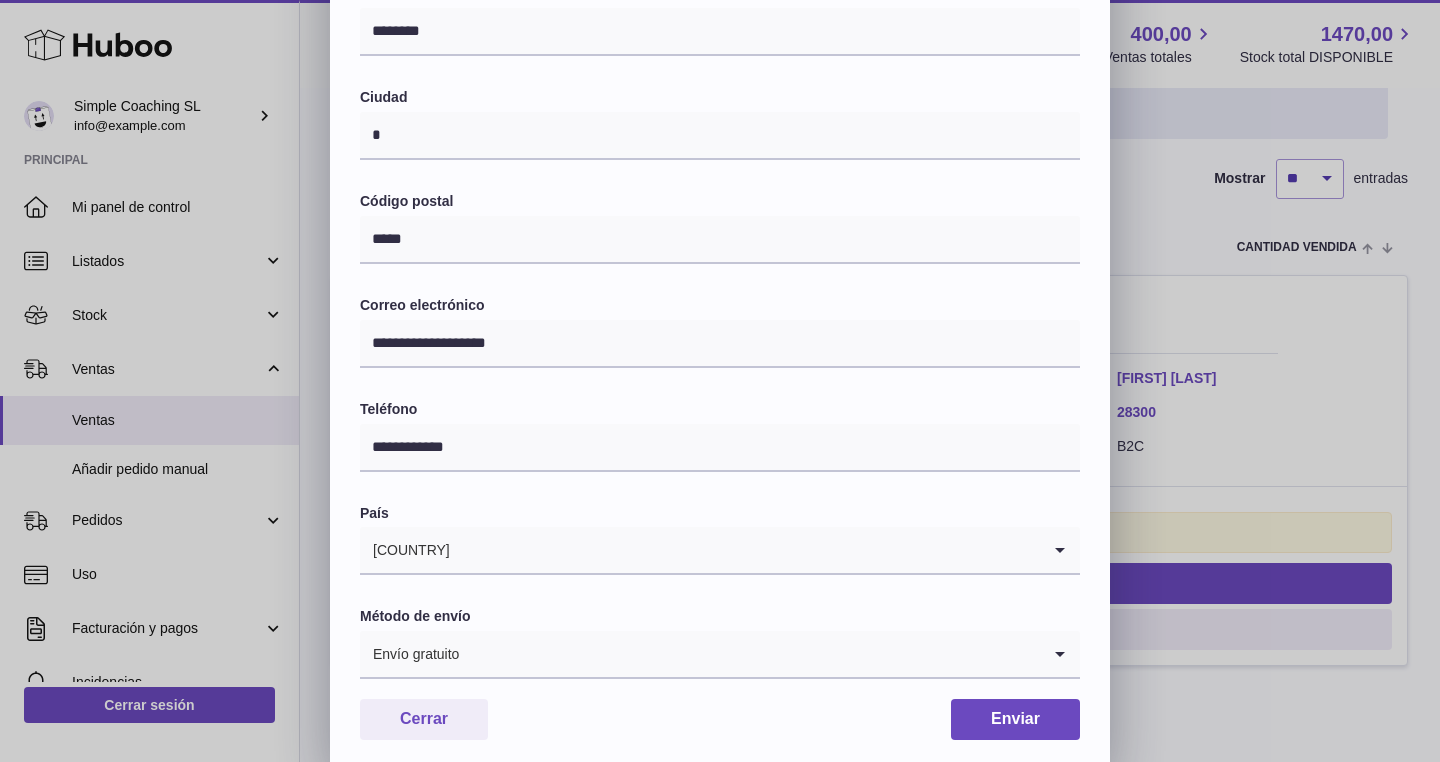 click on "**********" at bounding box center (720, 170) 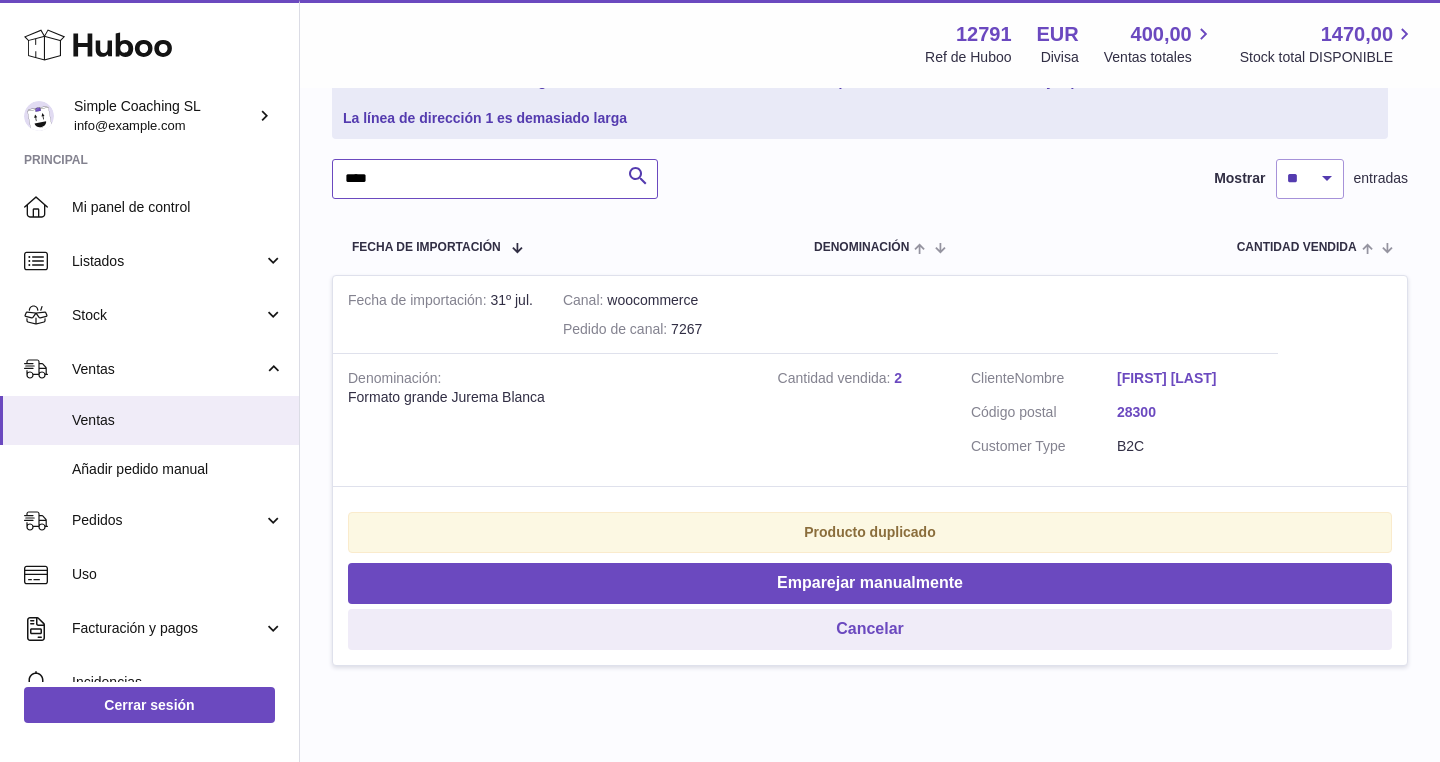 click on "****" at bounding box center [495, 179] 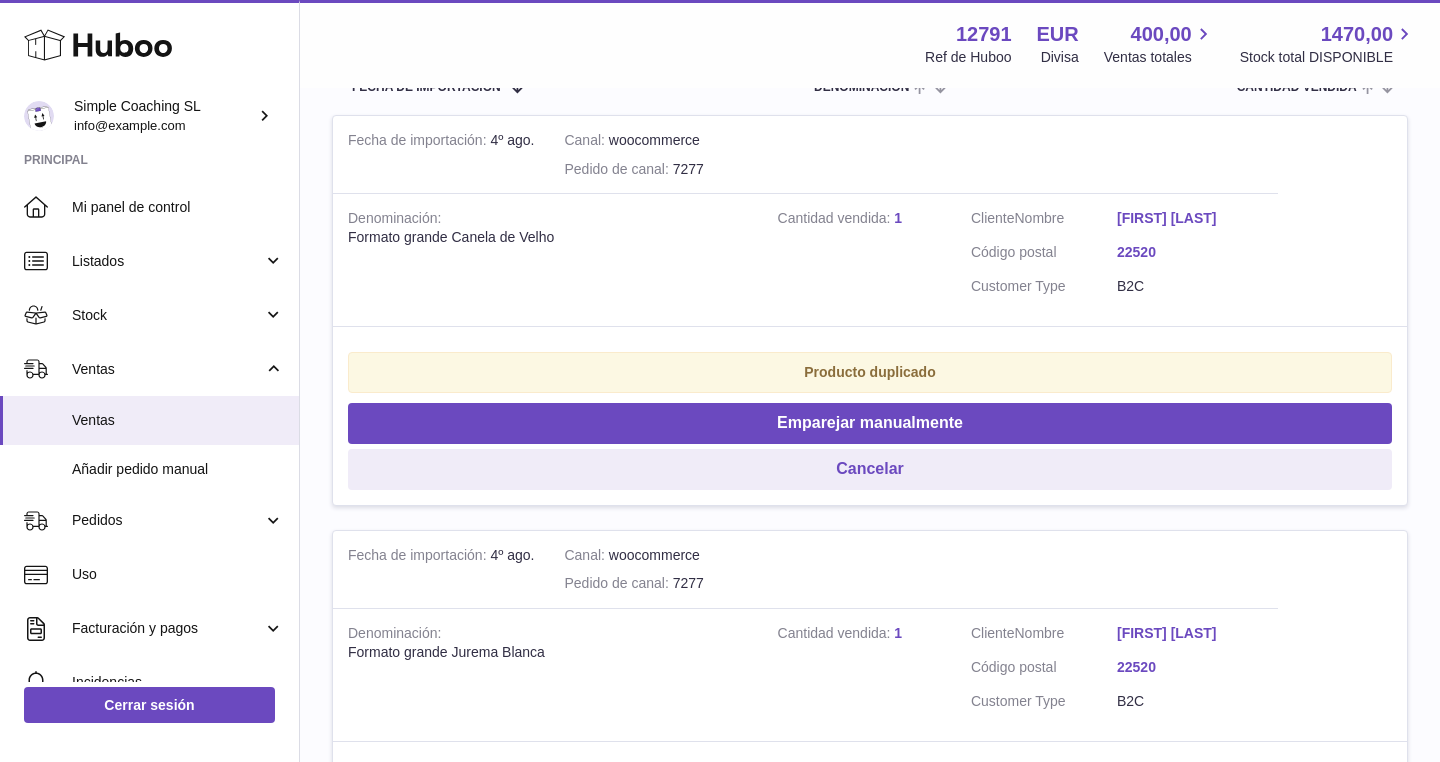 scroll, scrollTop: 429, scrollLeft: 0, axis: vertical 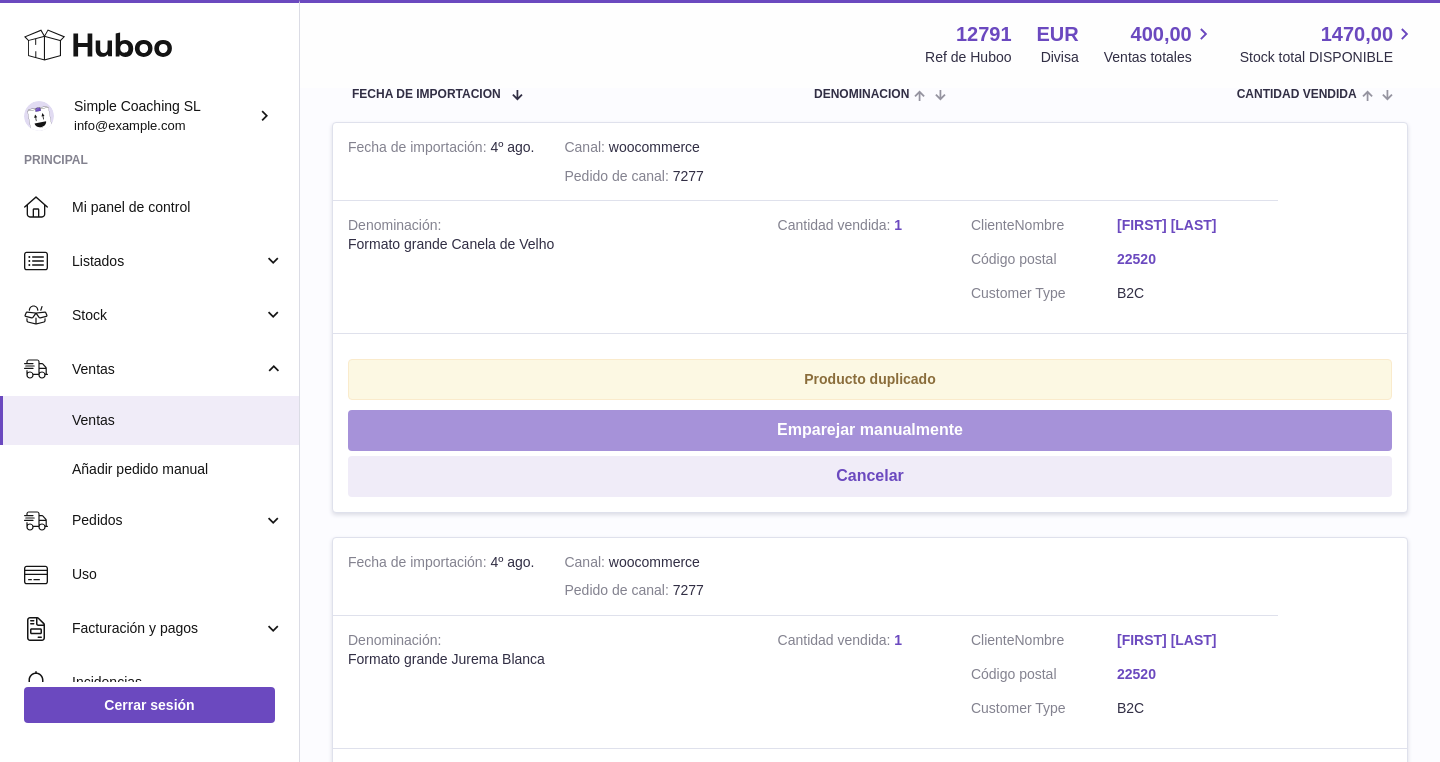 type on "****" 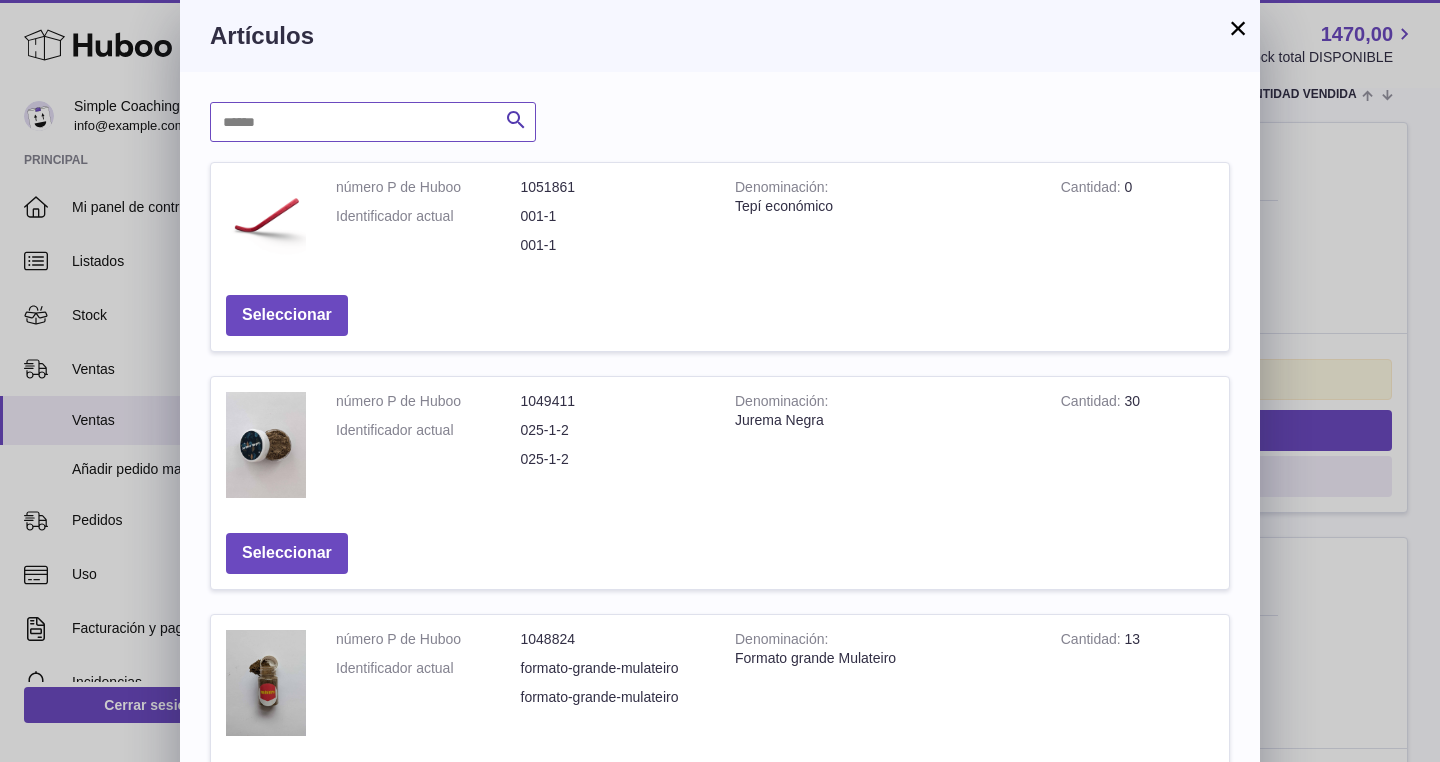 click at bounding box center [373, 122] 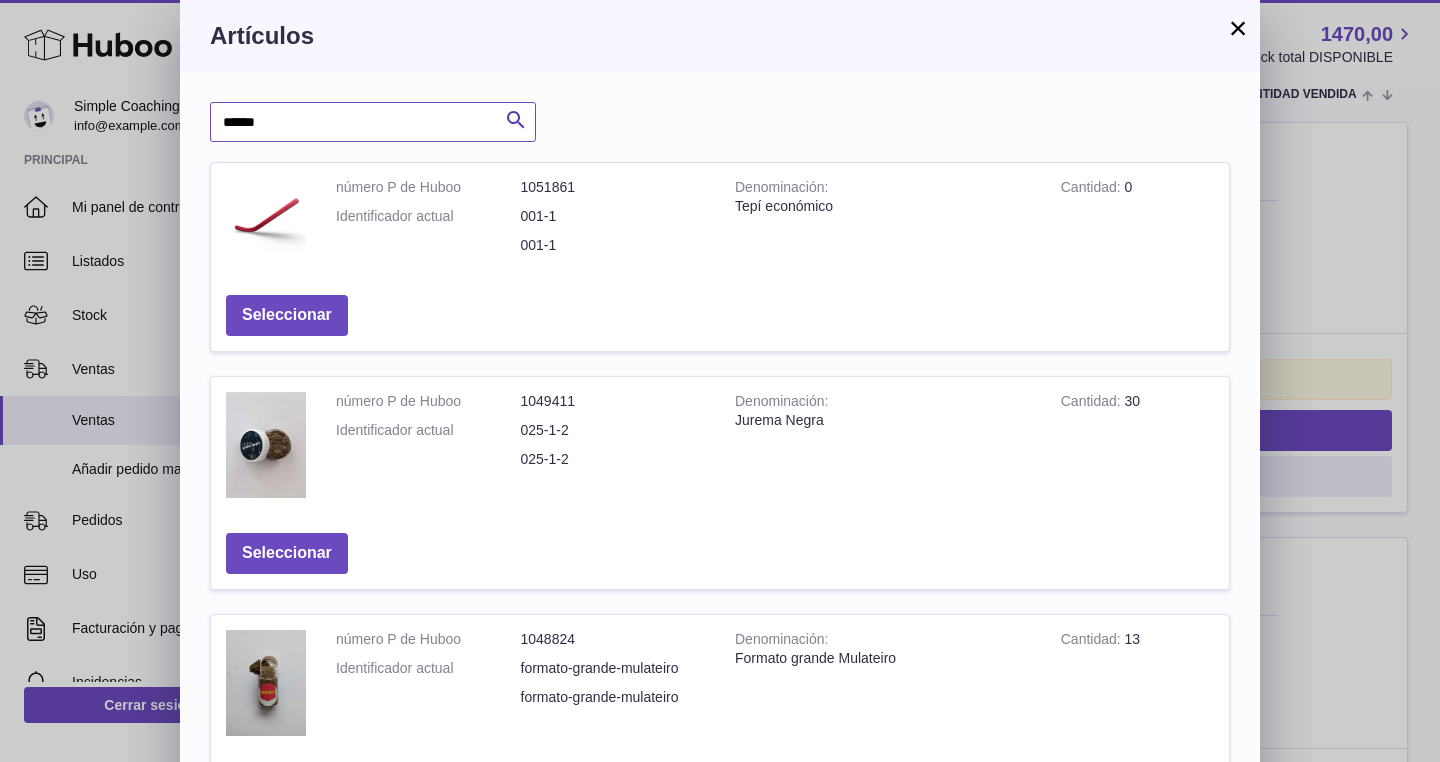 type on "******" 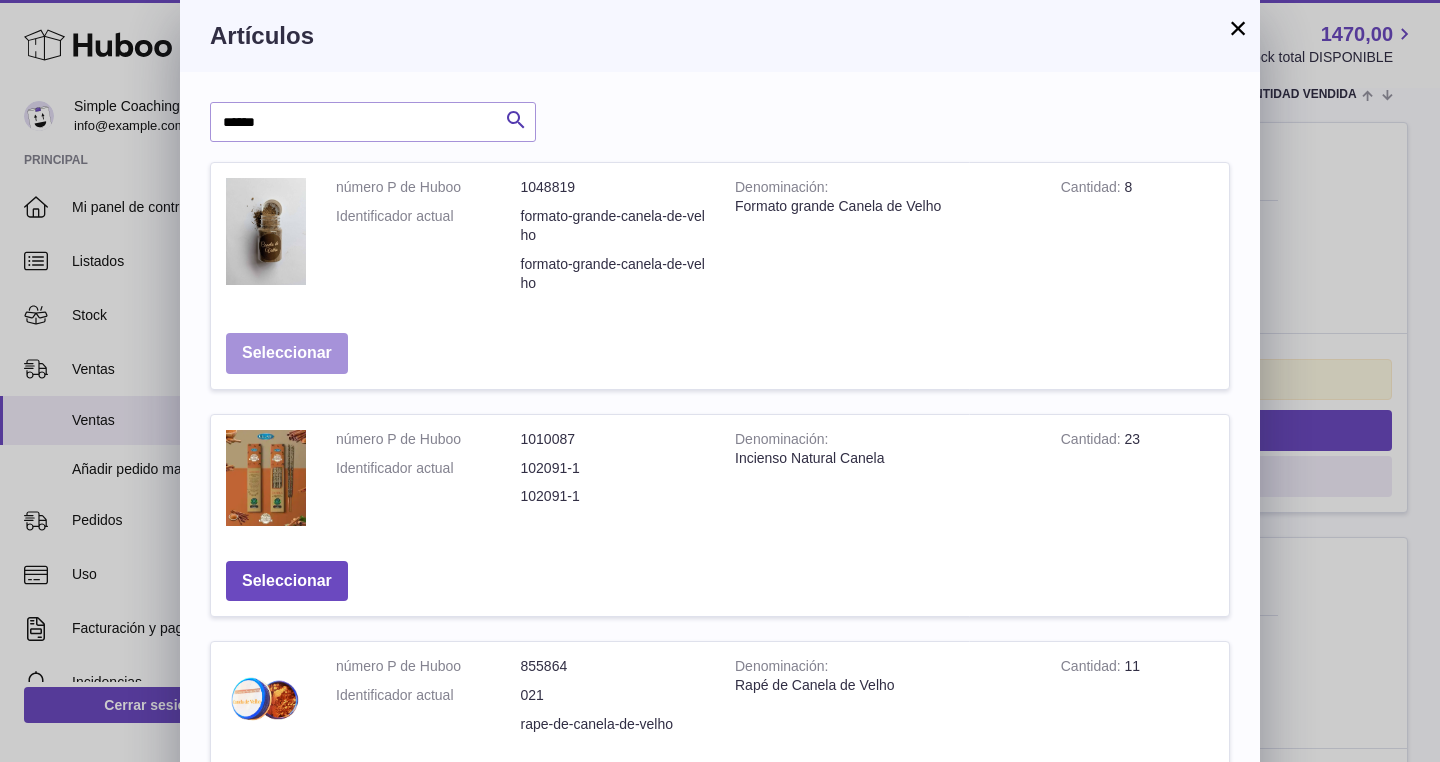 click on "Seleccionar" at bounding box center [287, 353] 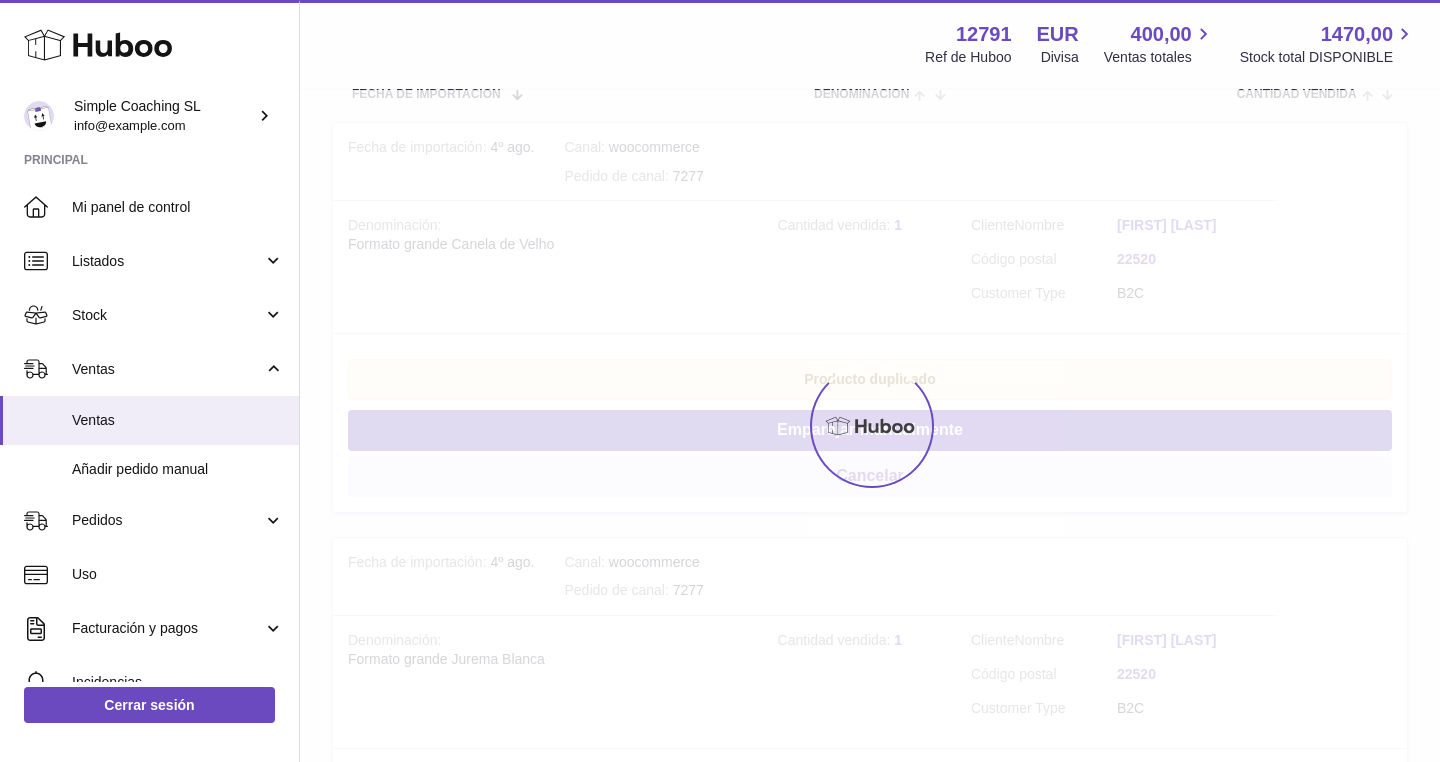 scroll, scrollTop: 367, scrollLeft: 0, axis: vertical 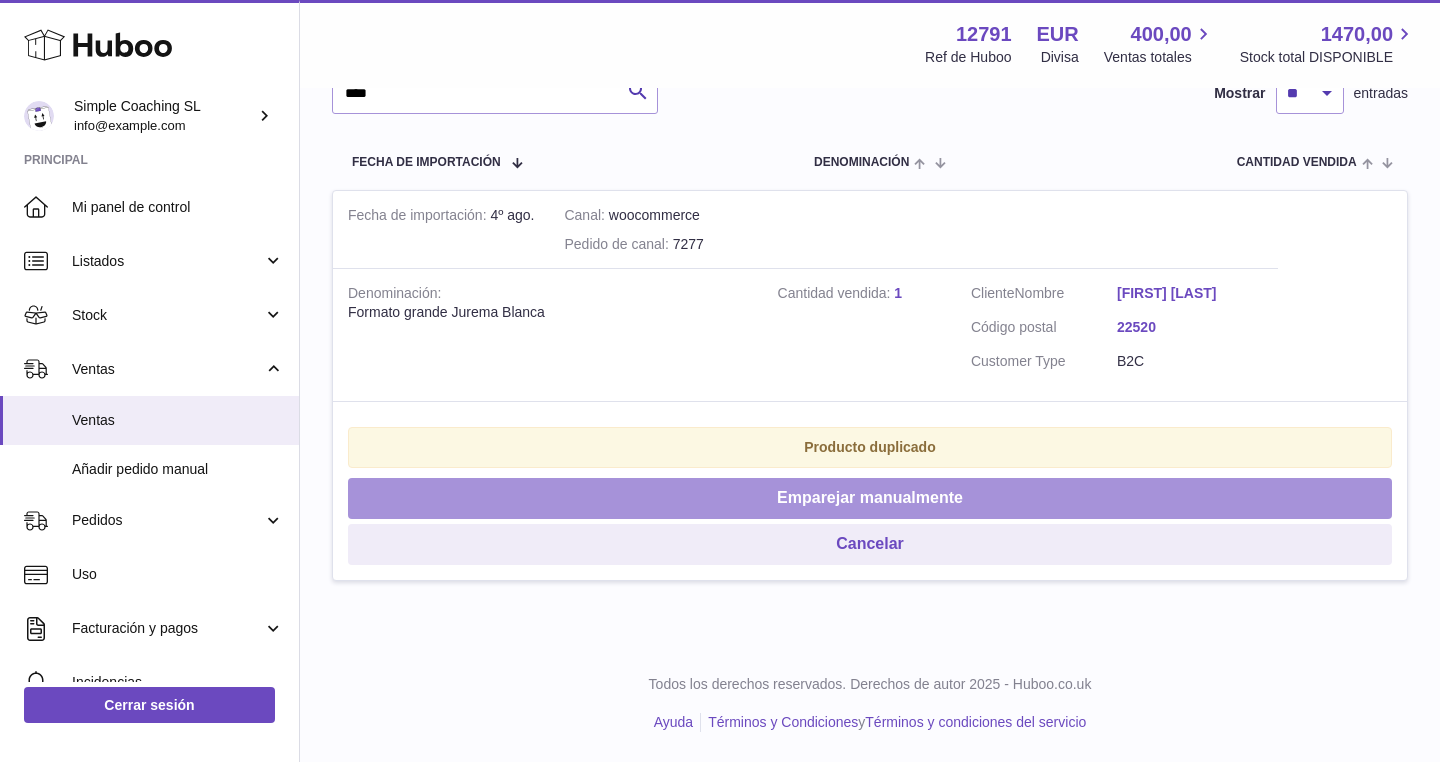 click on "Emparejar manualmente" at bounding box center (870, 498) 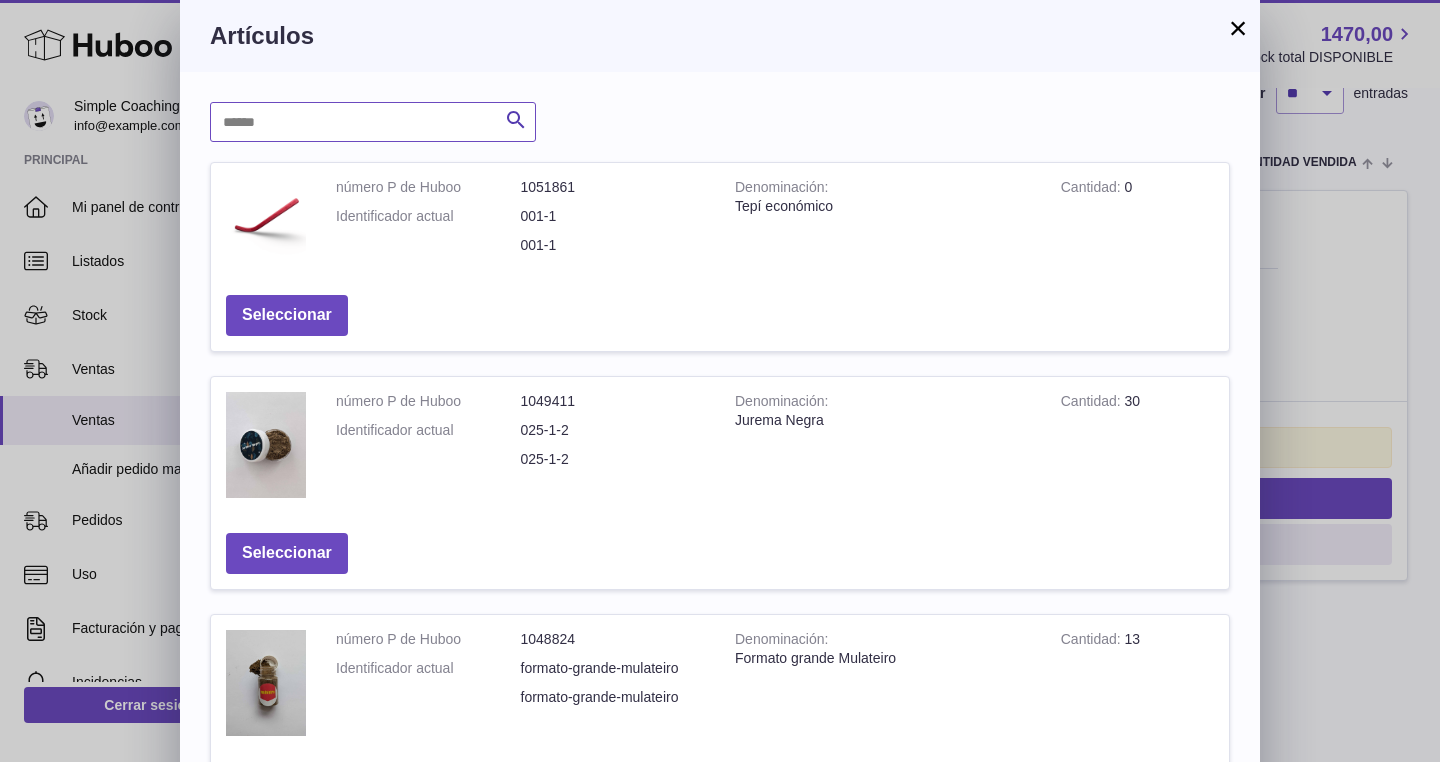 click at bounding box center [373, 122] 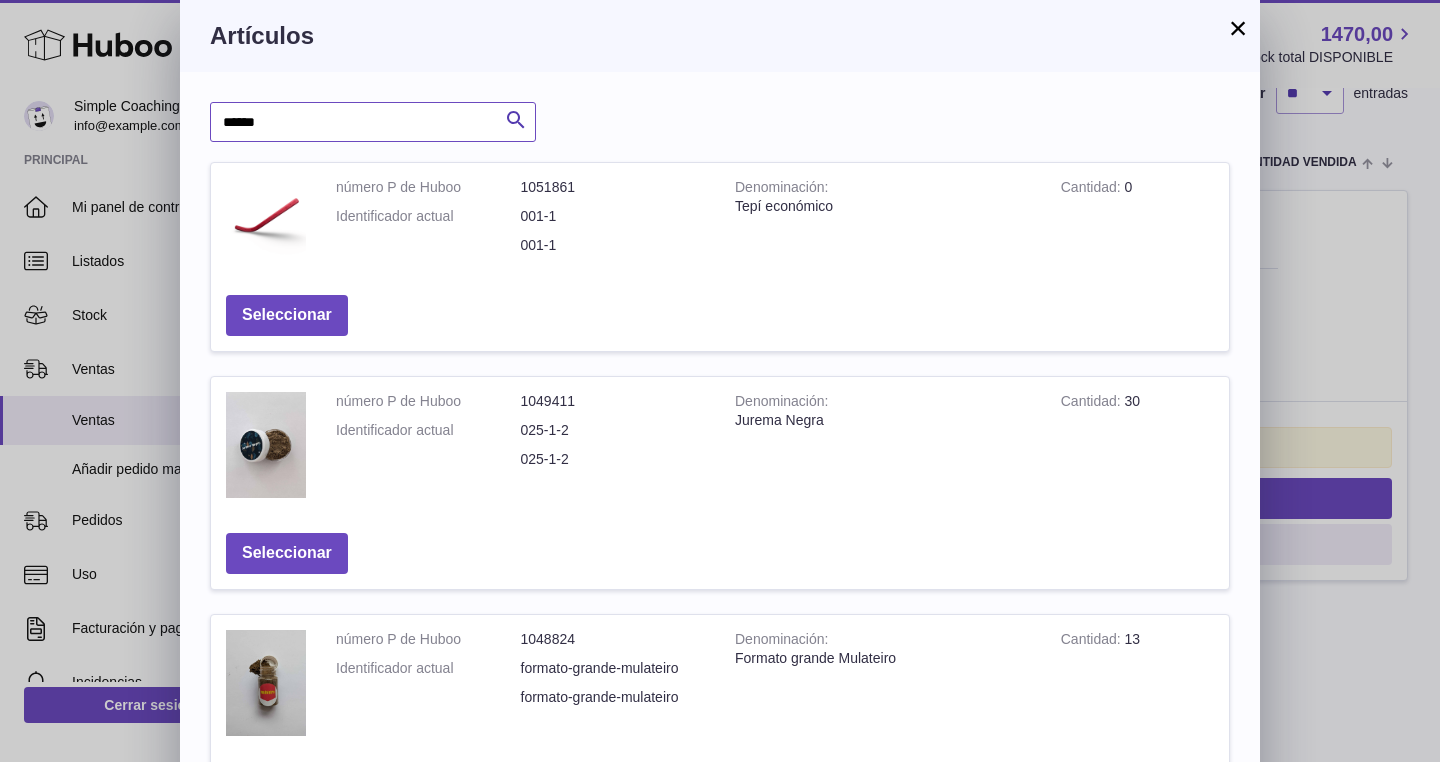 type on "******" 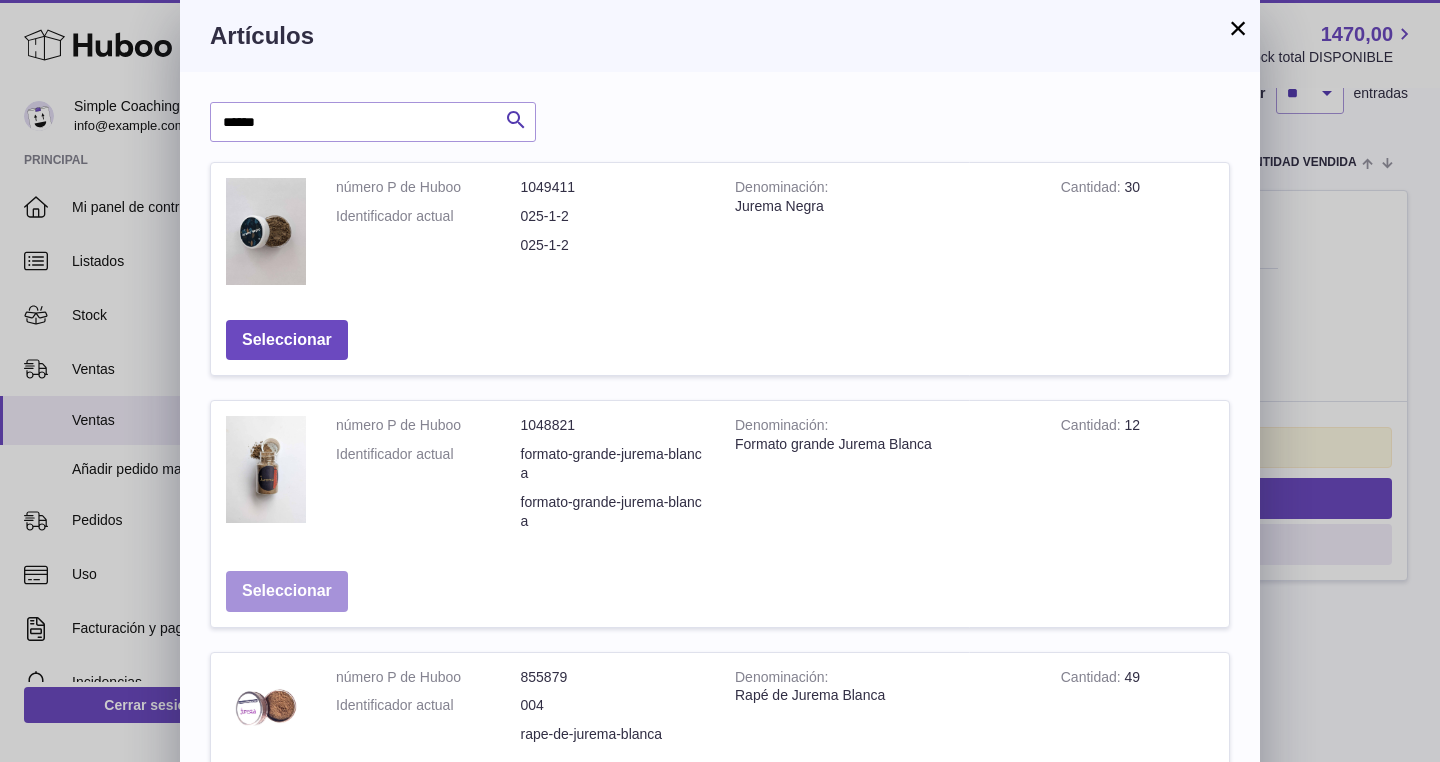 click on "Seleccionar" at bounding box center (287, 591) 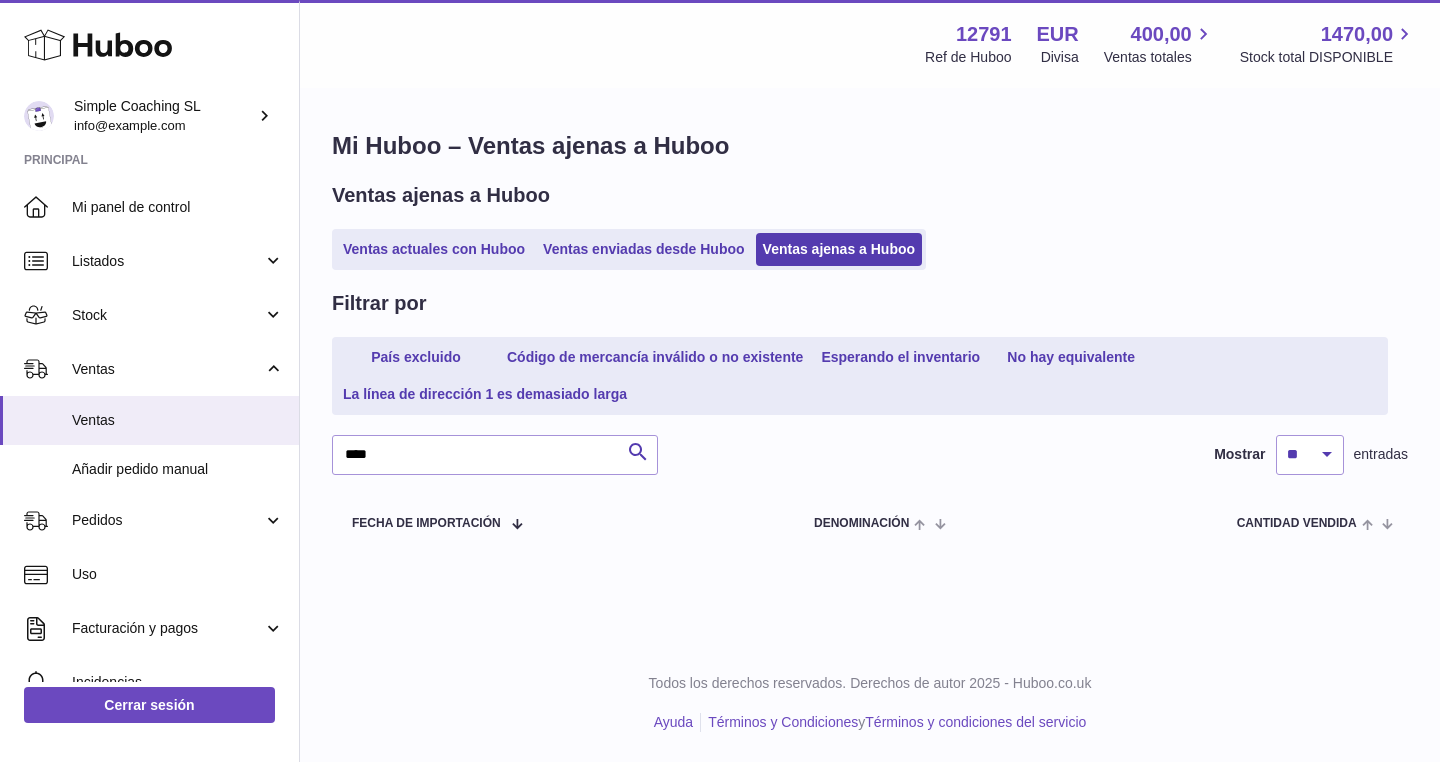 scroll, scrollTop: 0, scrollLeft: 0, axis: both 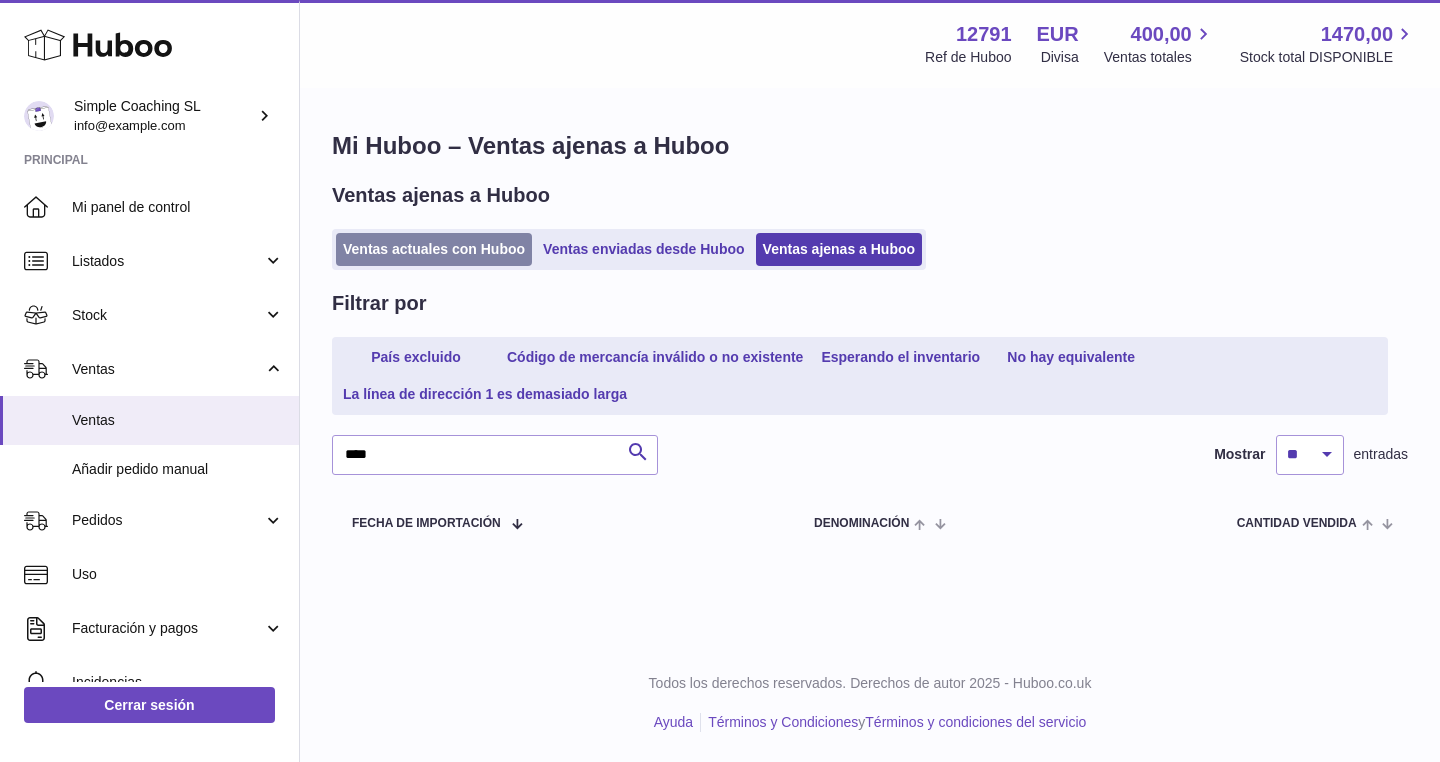 click on "Ventas actuales con Huboo" at bounding box center (434, 249) 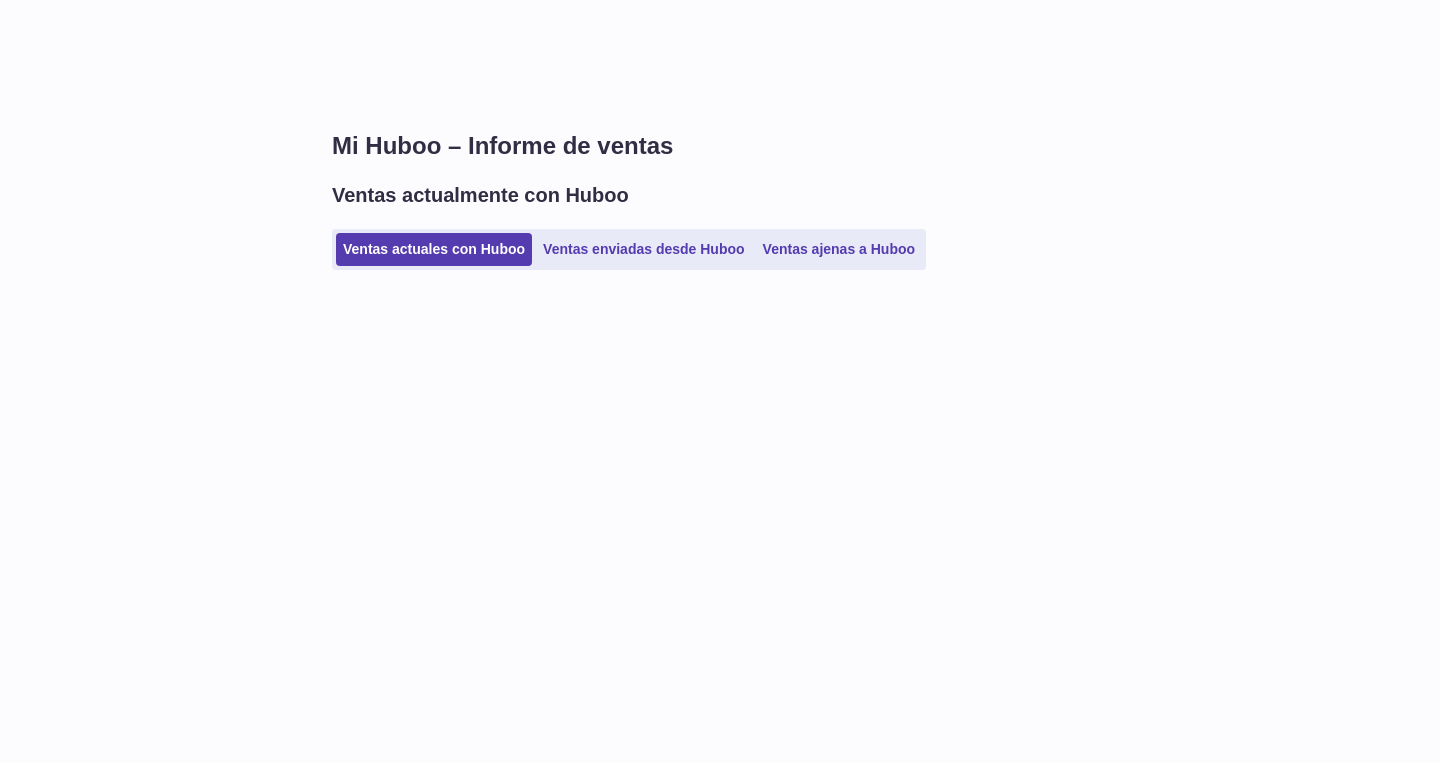 scroll, scrollTop: 0, scrollLeft: 0, axis: both 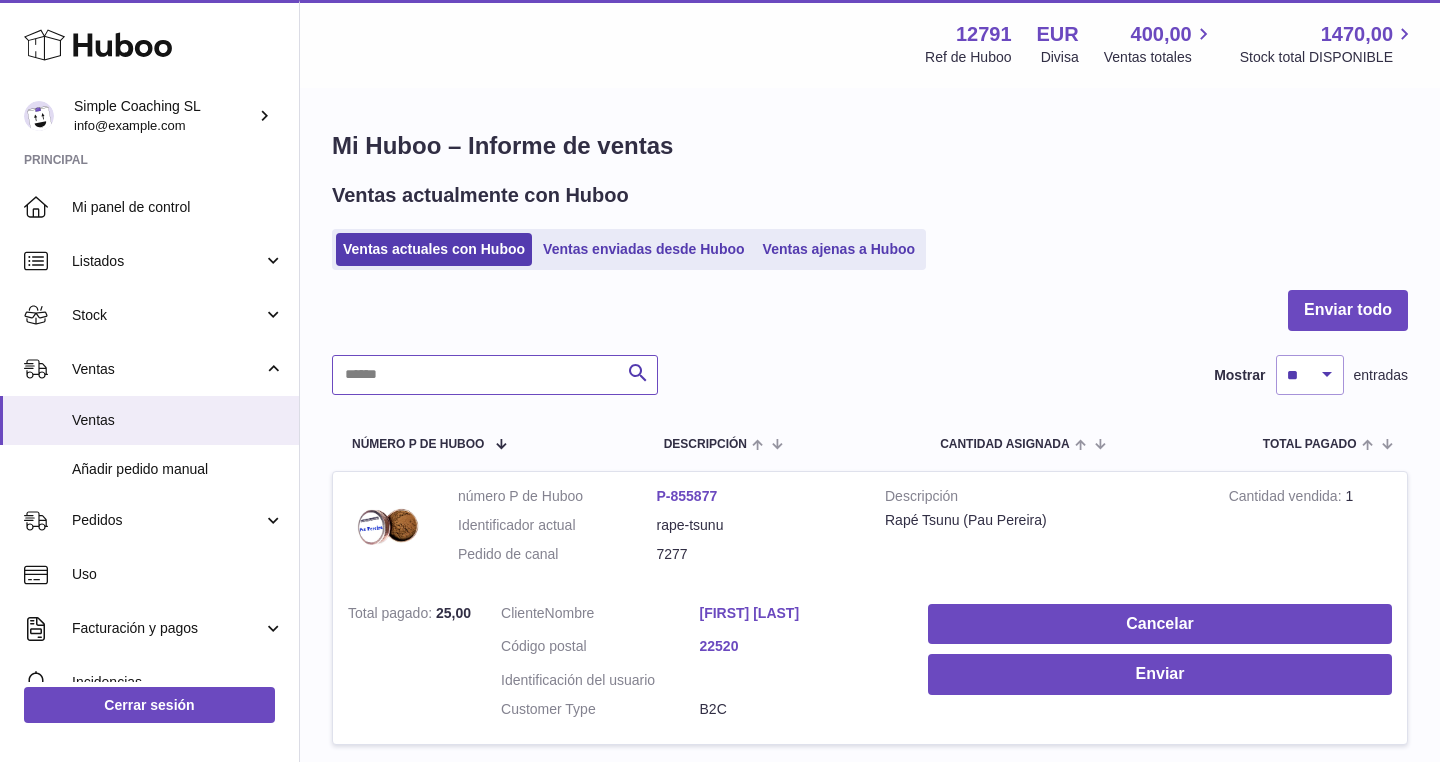 click at bounding box center (495, 375) 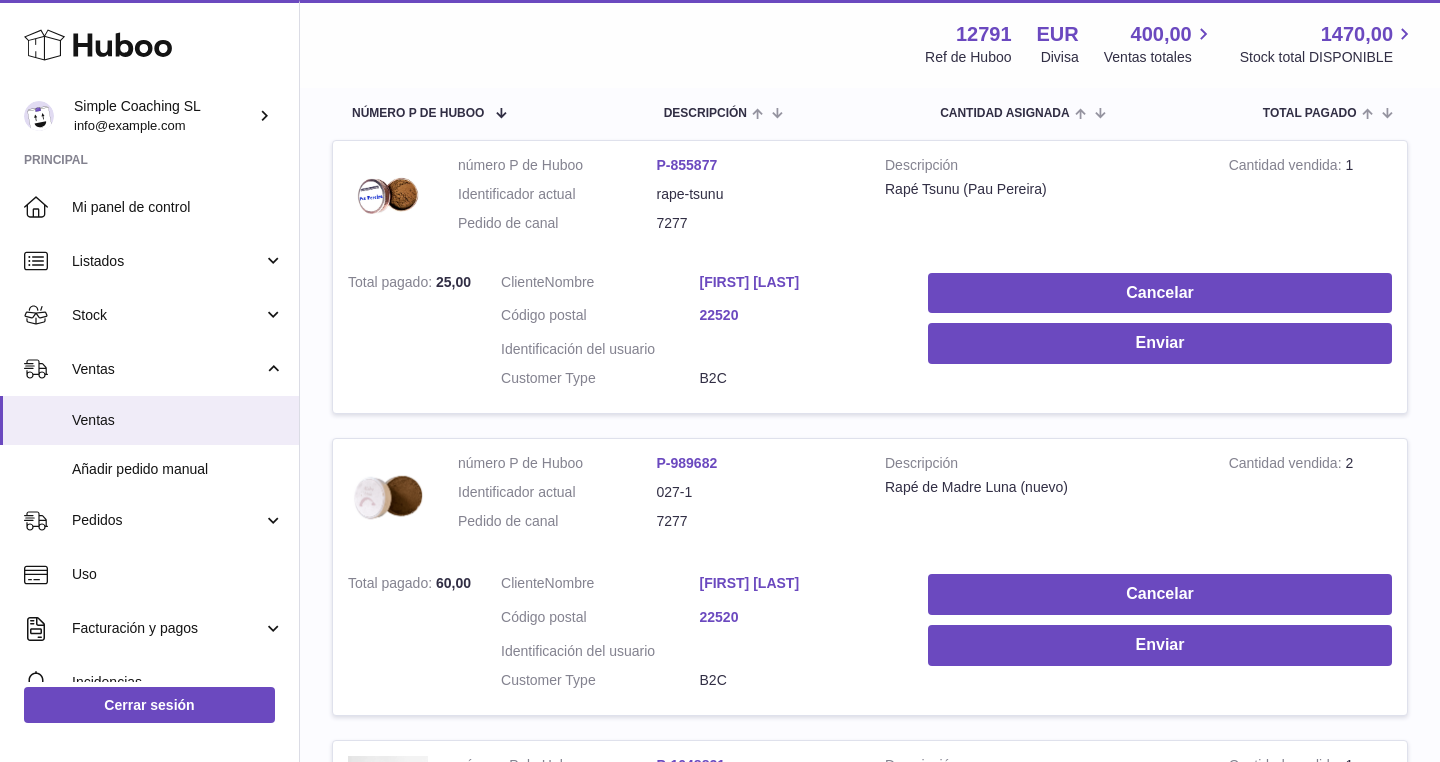 scroll, scrollTop: 329, scrollLeft: 0, axis: vertical 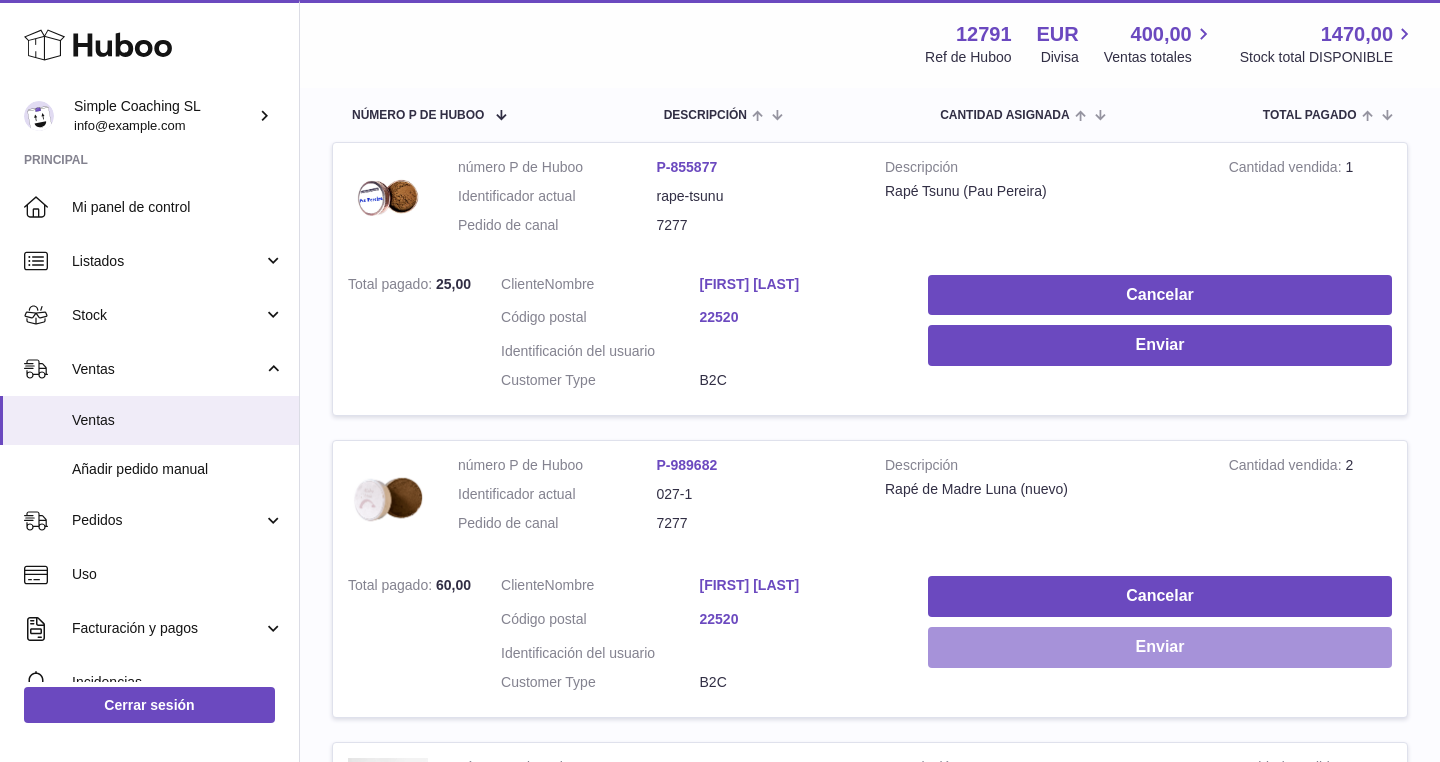 type on "****" 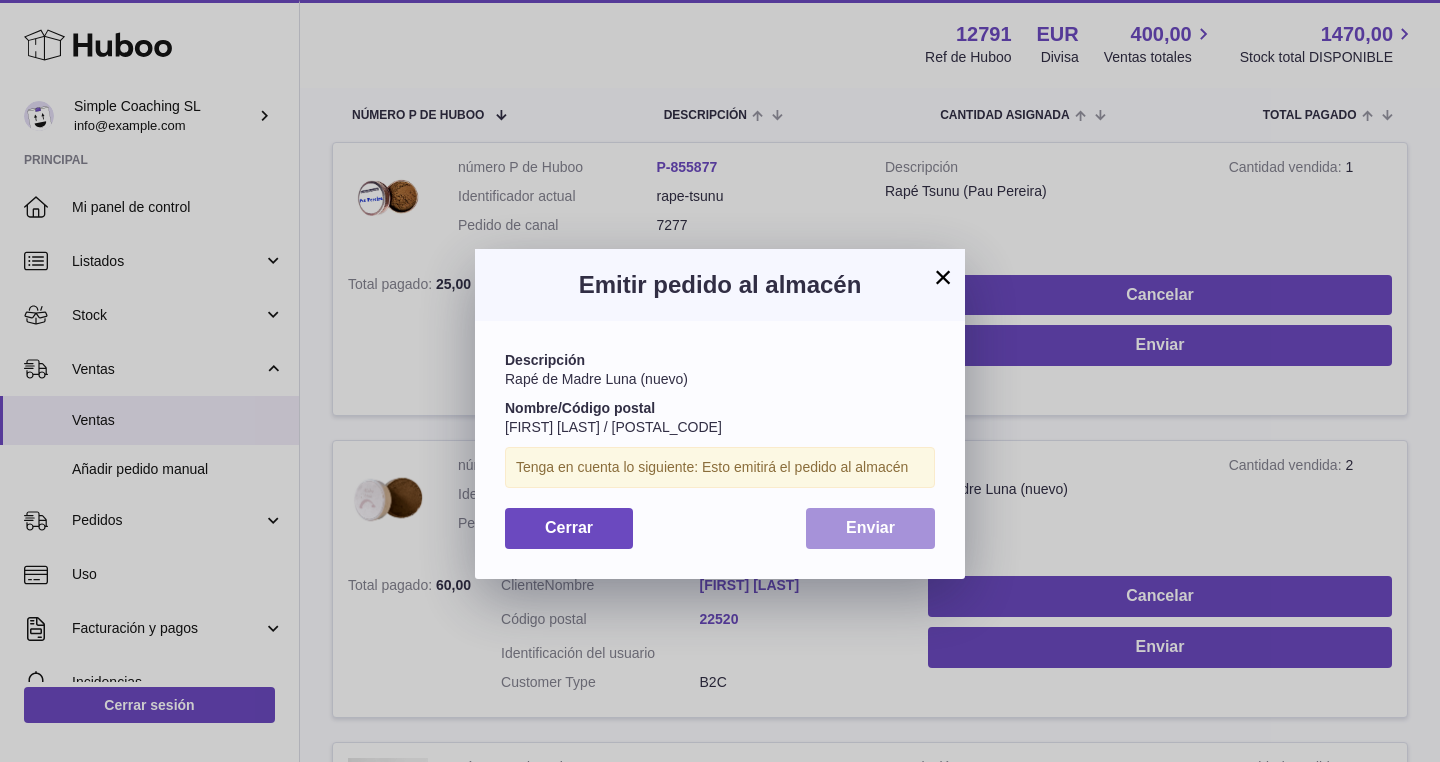 click on "Enviar" at bounding box center (870, 527) 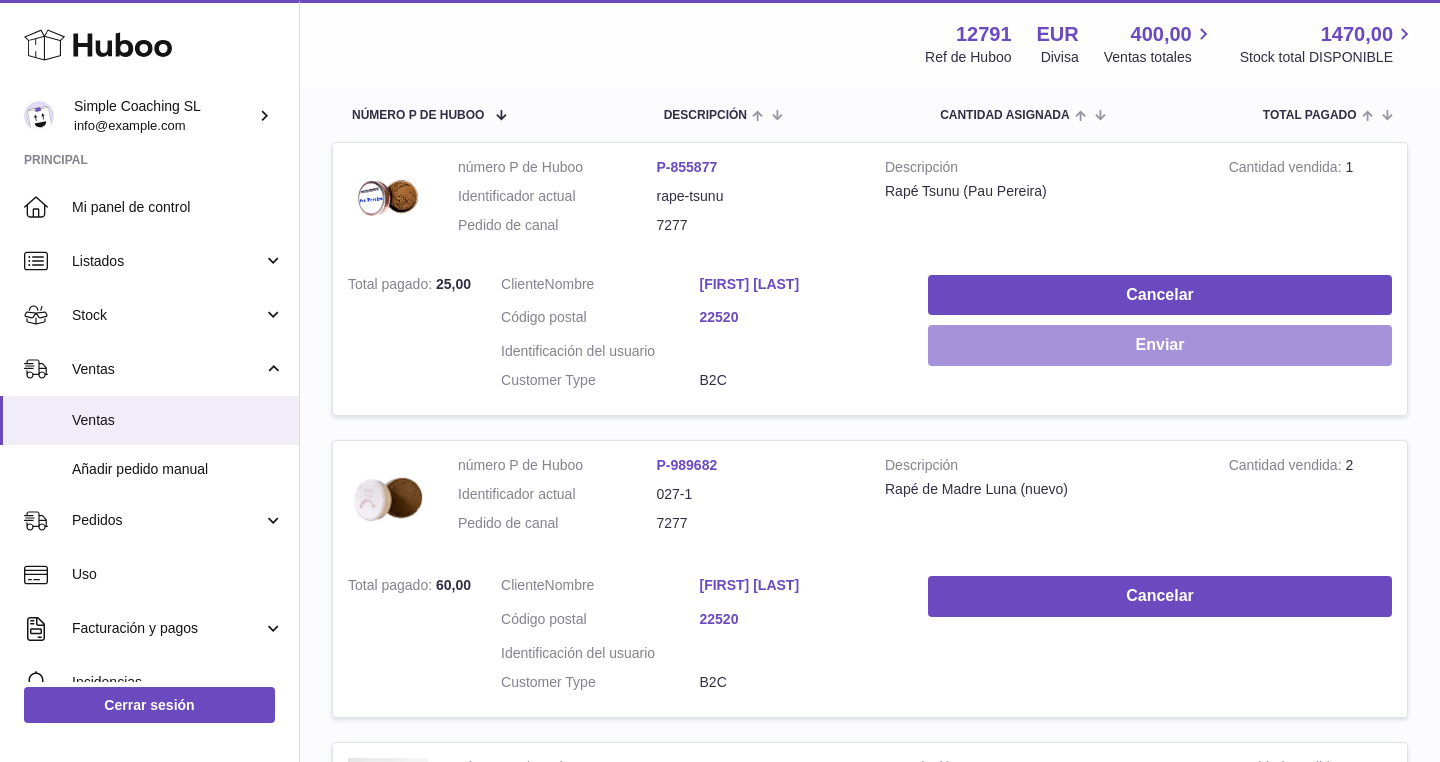 click on "Enviar" at bounding box center [1160, 345] 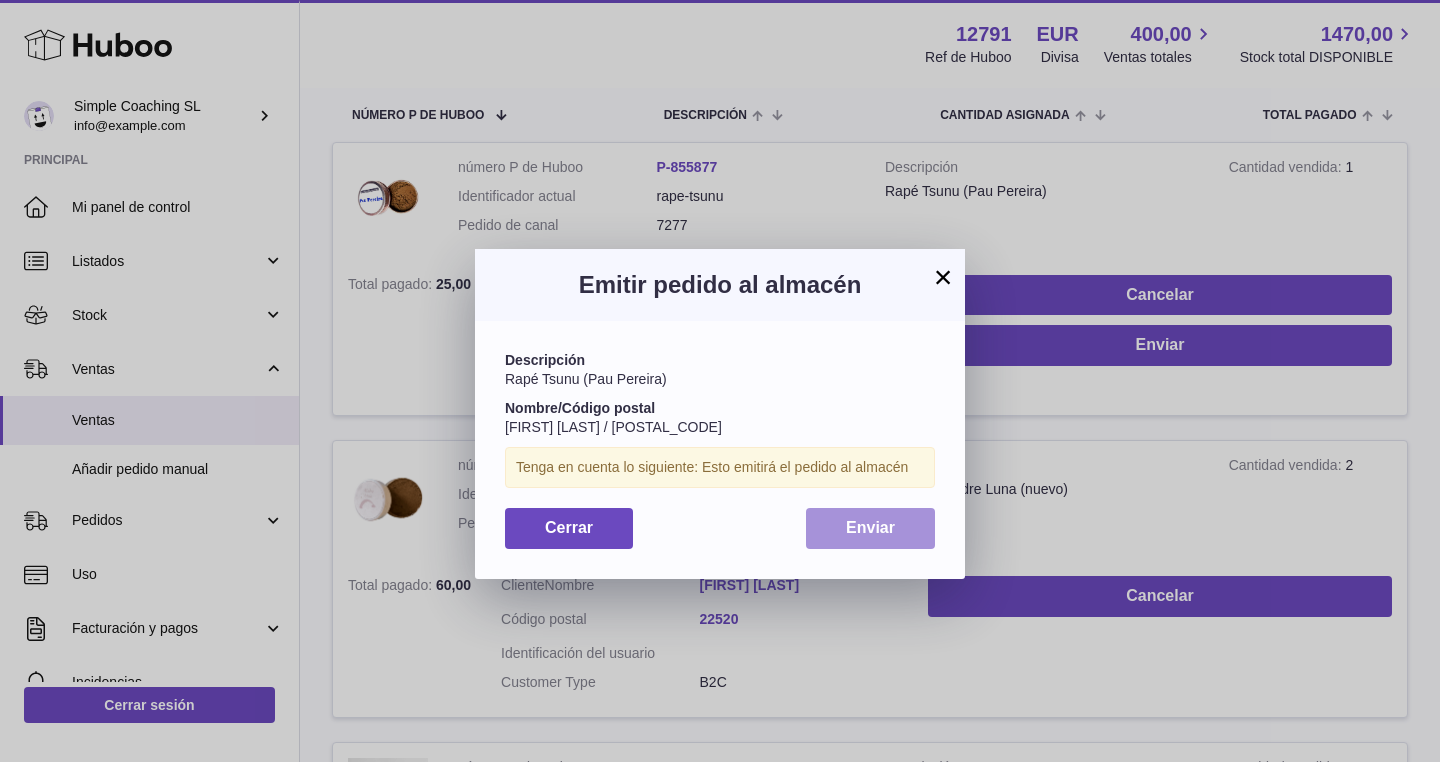 click on "Enviar" at bounding box center [870, 527] 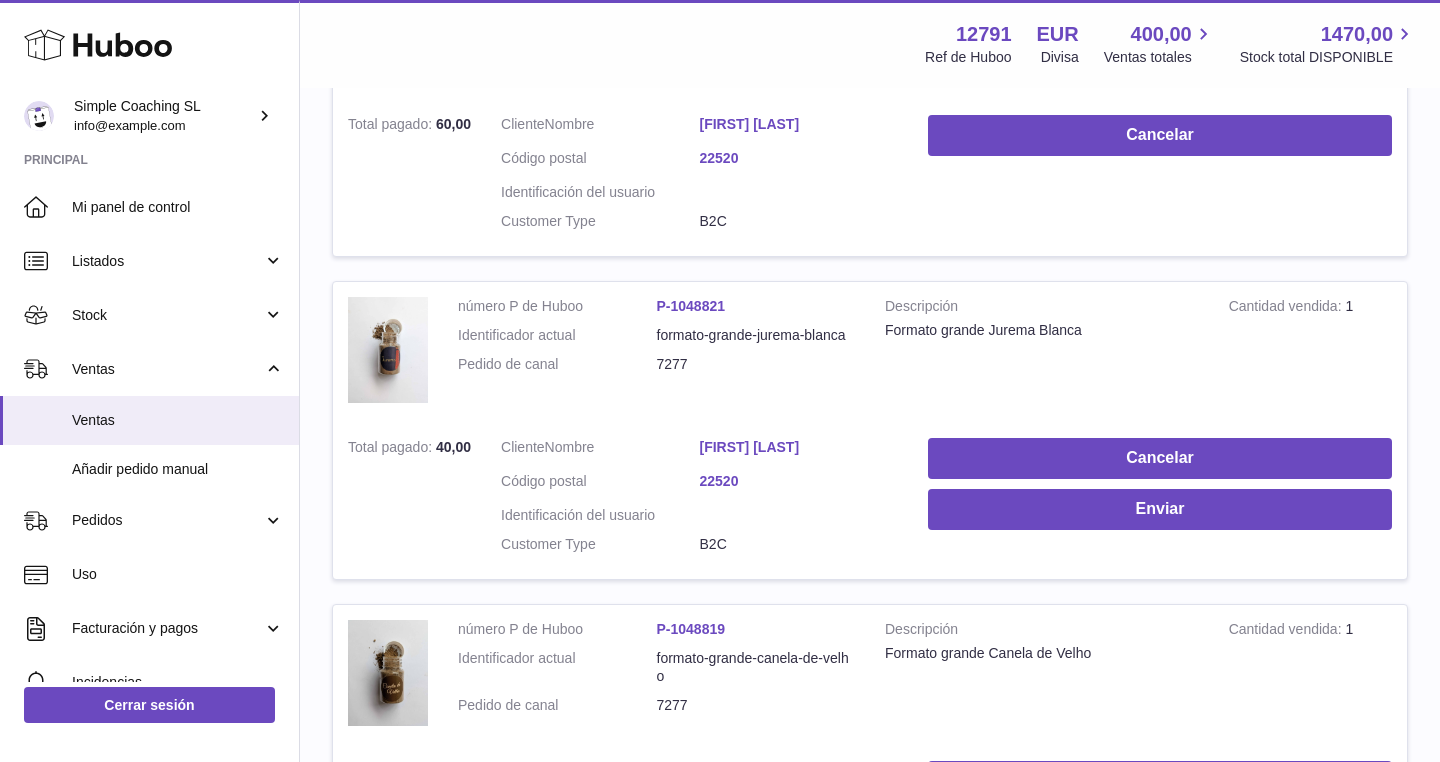 scroll, scrollTop: 791, scrollLeft: 0, axis: vertical 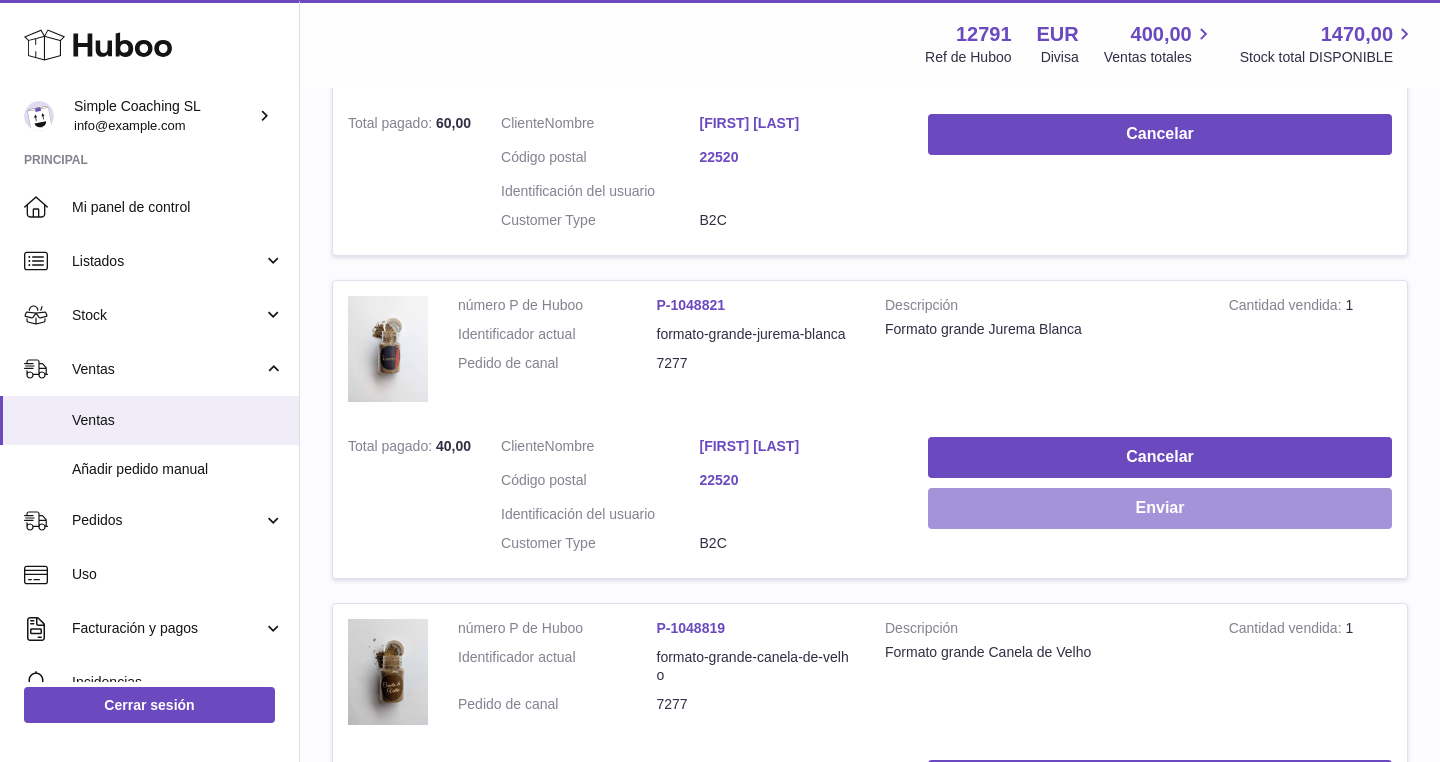click on "Enviar" at bounding box center (1160, 508) 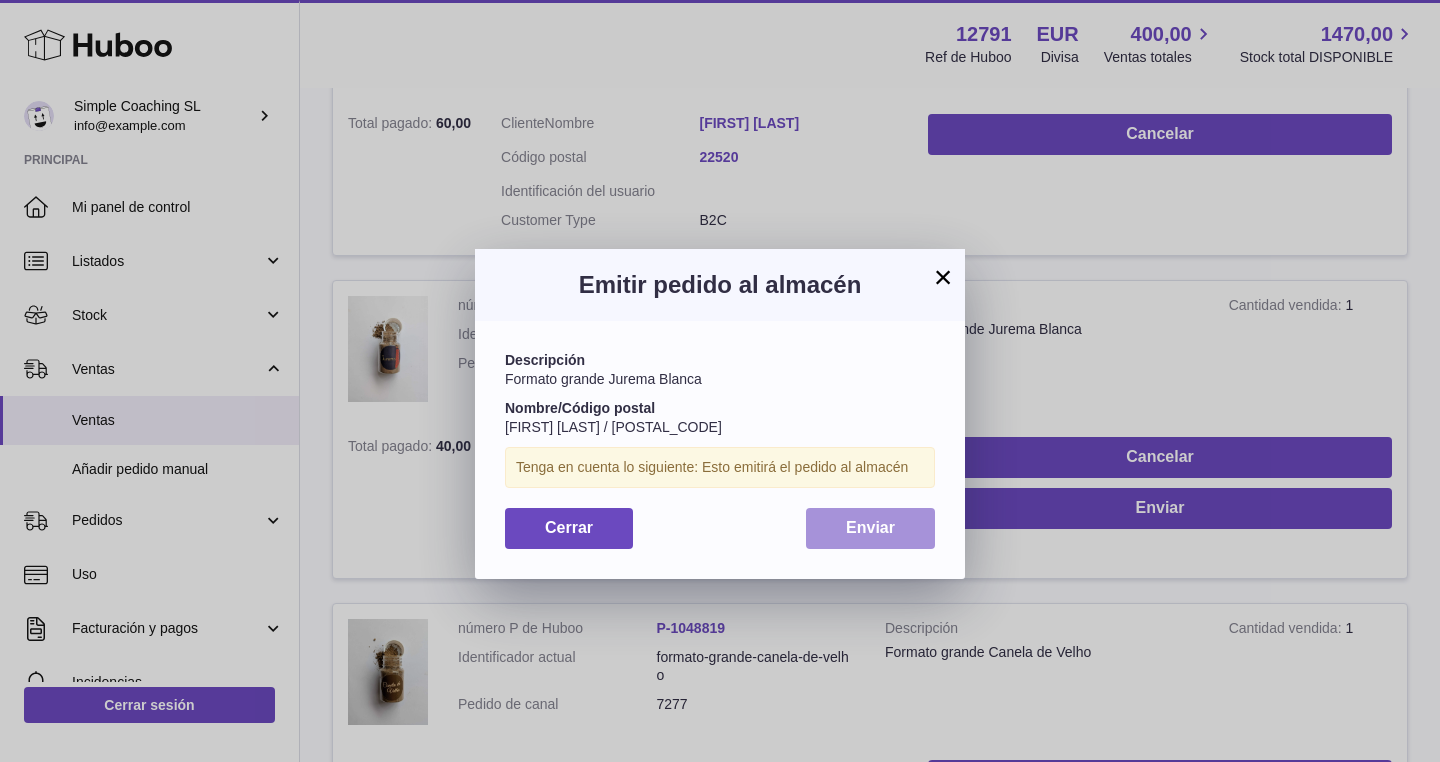 click on "Enviar" at bounding box center (870, 528) 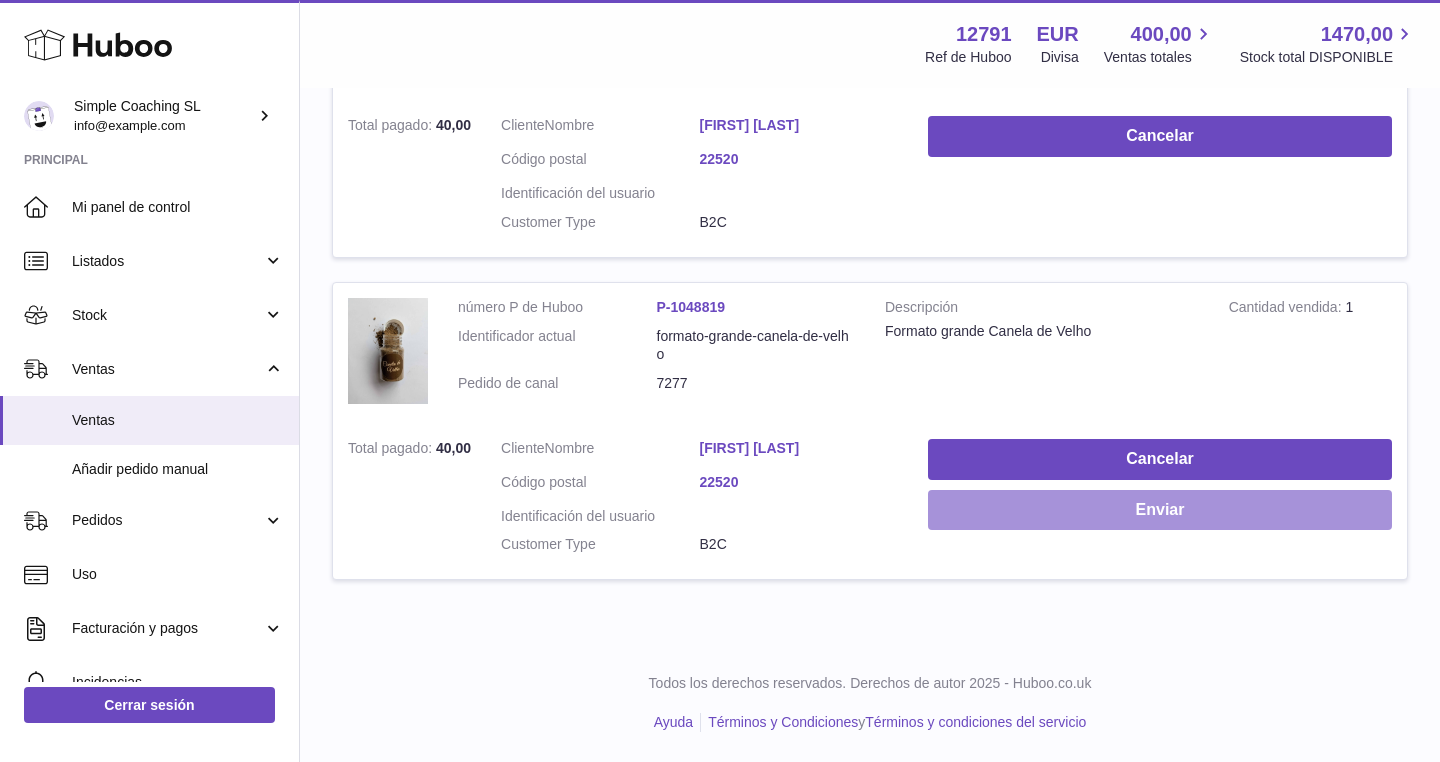 scroll, scrollTop: 1160, scrollLeft: 0, axis: vertical 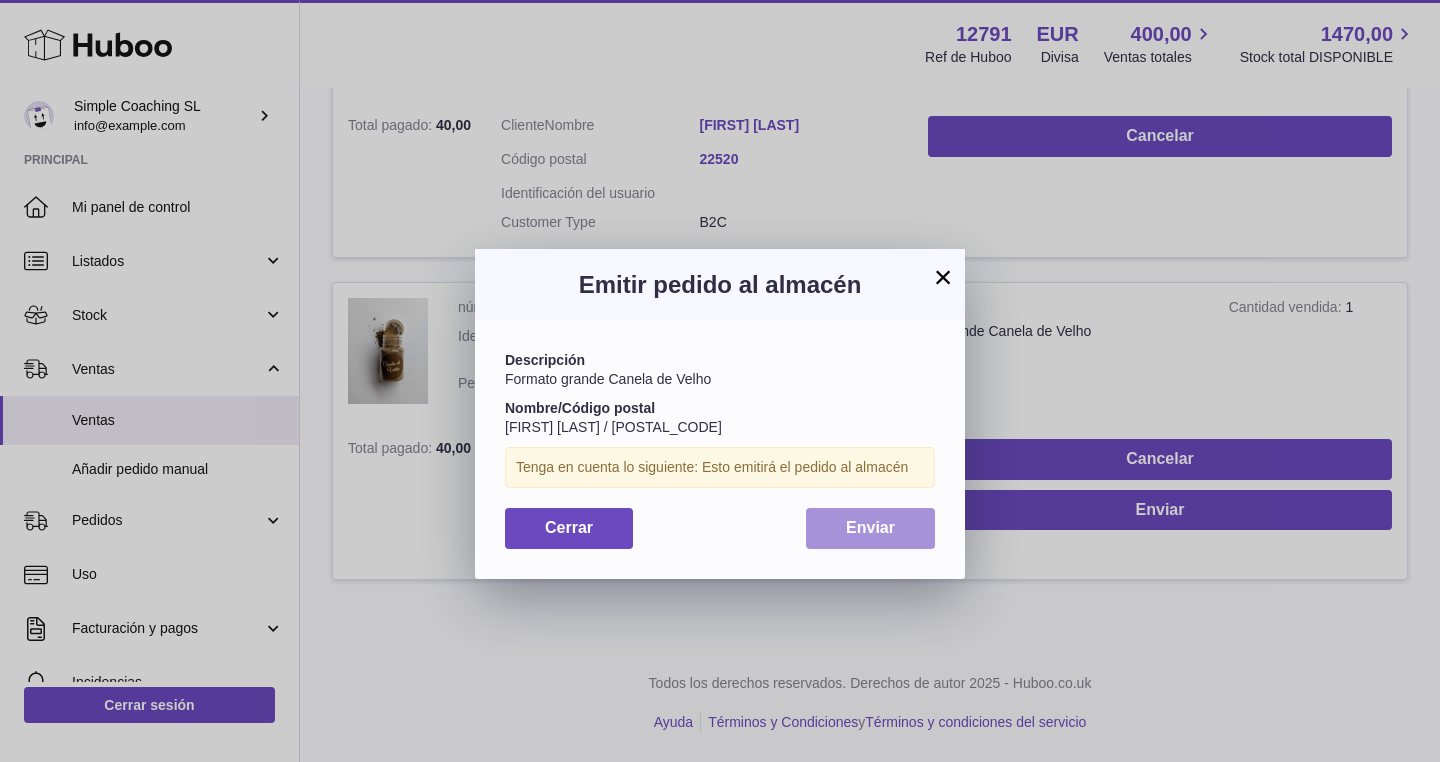 click on "Enviar" at bounding box center (870, 528) 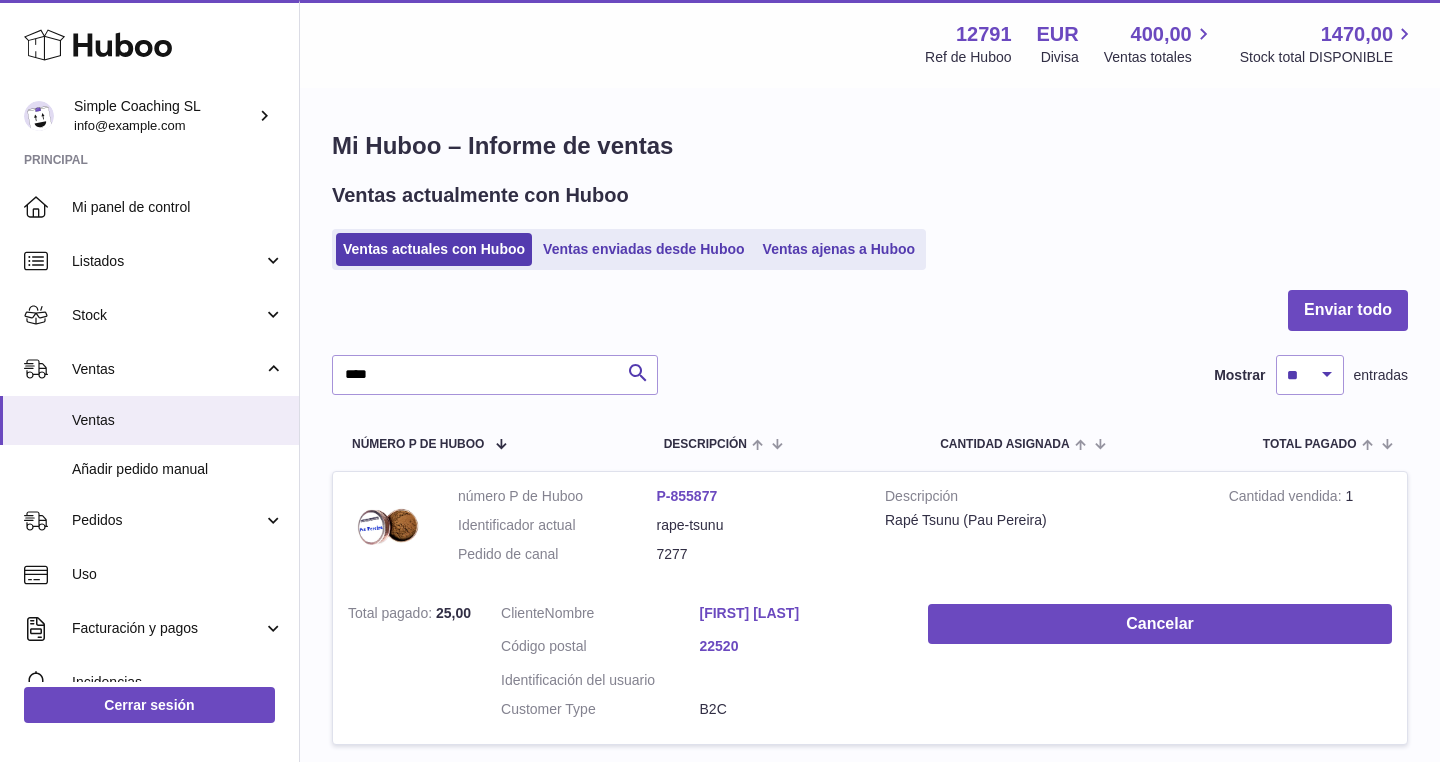 scroll, scrollTop: 0, scrollLeft: 0, axis: both 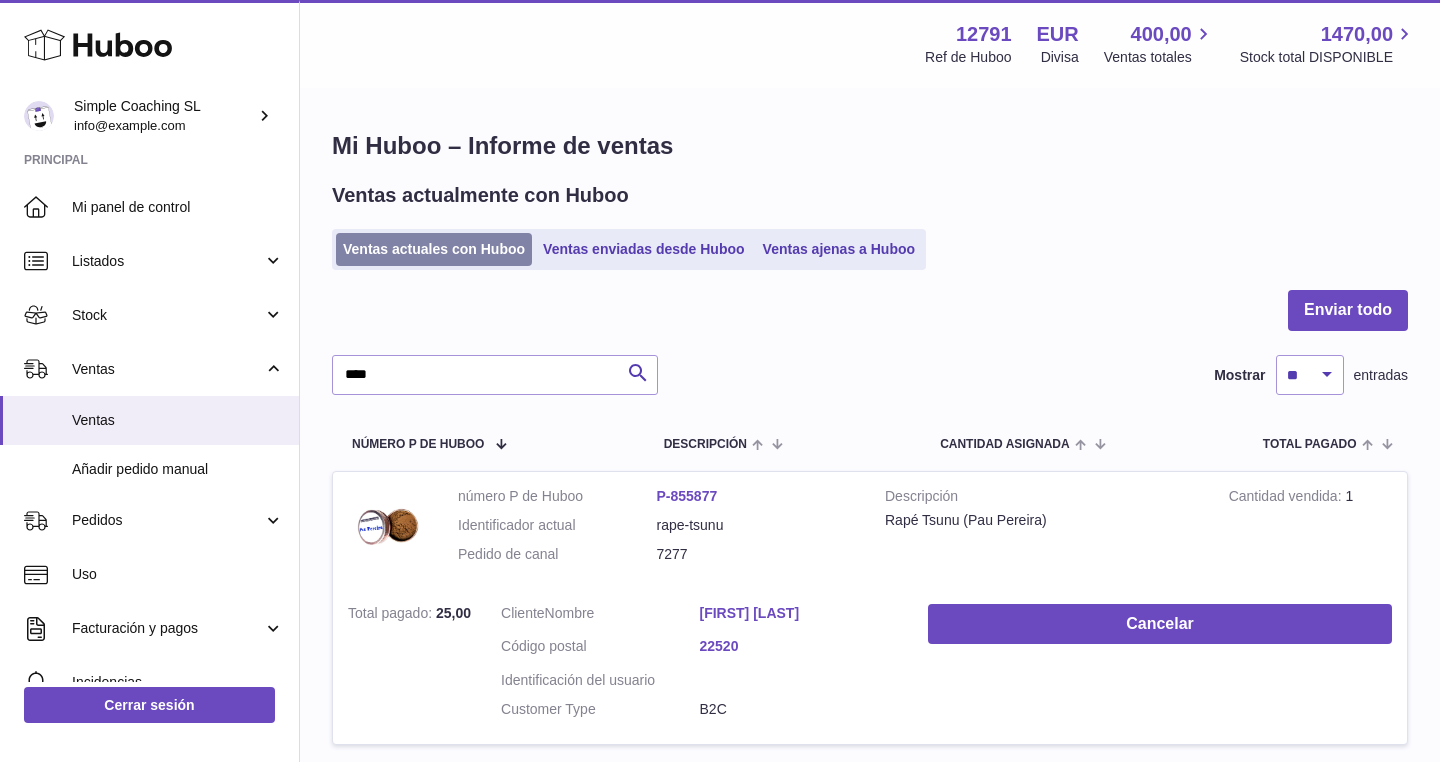 click on "Ventas actuales con Huboo" at bounding box center (434, 249) 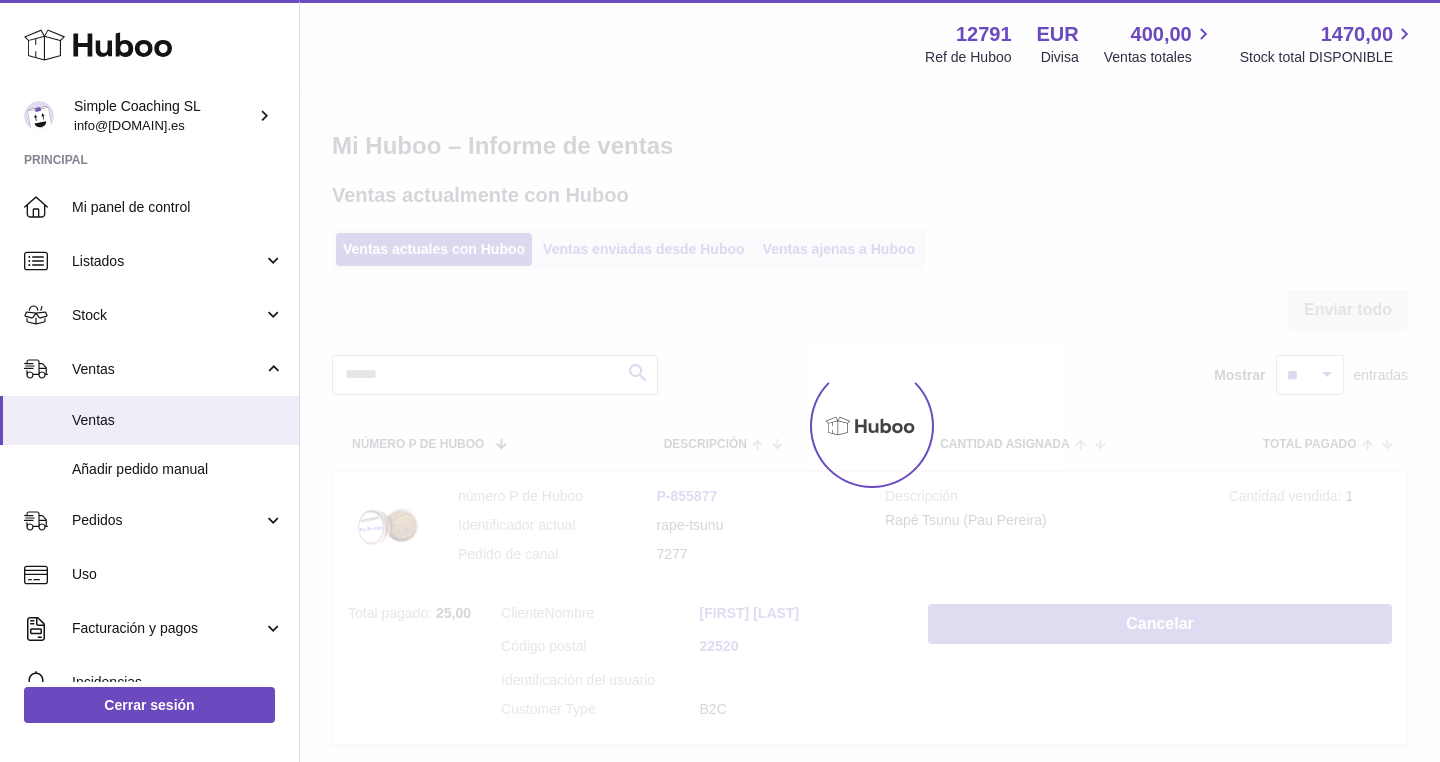scroll, scrollTop: 0, scrollLeft: 0, axis: both 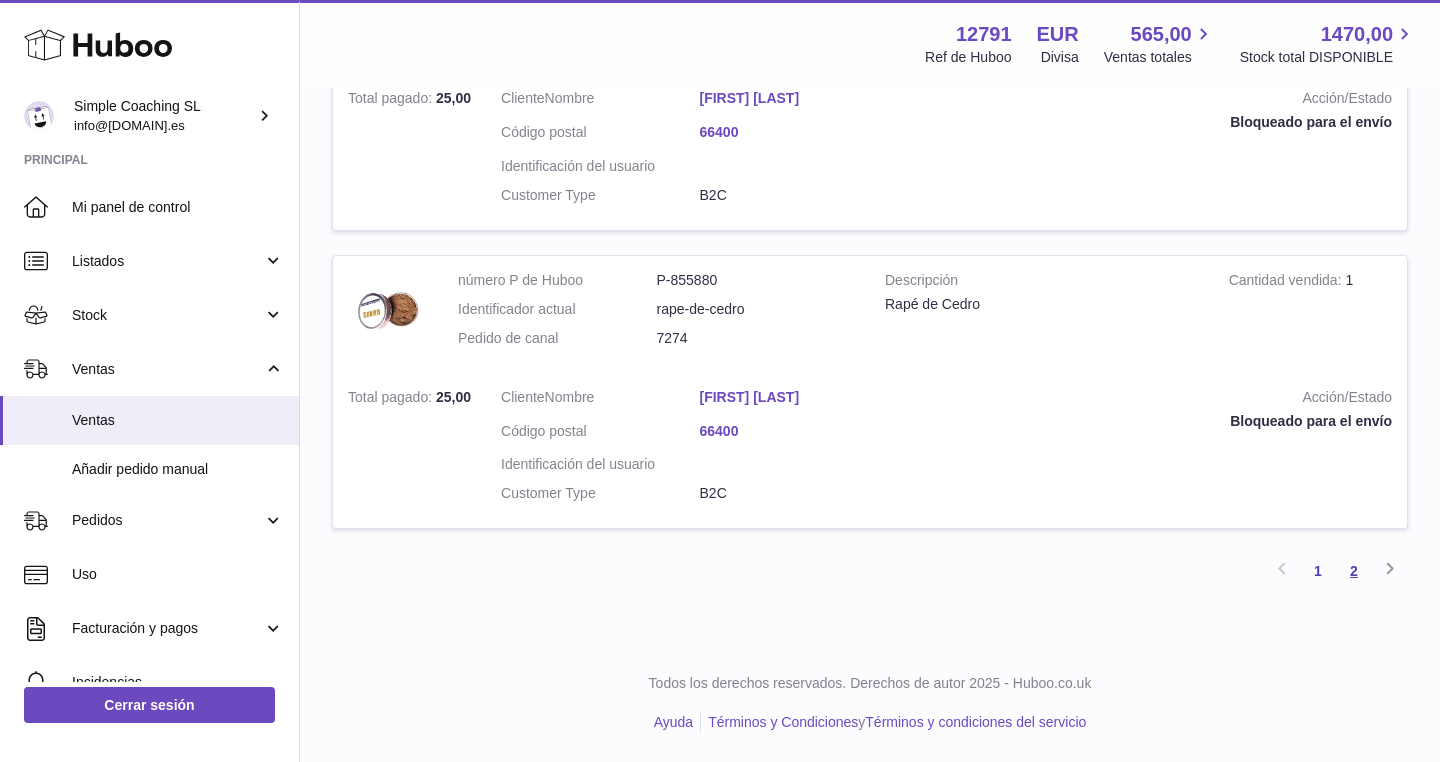 click on "2" at bounding box center (1354, 571) 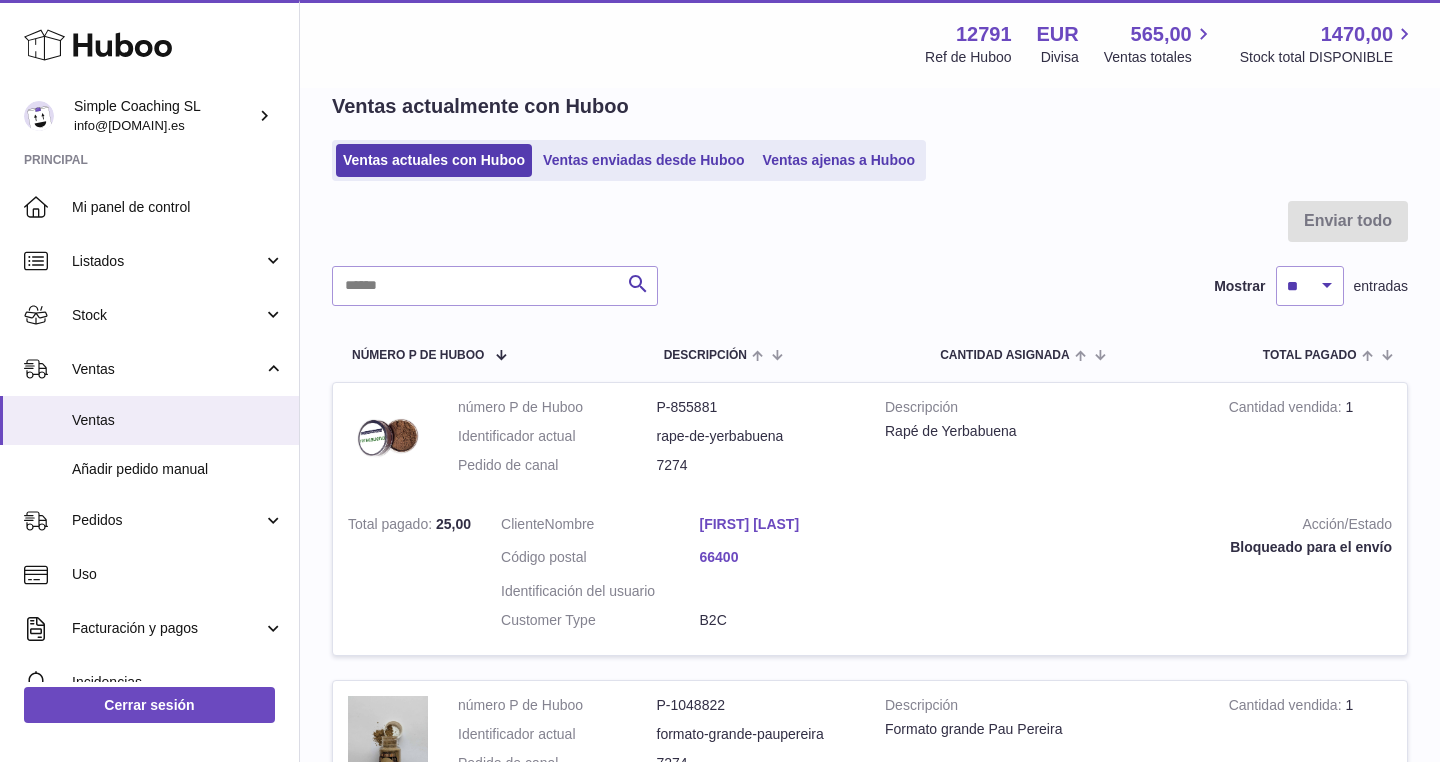 scroll, scrollTop: 20, scrollLeft: 0, axis: vertical 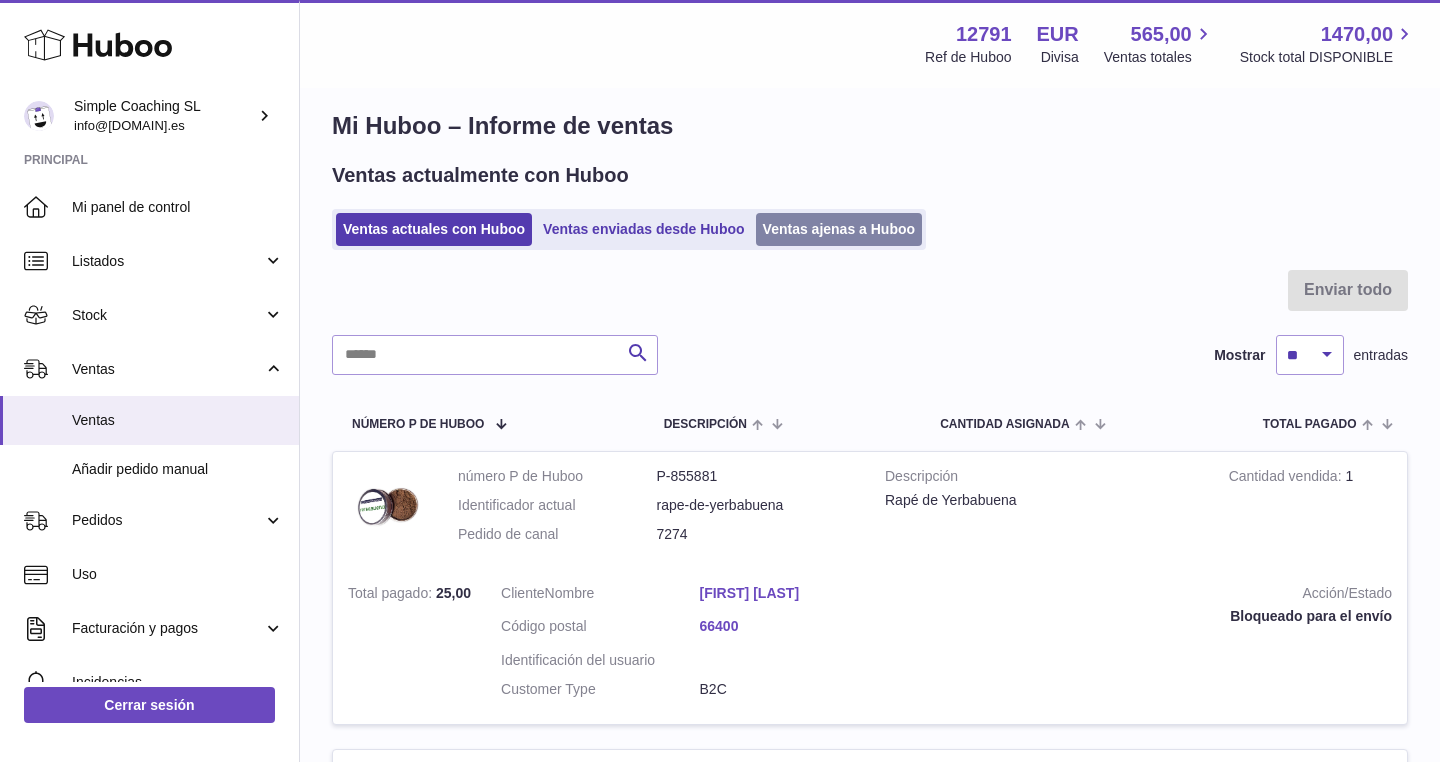 click on "Ventas ajenas a Huboo" at bounding box center [839, 229] 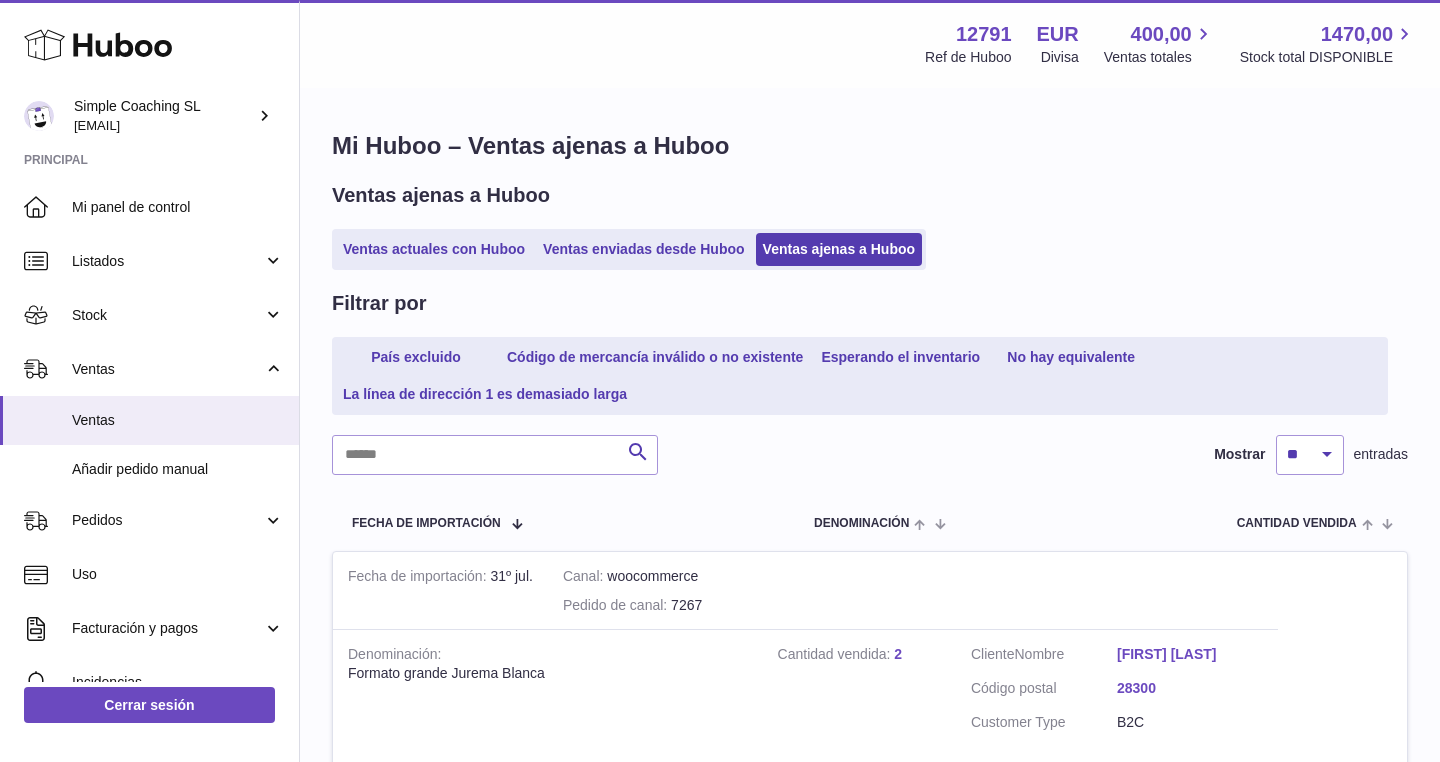 scroll, scrollTop: 0, scrollLeft: 0, axis: both 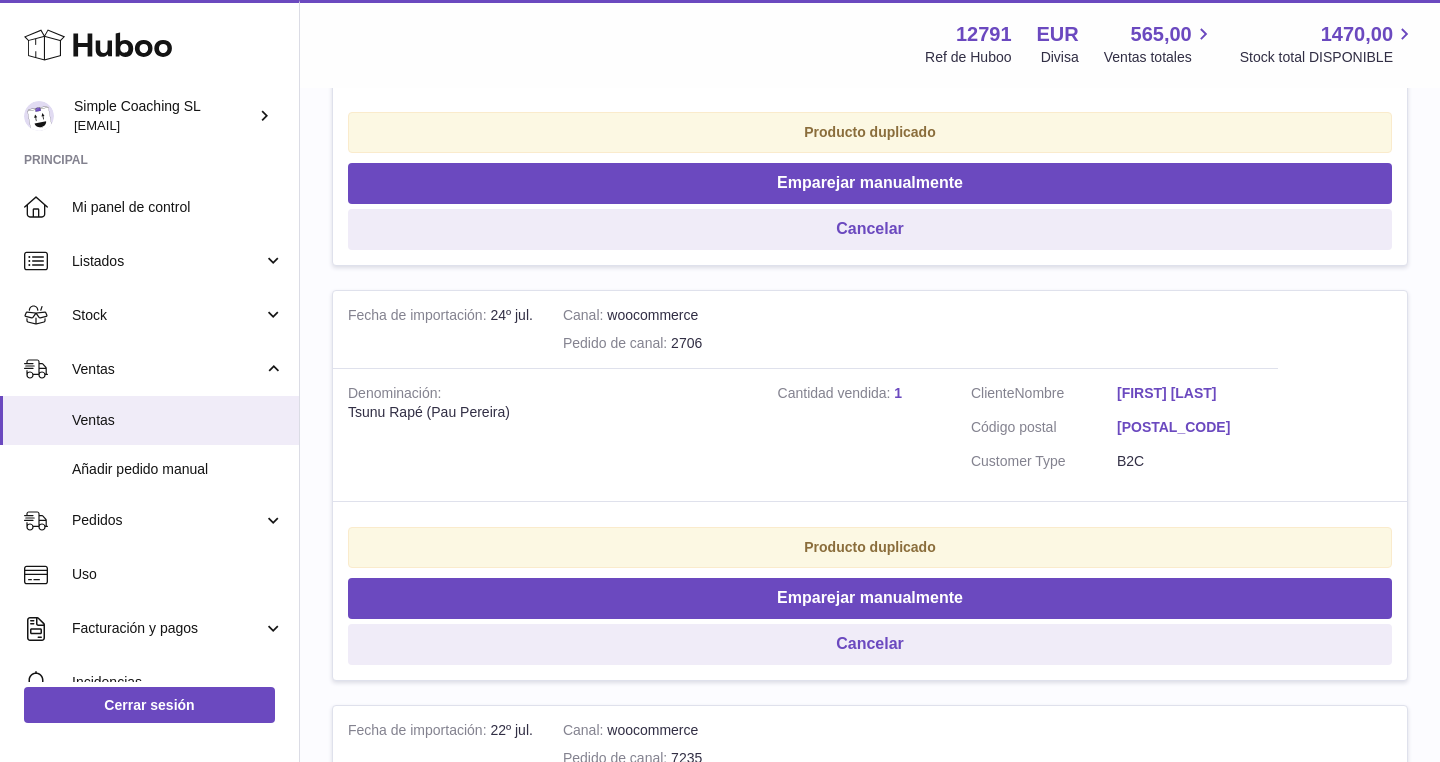 click on "[FIRST] [LAST]" at bounding box center [1190, 393] 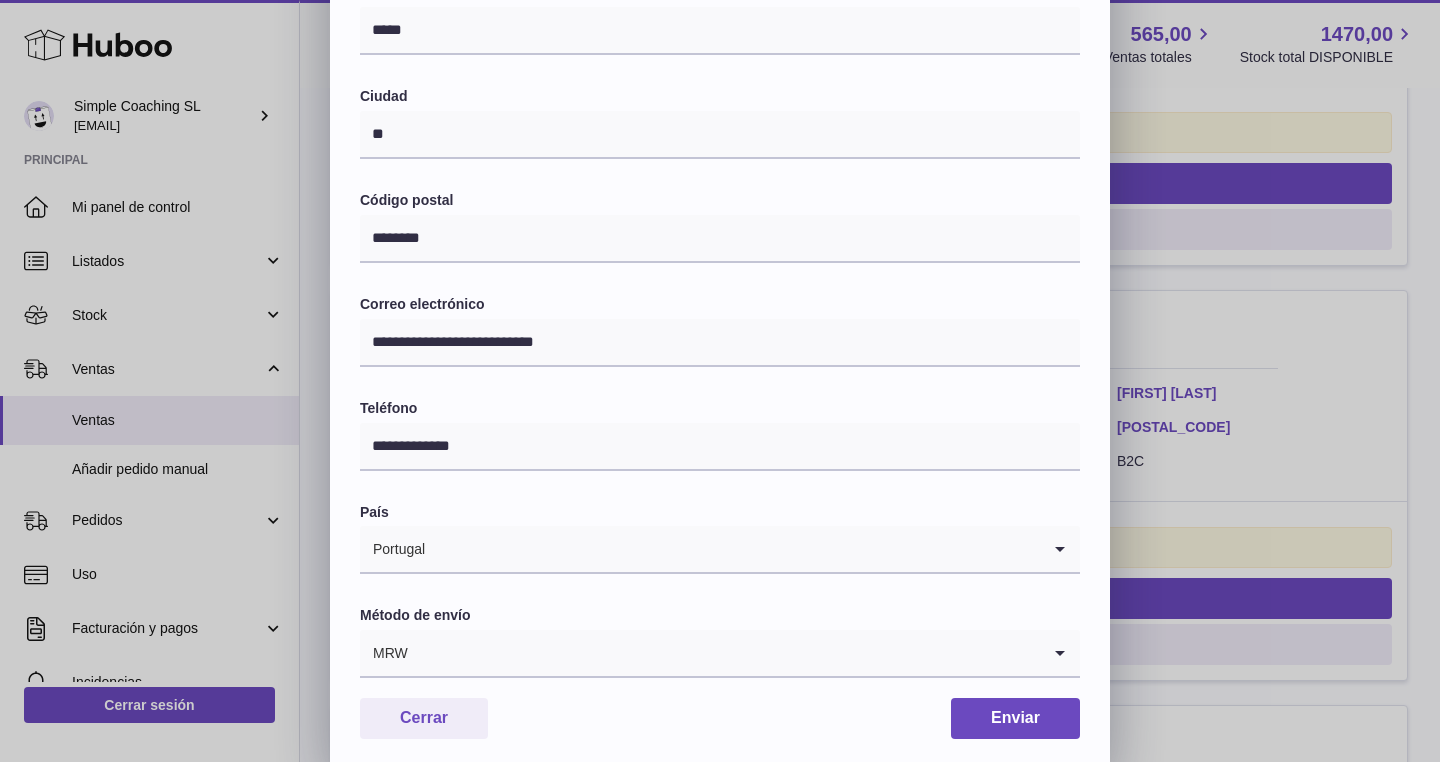 scroll, scrollTop: 430, scrollLeft: 0, axis: vertical 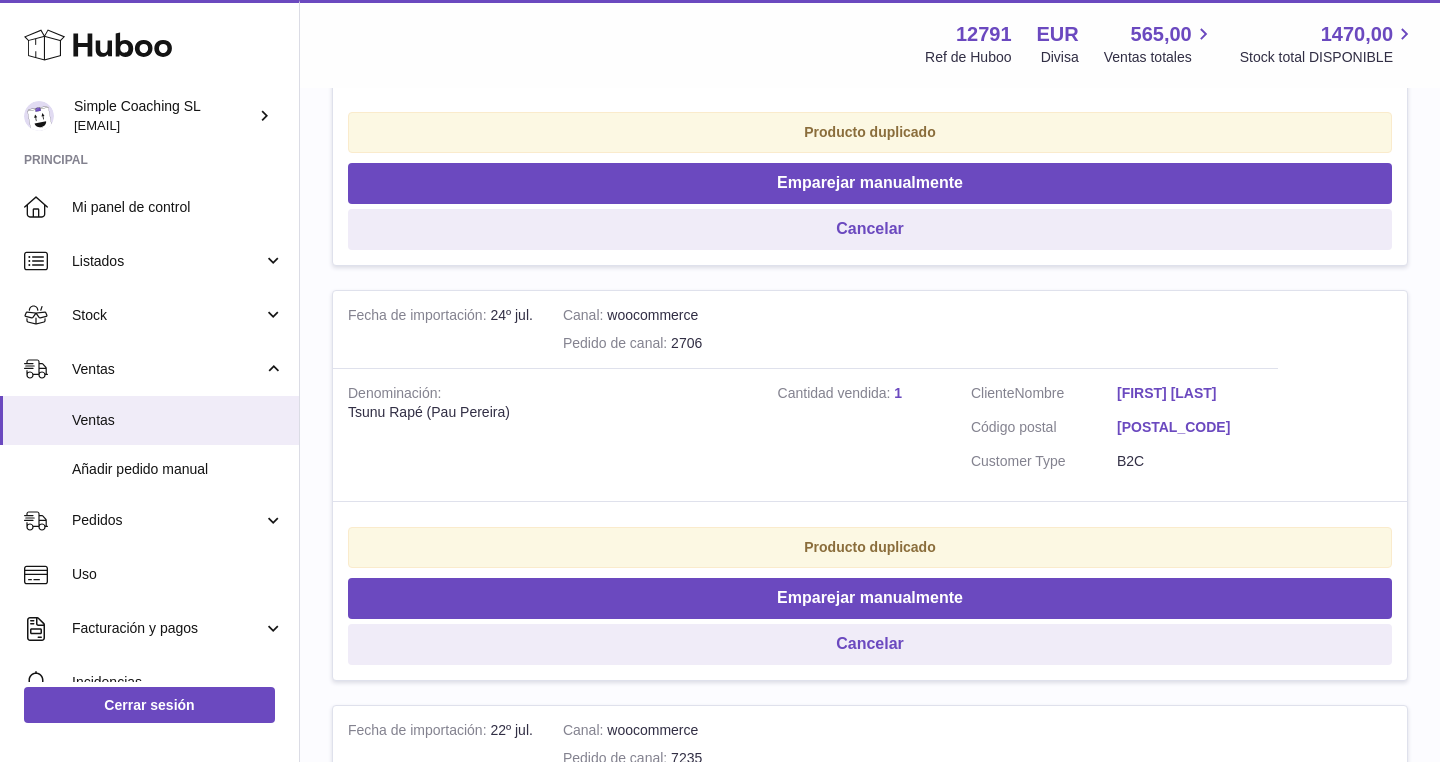 click at bounding box center [720, 381] 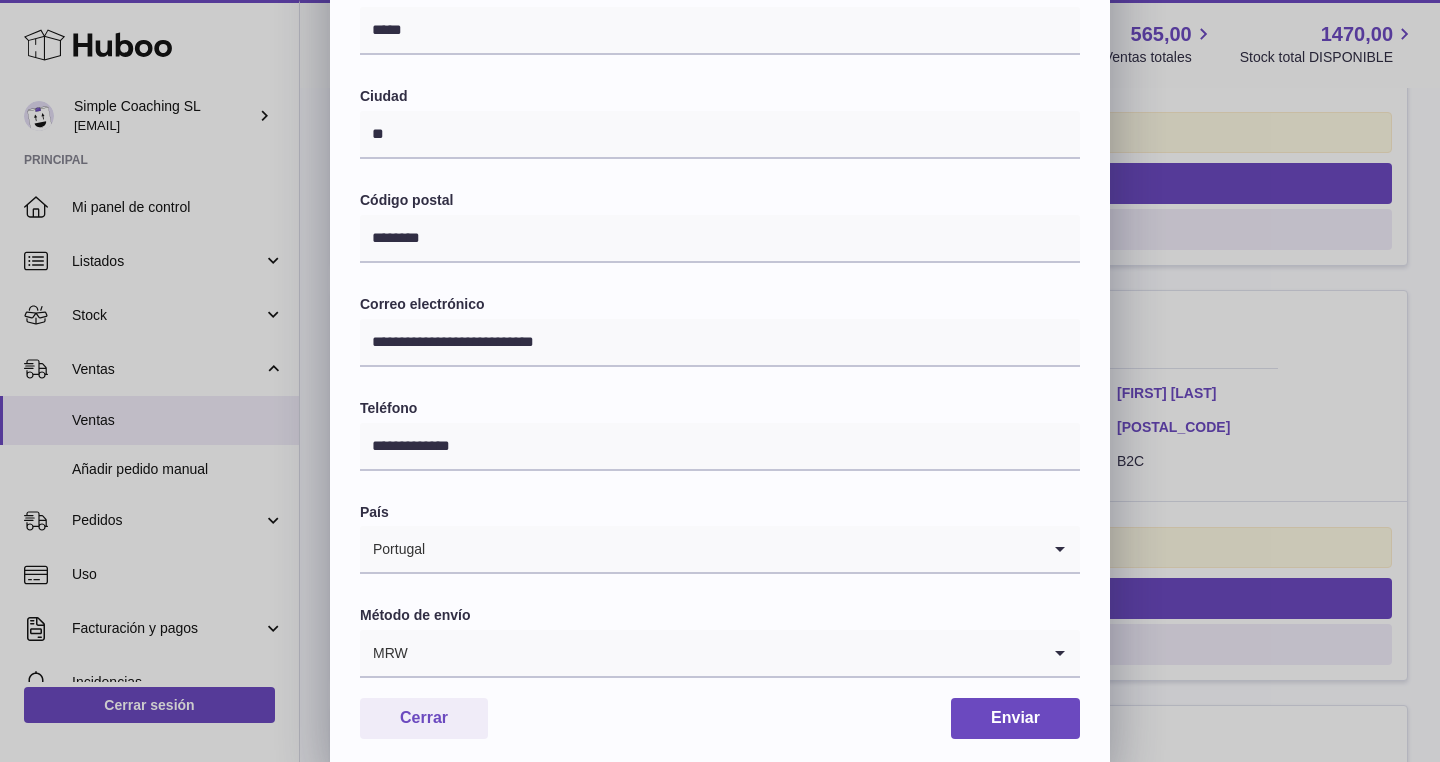 scroll, scrollTop: 430, scrollLeft: 0, axis: vertical 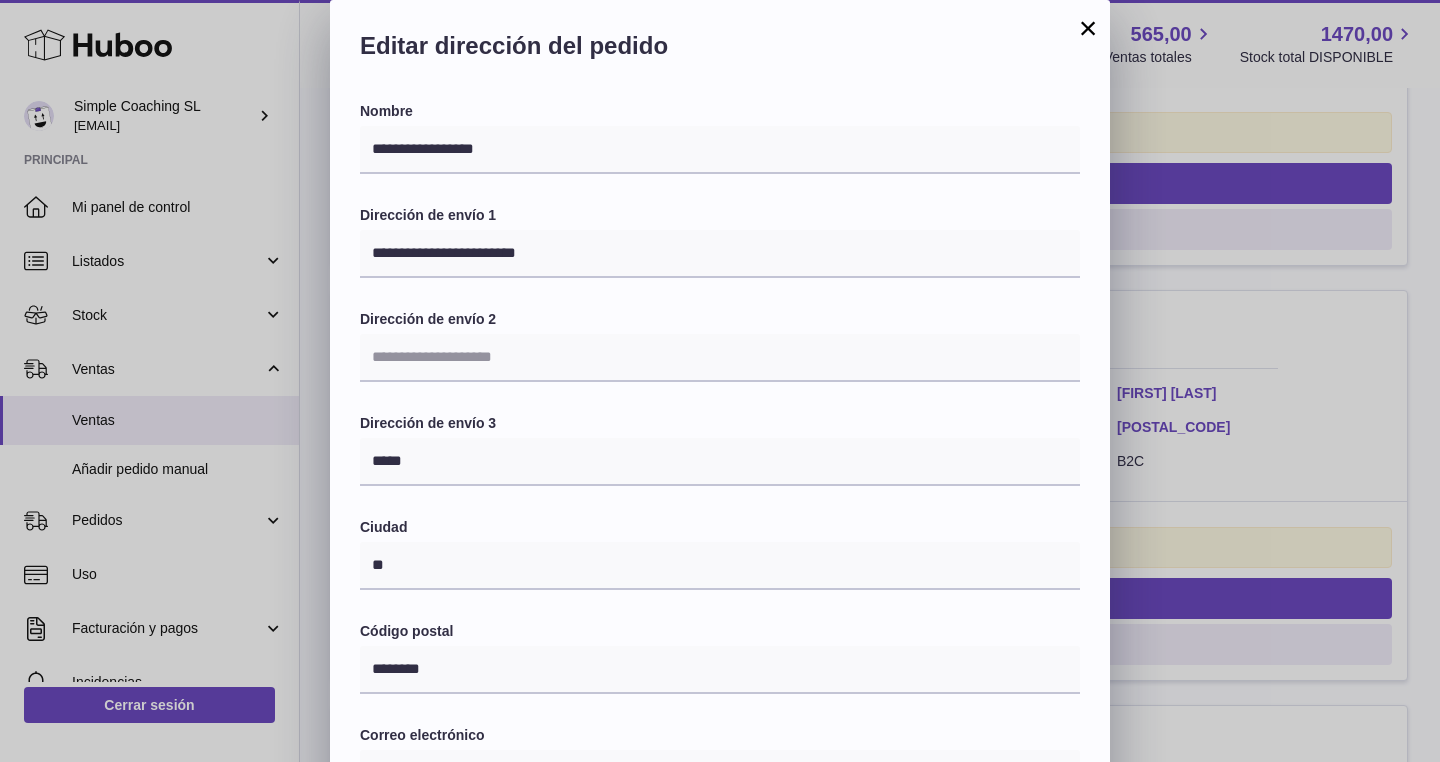 click on "×   Editar dirección del pedido   Nombre   [NAME]
Dirección de envío 1   [ADDRESS]
Dirección de envío 2
Dirección de envío 3   [ADDRESS]
Ciudad   [CITY]
Código postal   [POSTAL_CODE]
Correo electrónico   [EMAIL]
Teléfono   [PHONE]
País
[COUNTRY]
Loading...
Método de envío
MRW
Loading...
Cerrar" at bounding box center (720, 600) 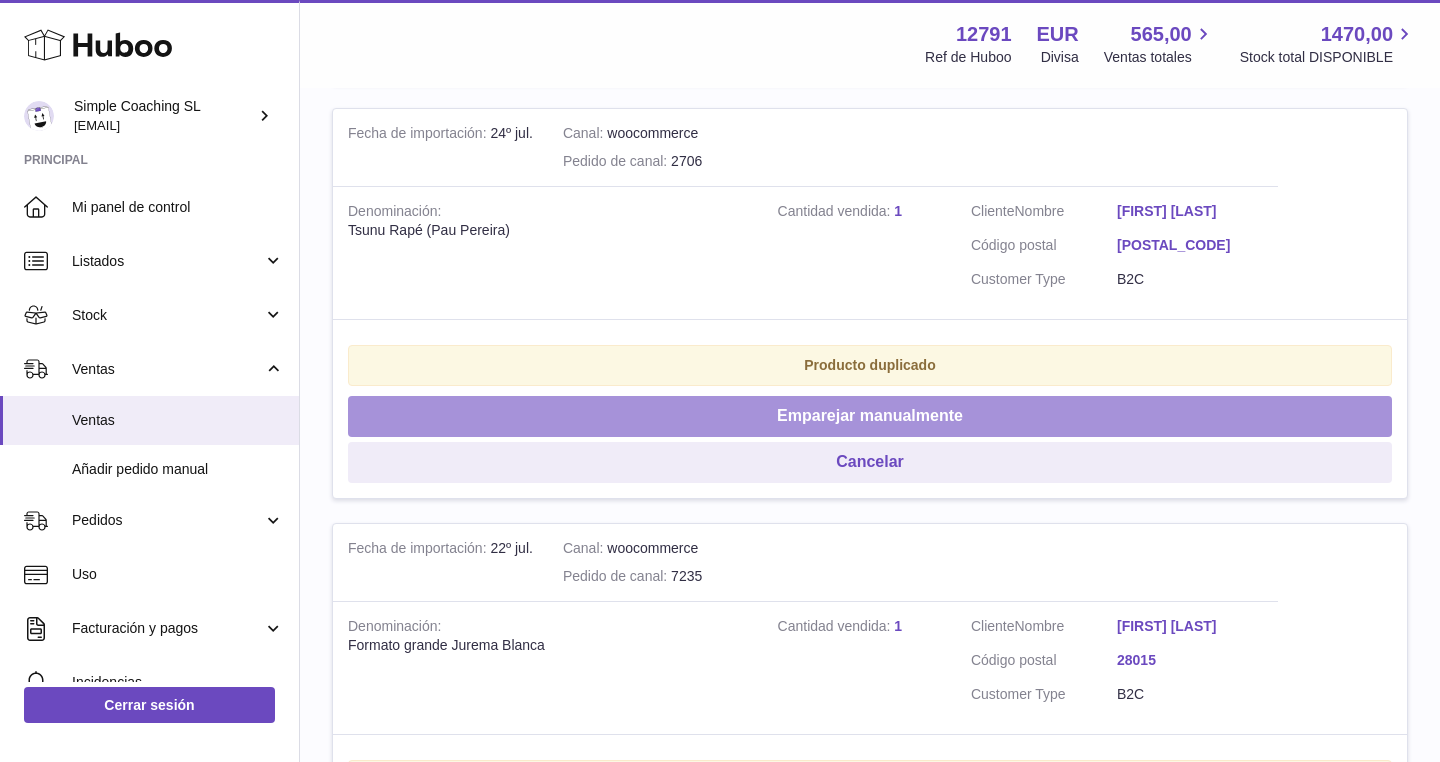 scroll, scrollTop: 847, scrollLeft: 0, axis: vertical 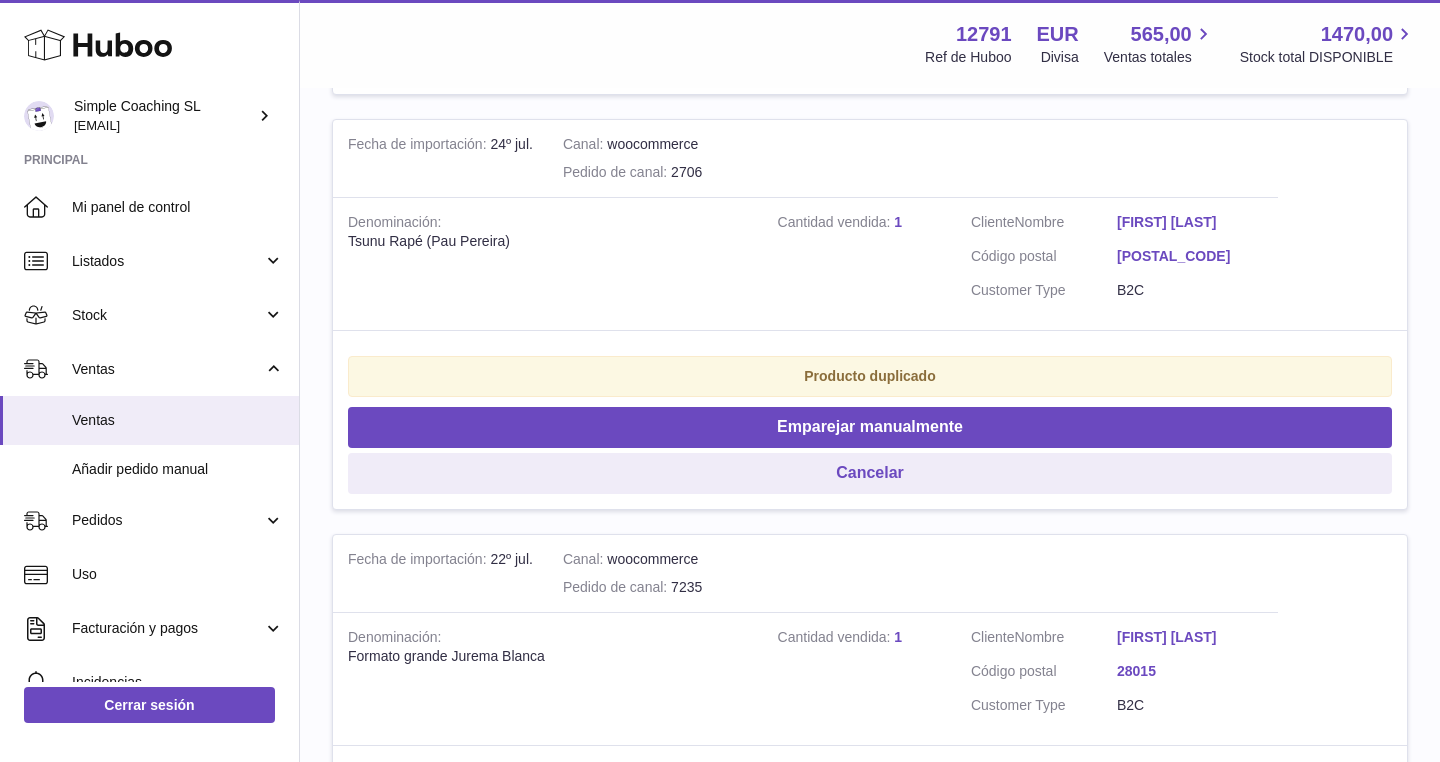 click on "[FIRST] [LAST]" at bounding box center [1190, 222] 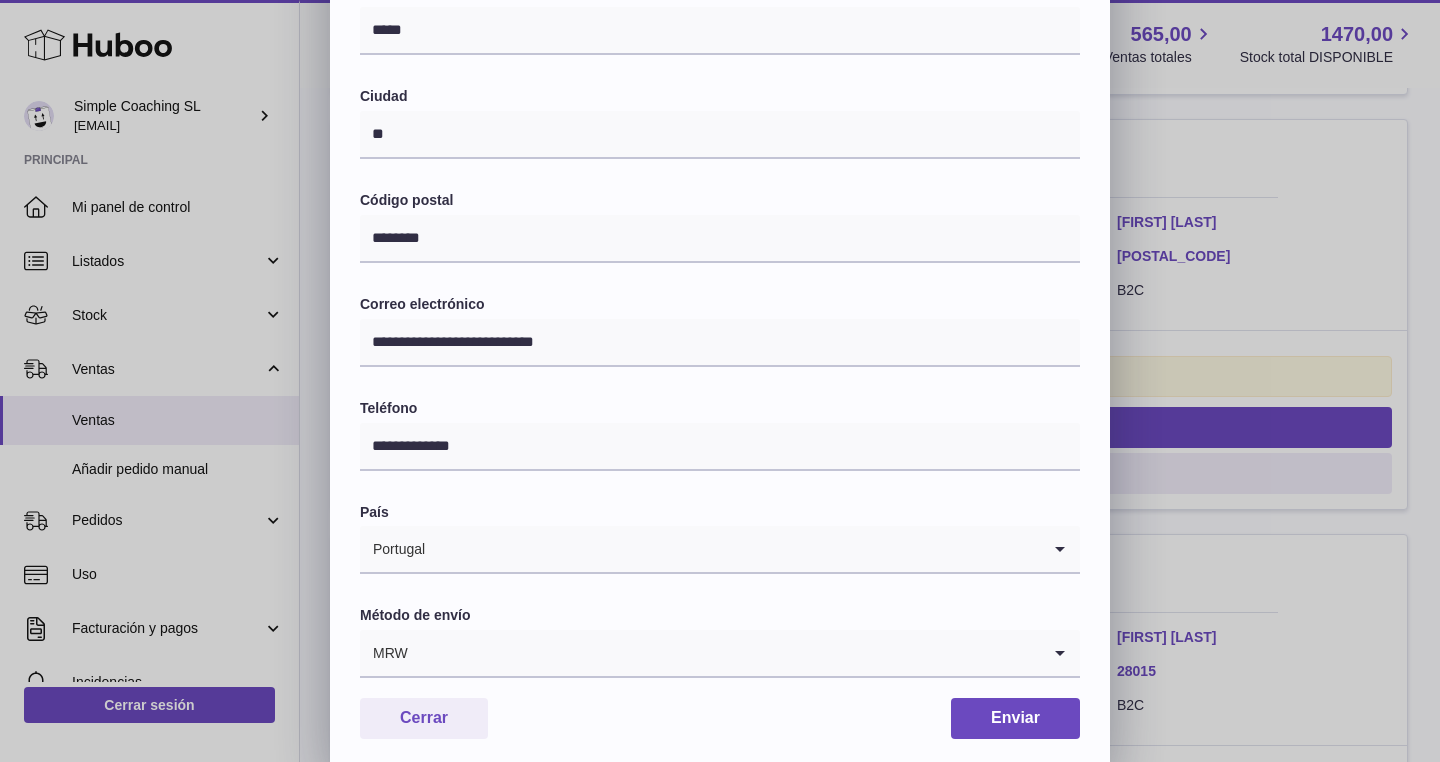 scroll, scrollTop: 430, scrollLeft: 0, axis: vertical 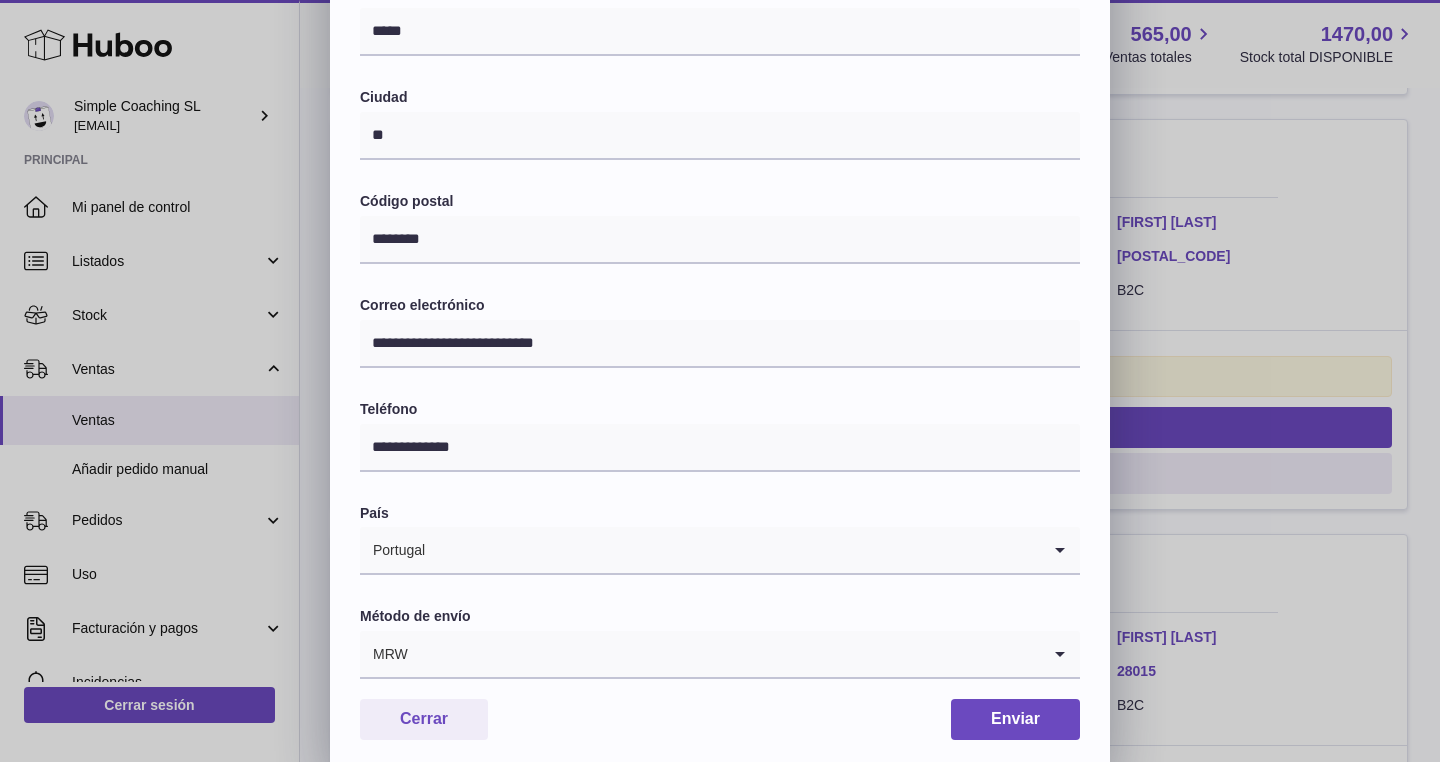 click on "×   Editar dirección del pedido   Nombre   [NAME]
Dirección de envío 1   [ADDRESS]
Dirección de envío 2
Dirección de envío 3   [ADDRESS]
Ciudad   [CITY]
Código postal   [POSTAL_CODE]
Correo electrónico   [EMAIL]
Teléfono   [PHONE]
País
[COUNTRY]
Loading...
Método de envío
MRW
Loading...
Cerrar" at bounding box center (720, 170) 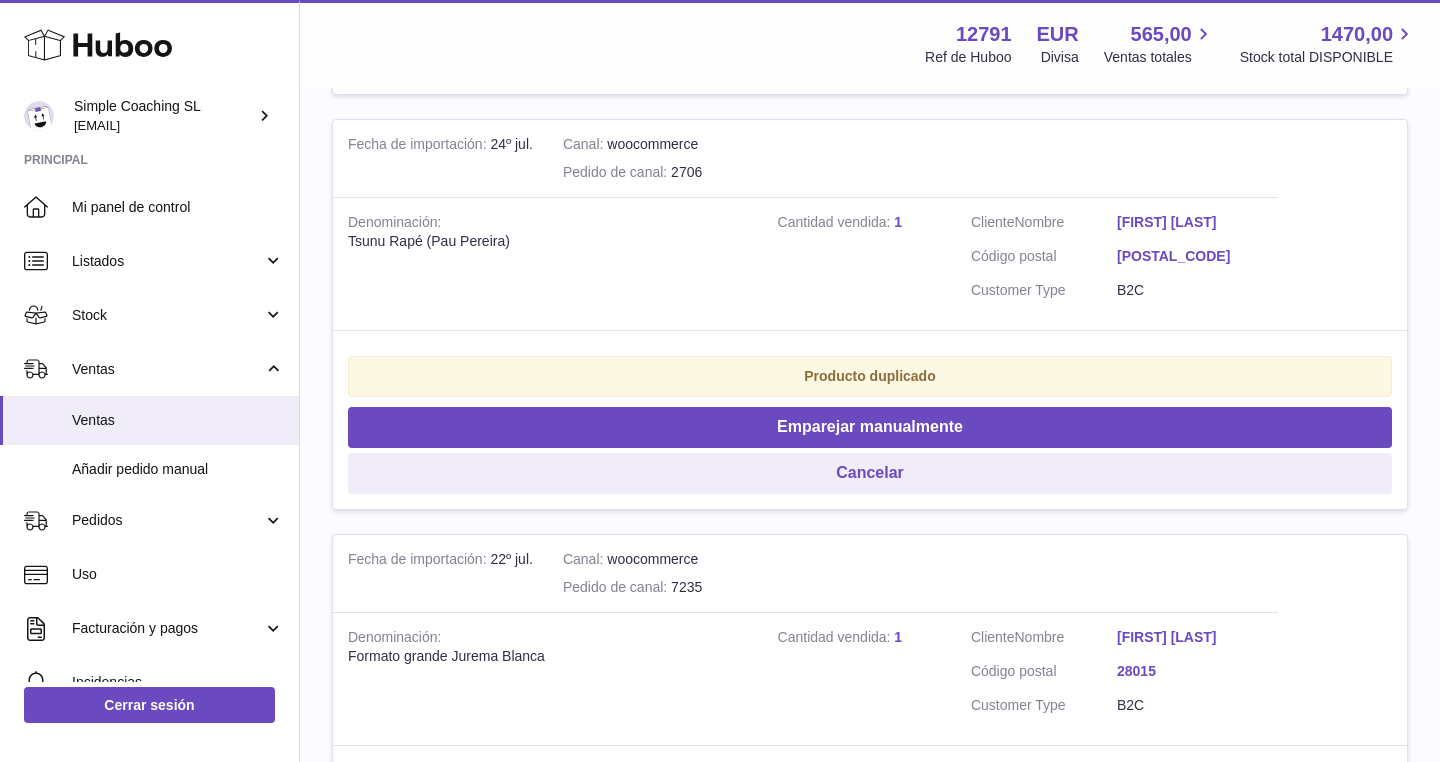 scroll, scrollTop: 0, scrollLeft: 0, axis: both 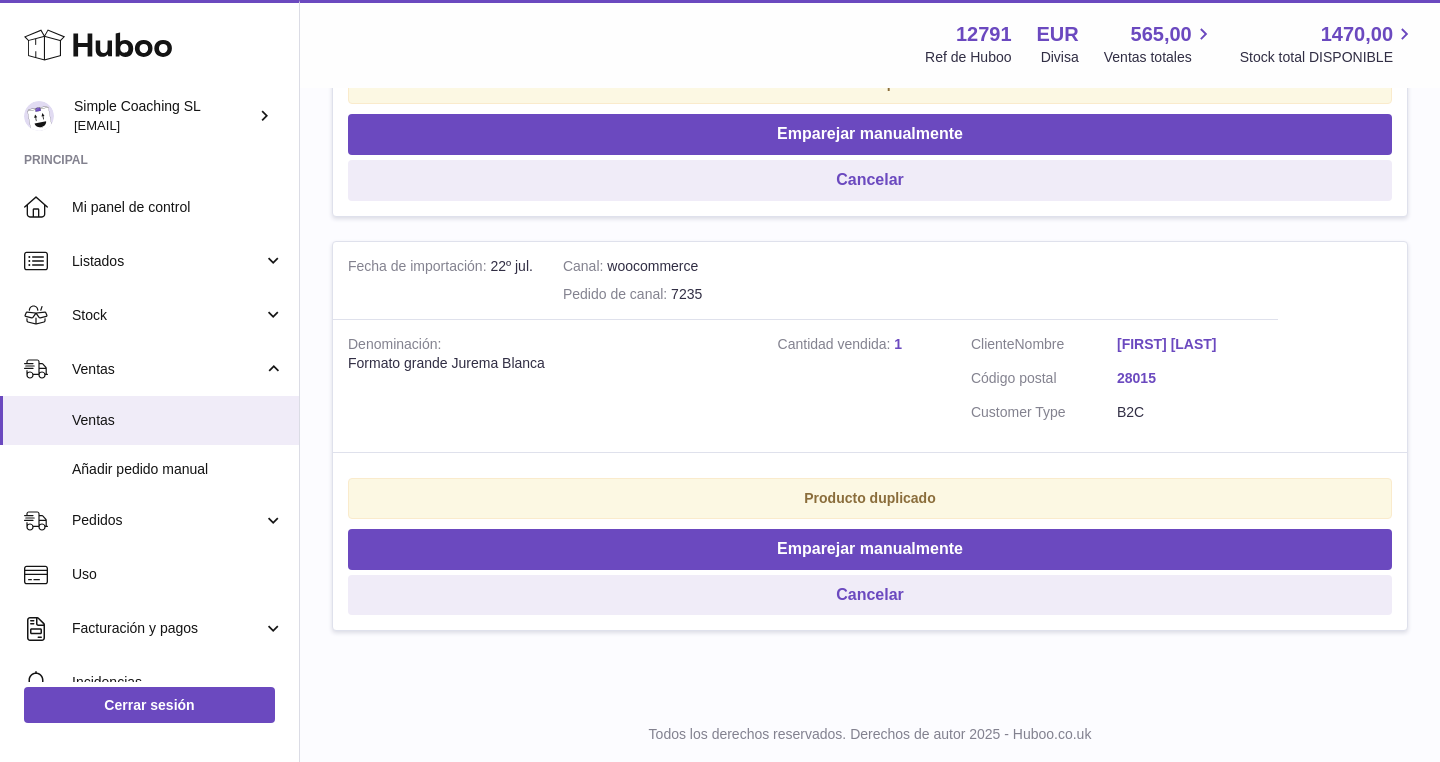 click on "[FIRST] [LAST]" at bounding box center [1190, 344] 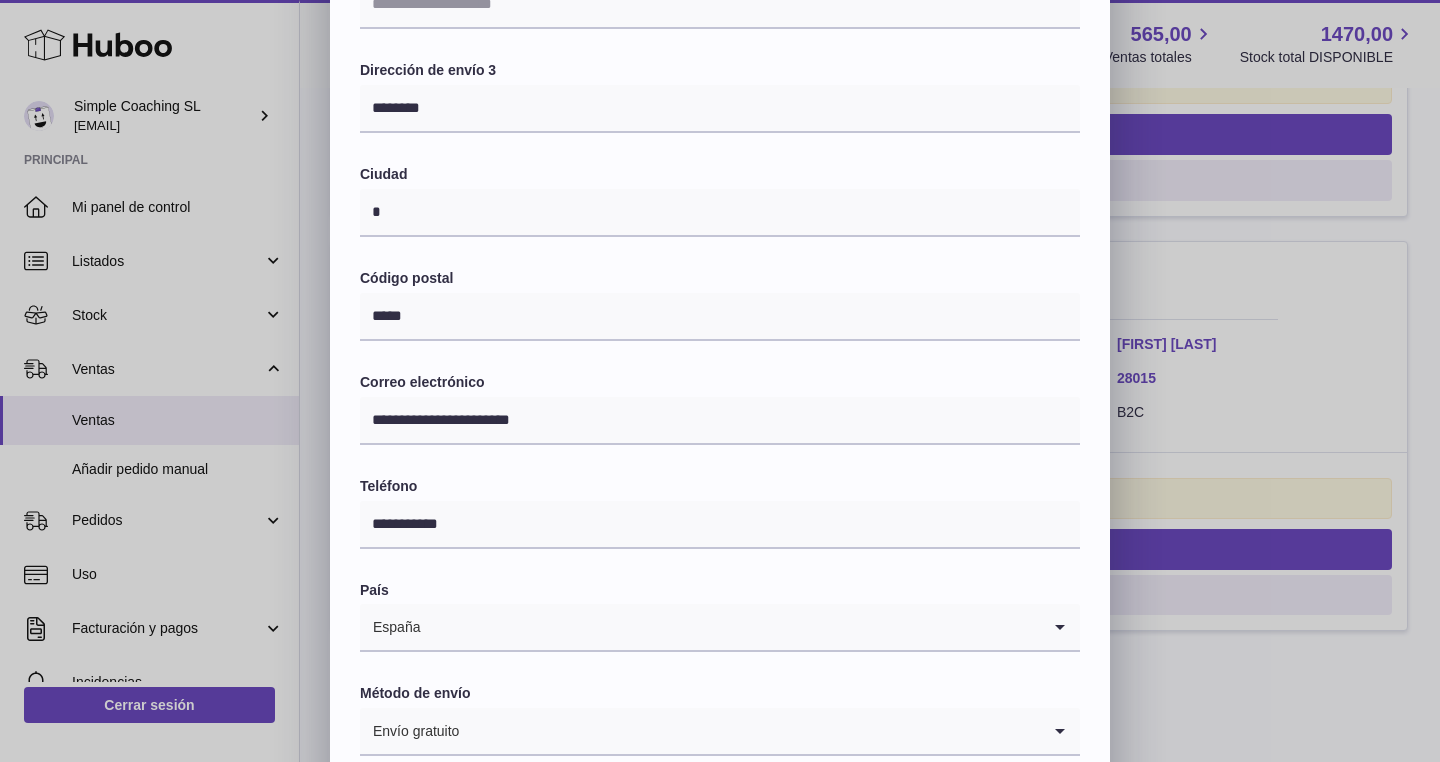 scroll, scrollTop: 354, scrollLeft: 0, axis: vertical 